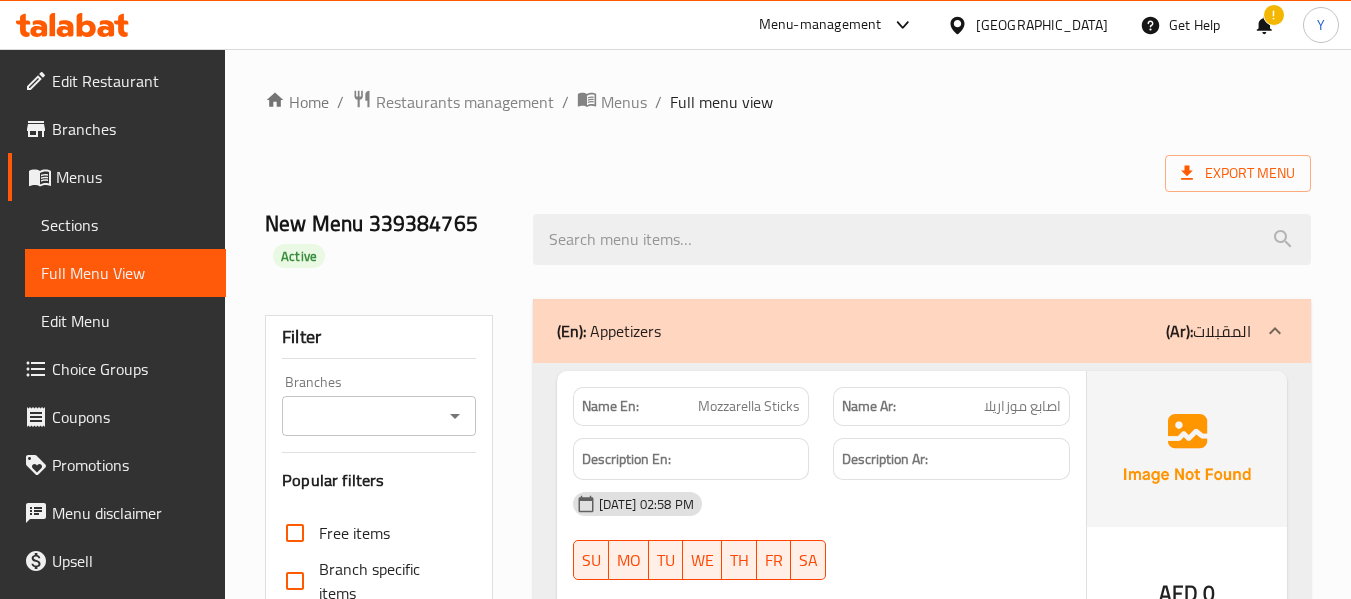 scroll, scrollTop: 7726, scrollLeft: 0, axis: vertical 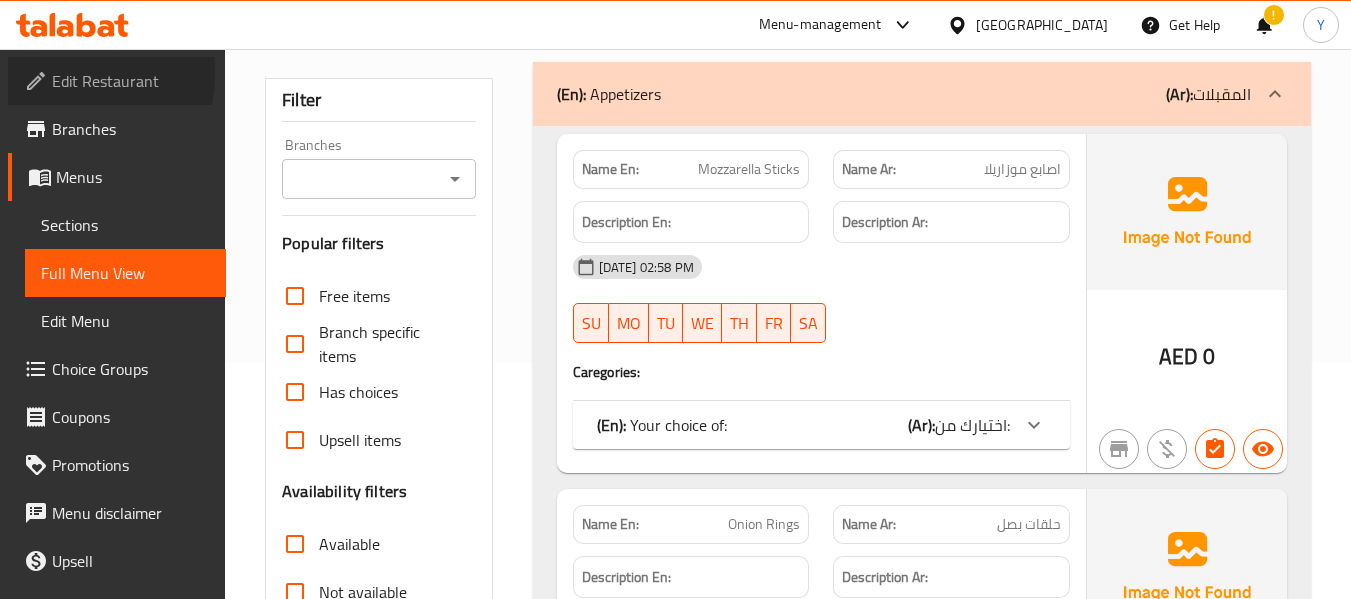 click on "Edit Restaurant" at bounding box center [131, 81] 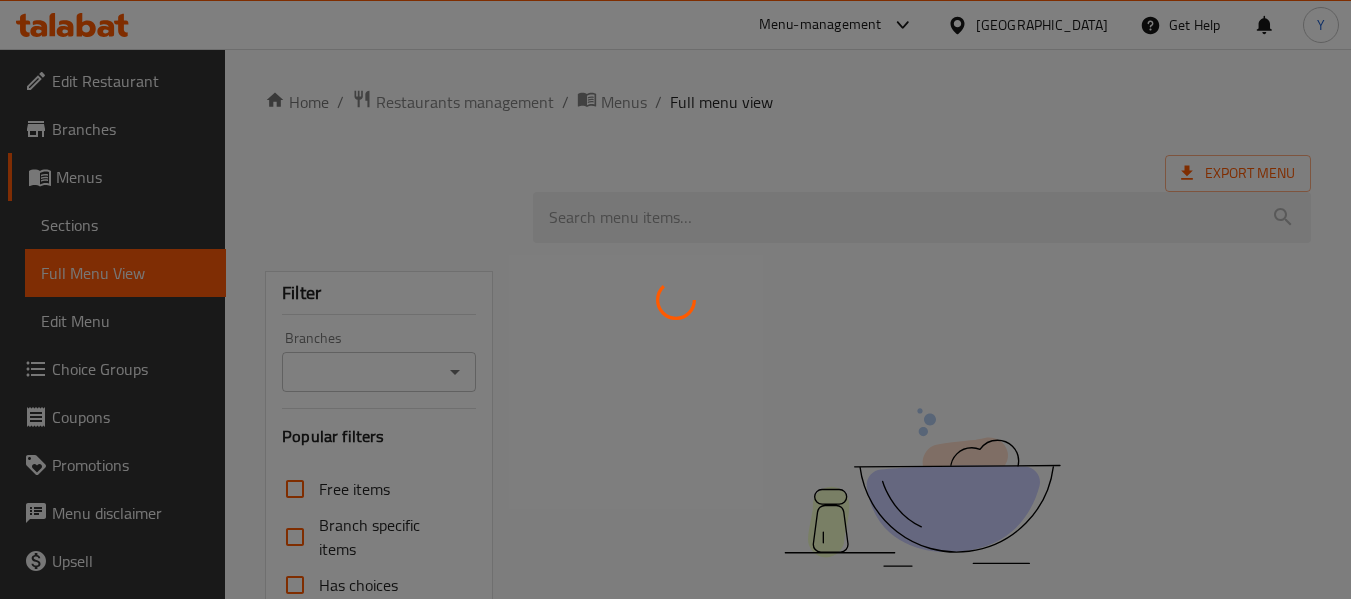 scroll, scrollTop: 0, scrollLeft: 0, axis: both 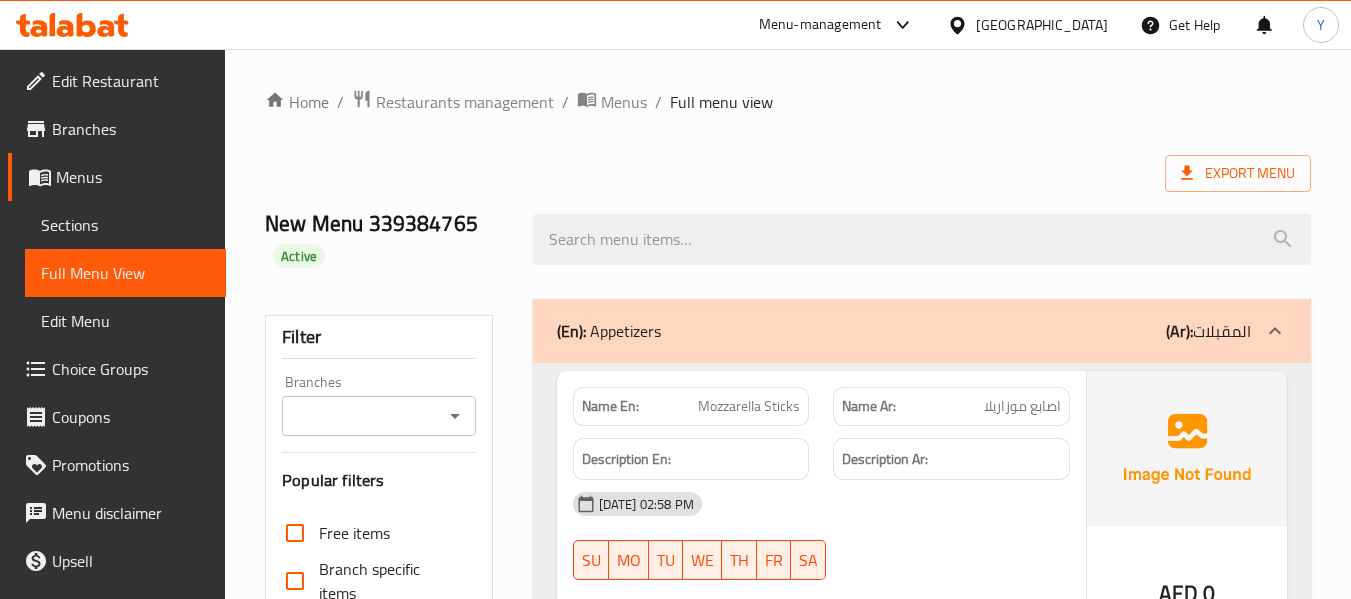 click on "New Menu 339384765   Active" at bounding box center [788, 239] 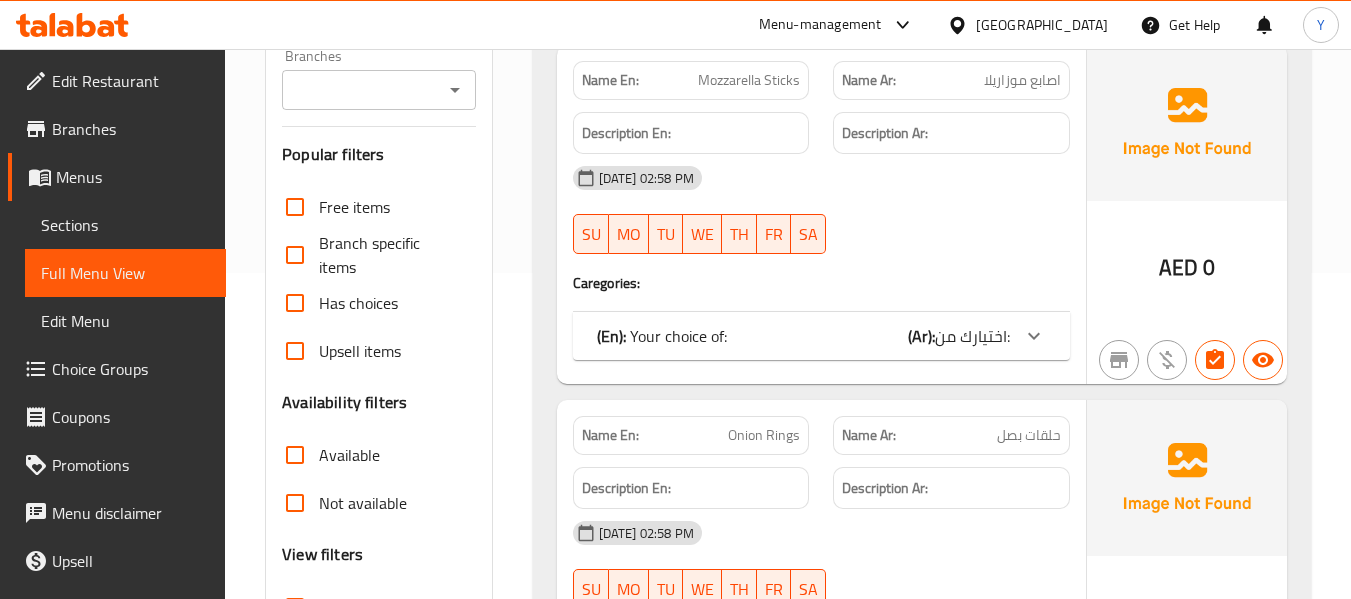 scroll, scrollTop: 252, scrollLeft: 0, axis: vertical 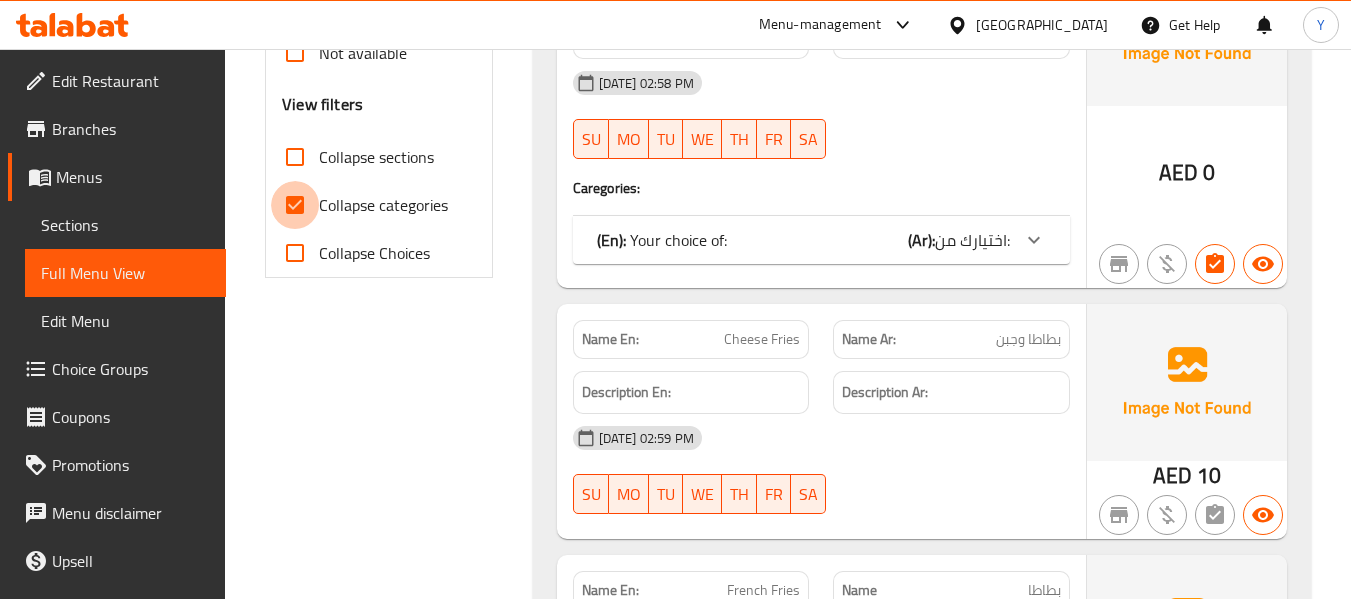 click on "Collapse categories" at bounding box center [295, 205] 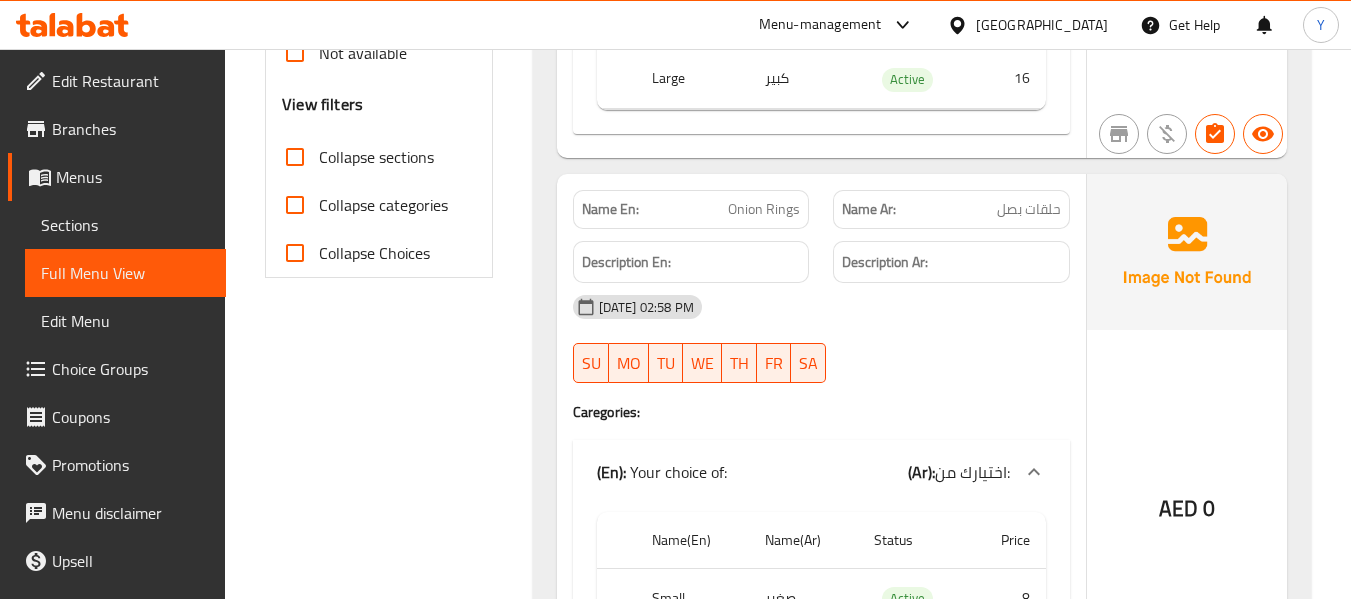 click on "Y" at bounding box center (1321, 25) 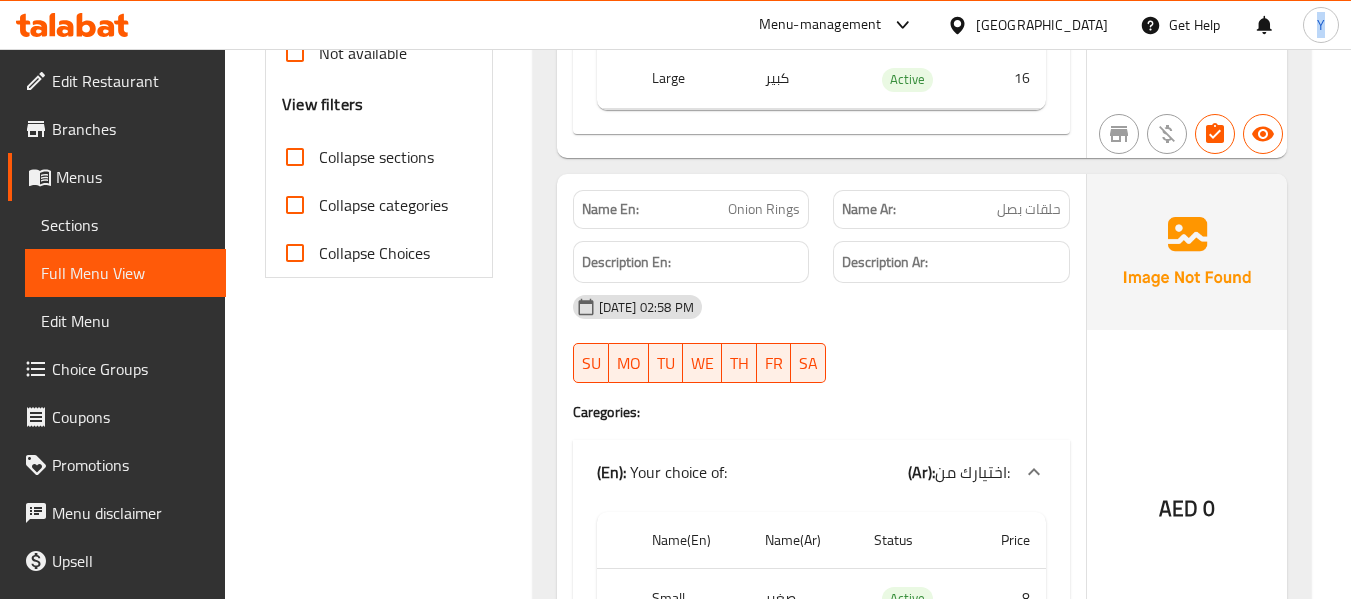 click on "Y" at bounding box center [1321, 25] 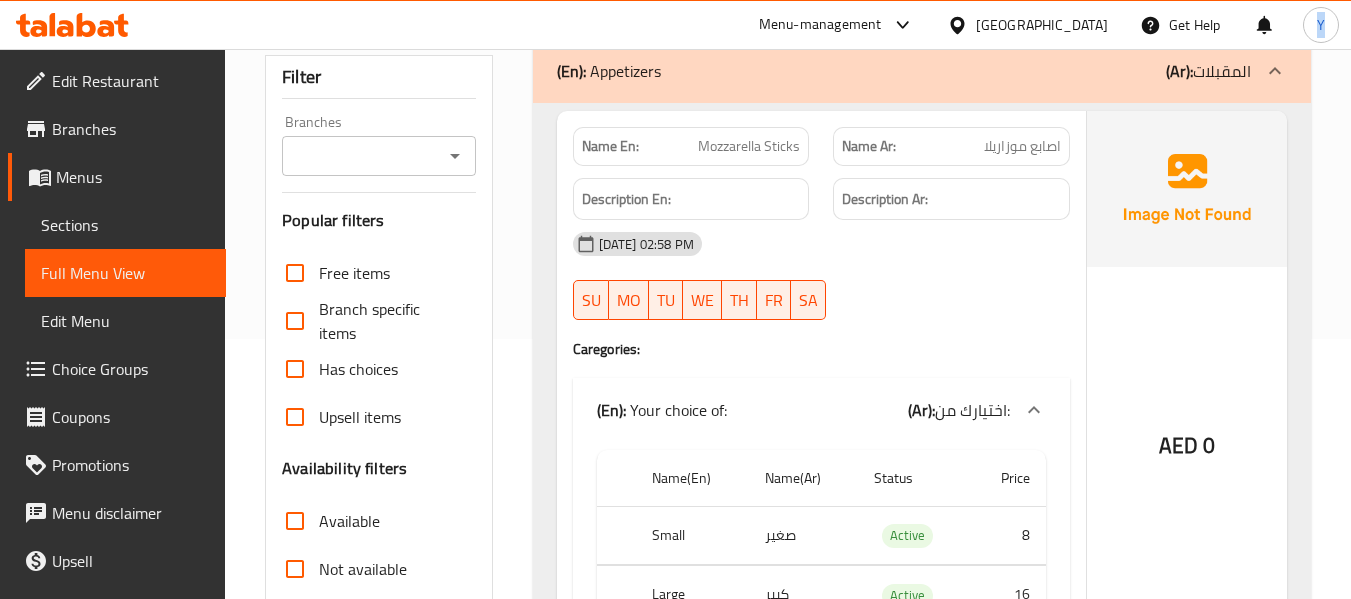 scroll, scrollTop: 209, scrollLeft: 0, axis: vertical 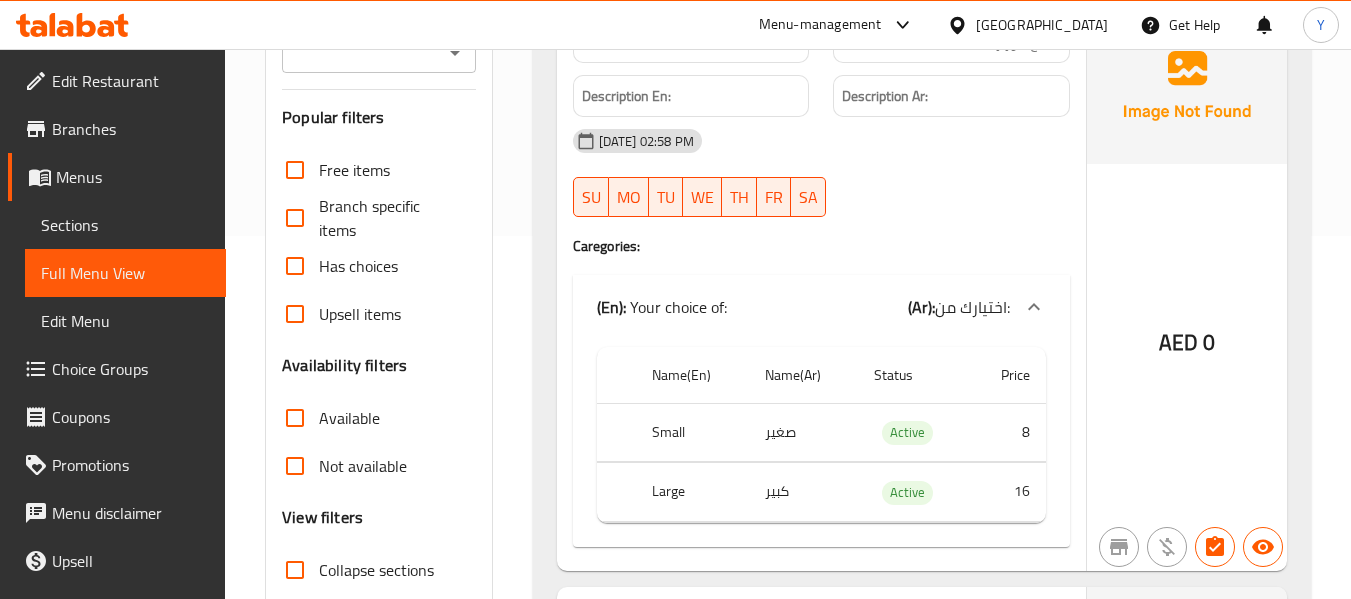 click at bounding box center (951, 217) 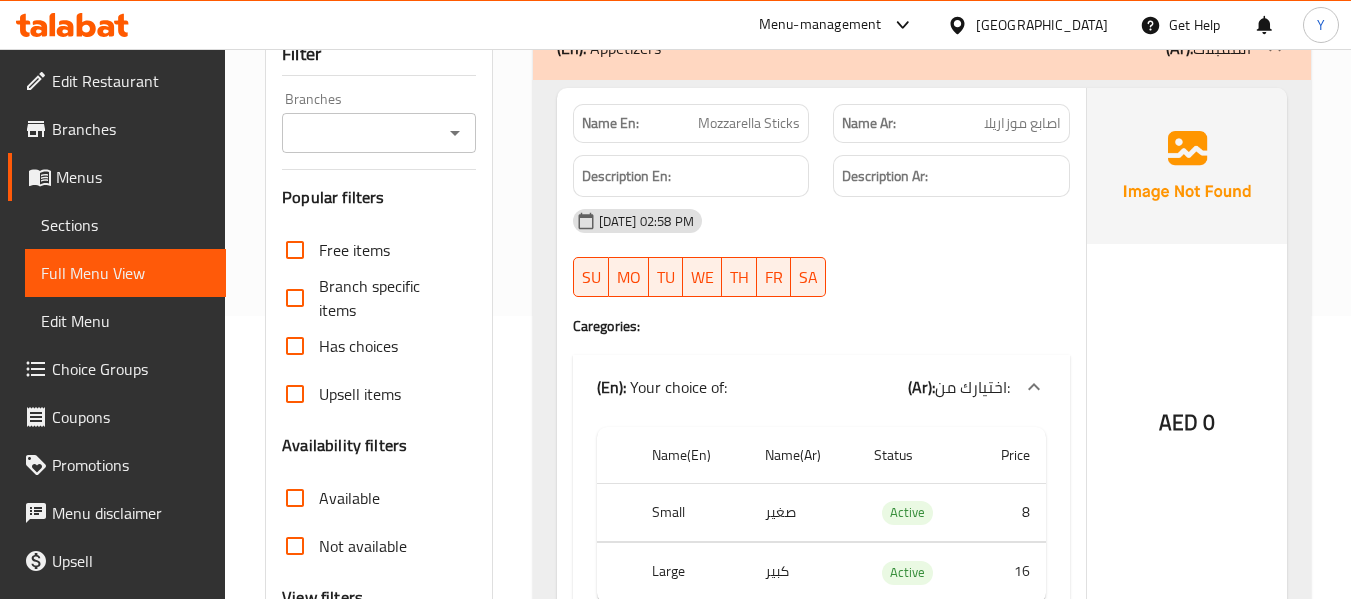 scroll, scrollTop: 243, scrollLeft: 0, axis: vertical 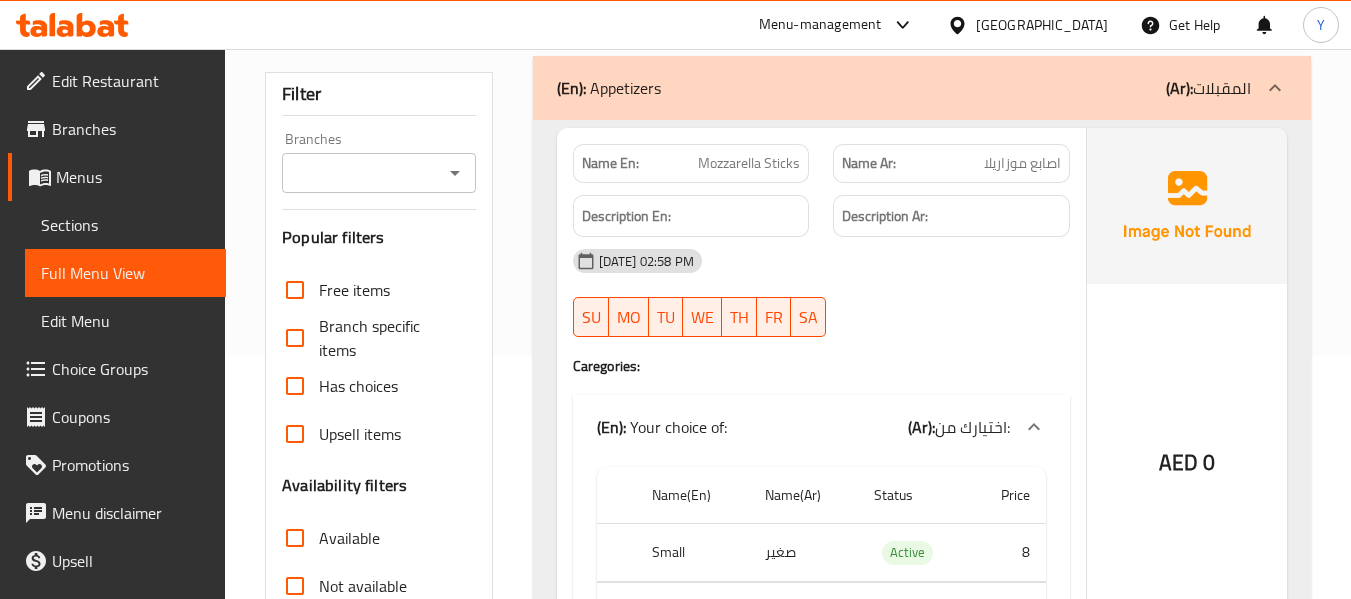 click on "Mozzarella Sticks" at bounding box center [749, 163] 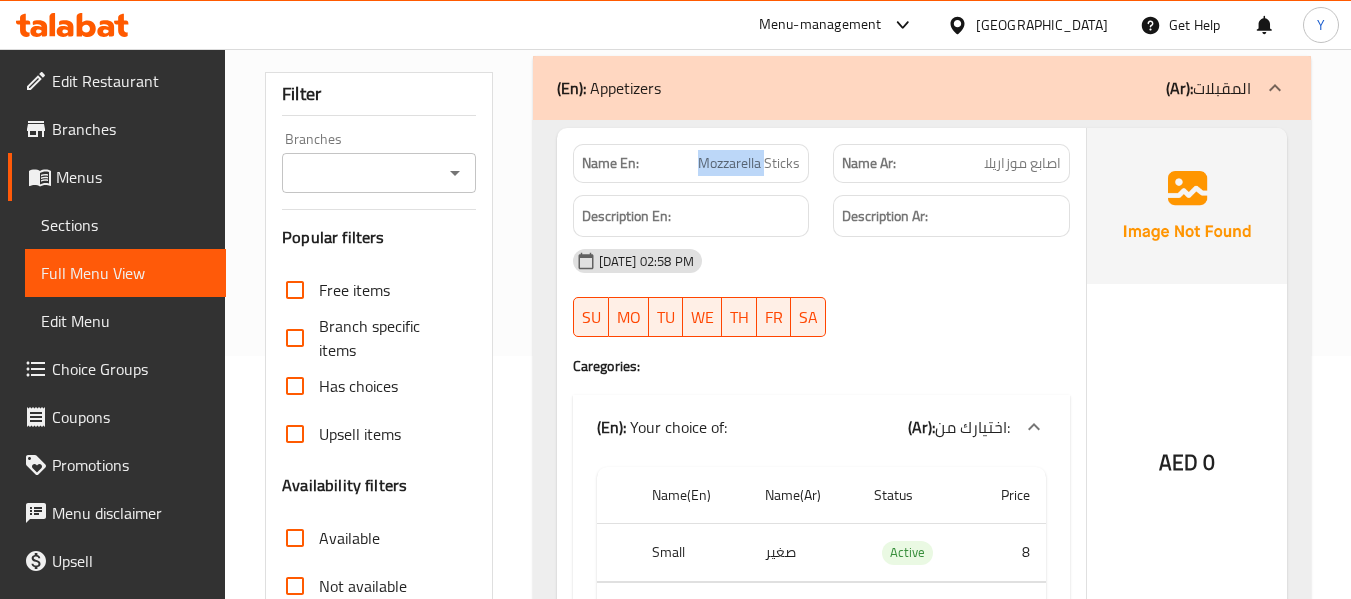 click on "Mozzarella Sticks" at bounding box center (749, 163) 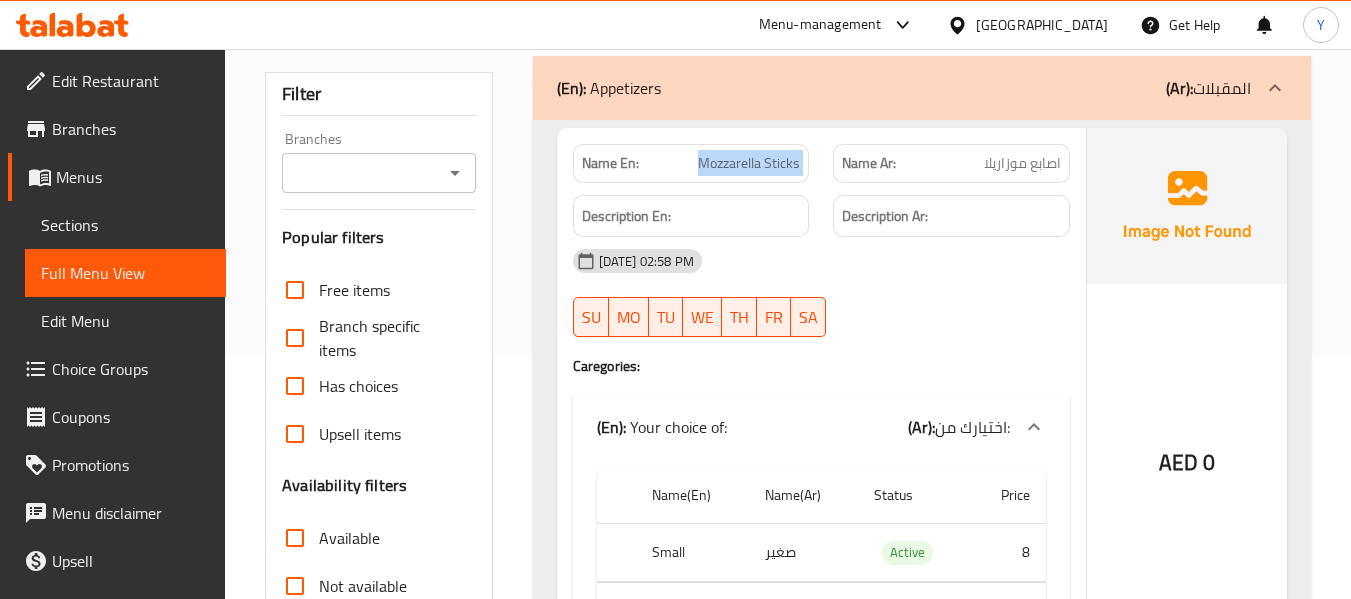 click on "Mozzarella Sticks" at bounding box center (749, 163) 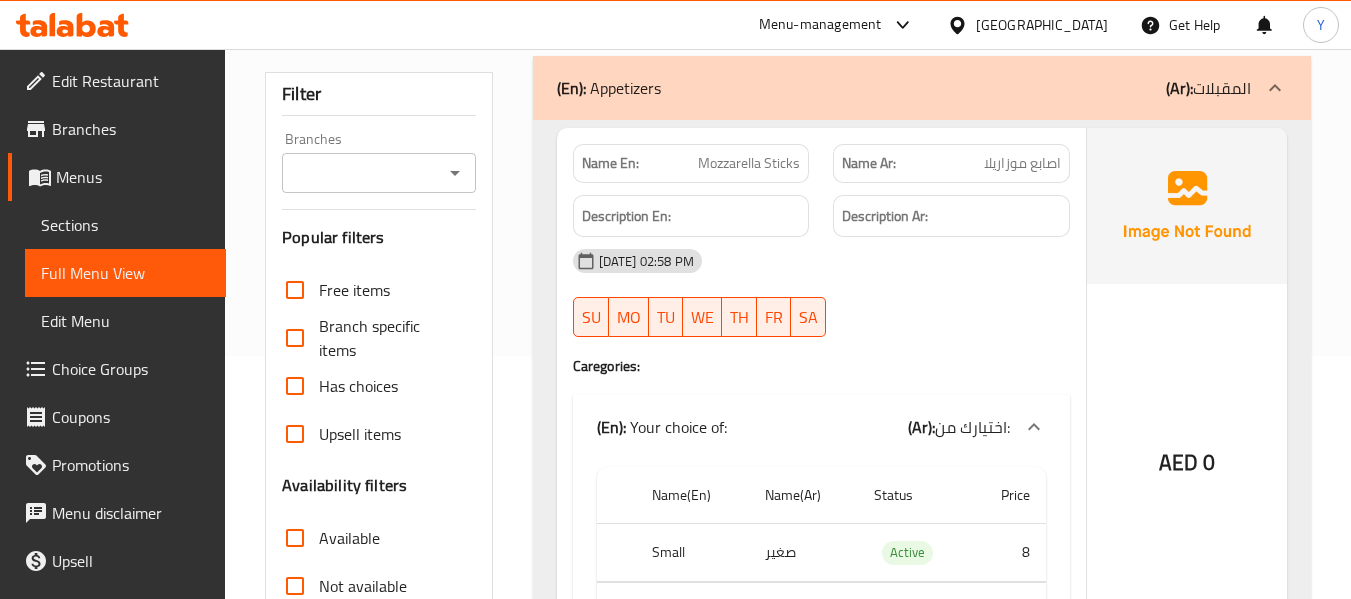 click on "[DATE] 02:58 PM" at bounding box center (821, 261) 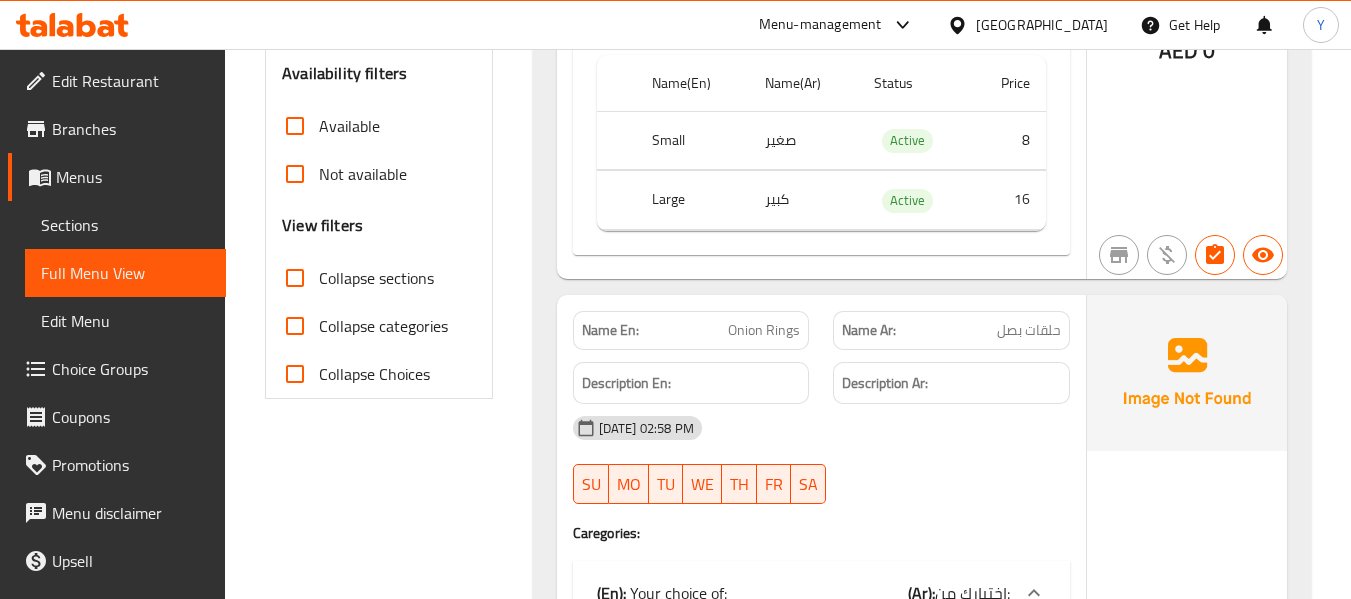 scroll, scrollTop: 604, scrollLeft: 0, axis: vertical 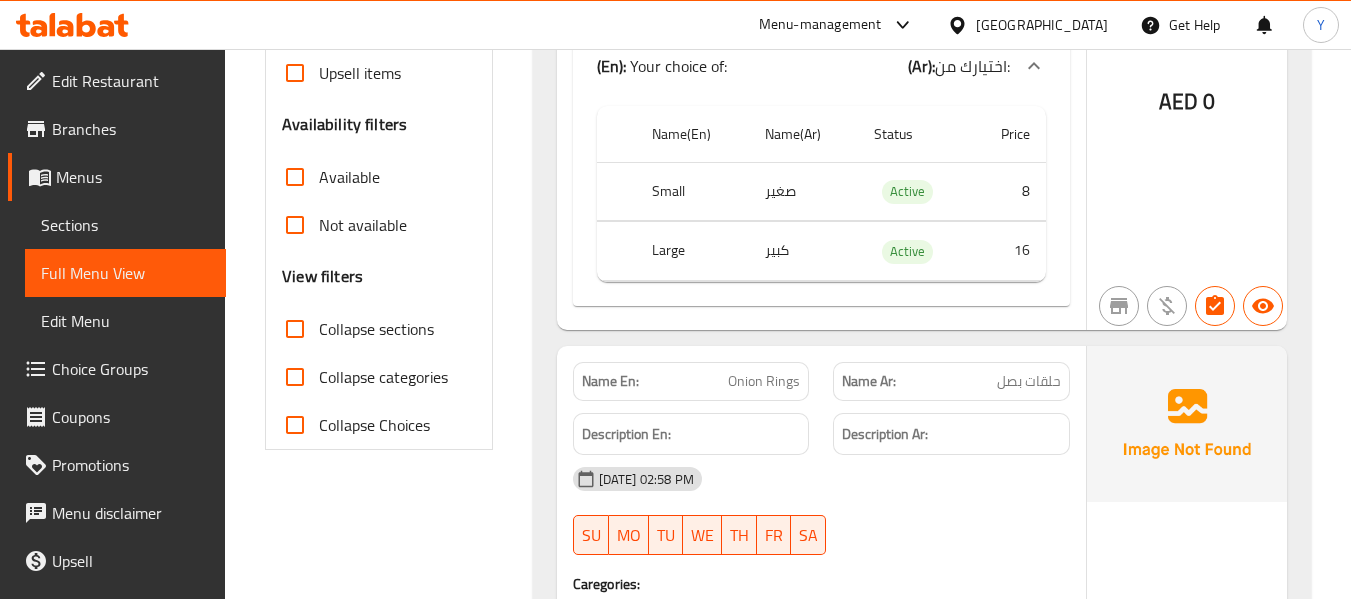 click on "Onion Rings" at bounding box center (764, 381) 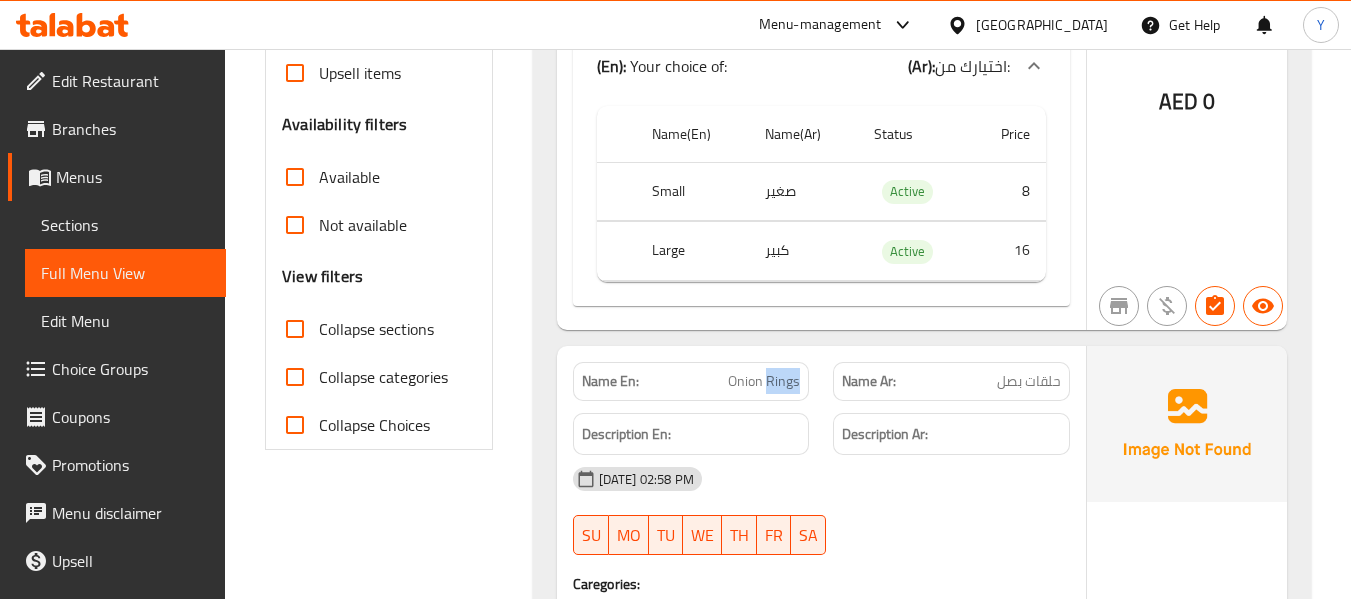 click on "Onion Rings" at bounding box center (764, 381) 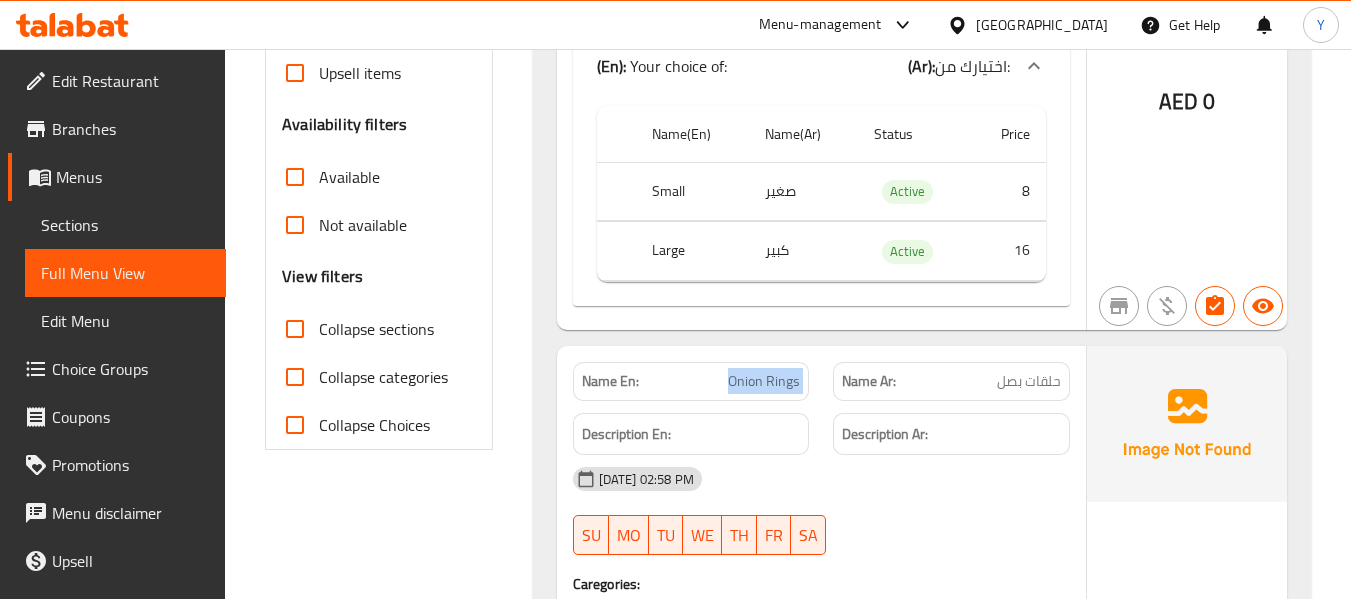 click on "Onion Rings" at bounding box center [764, 381] 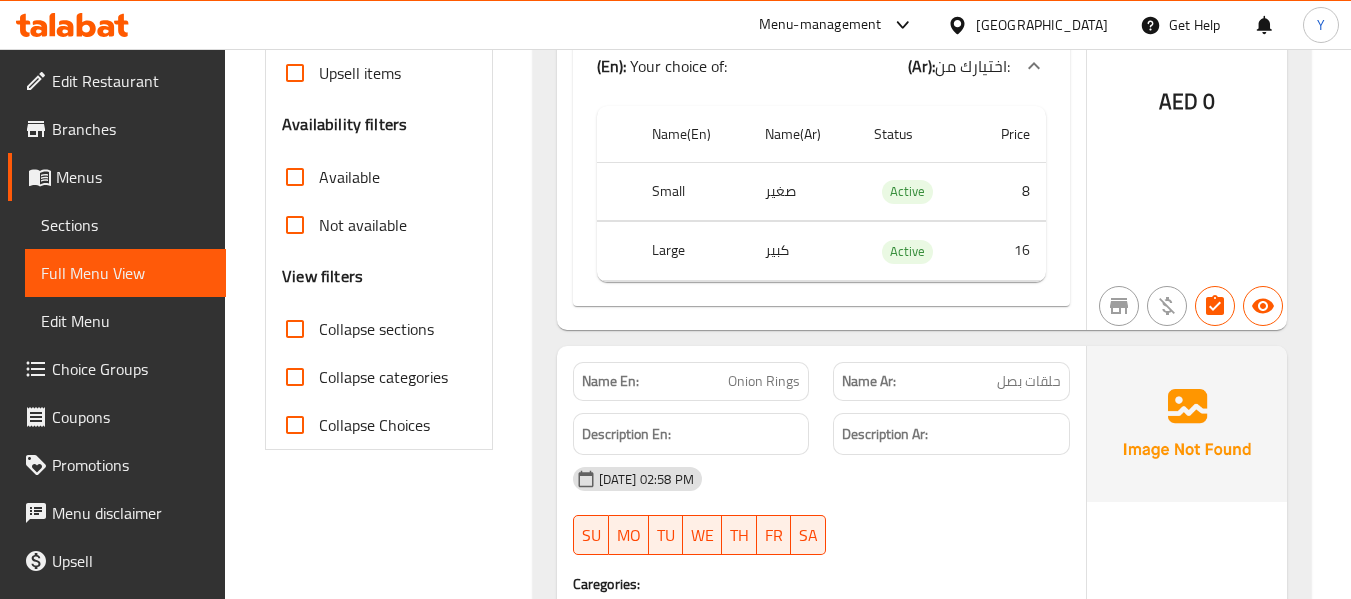 click on "Description Ar:" at bounding box center (951, 434) 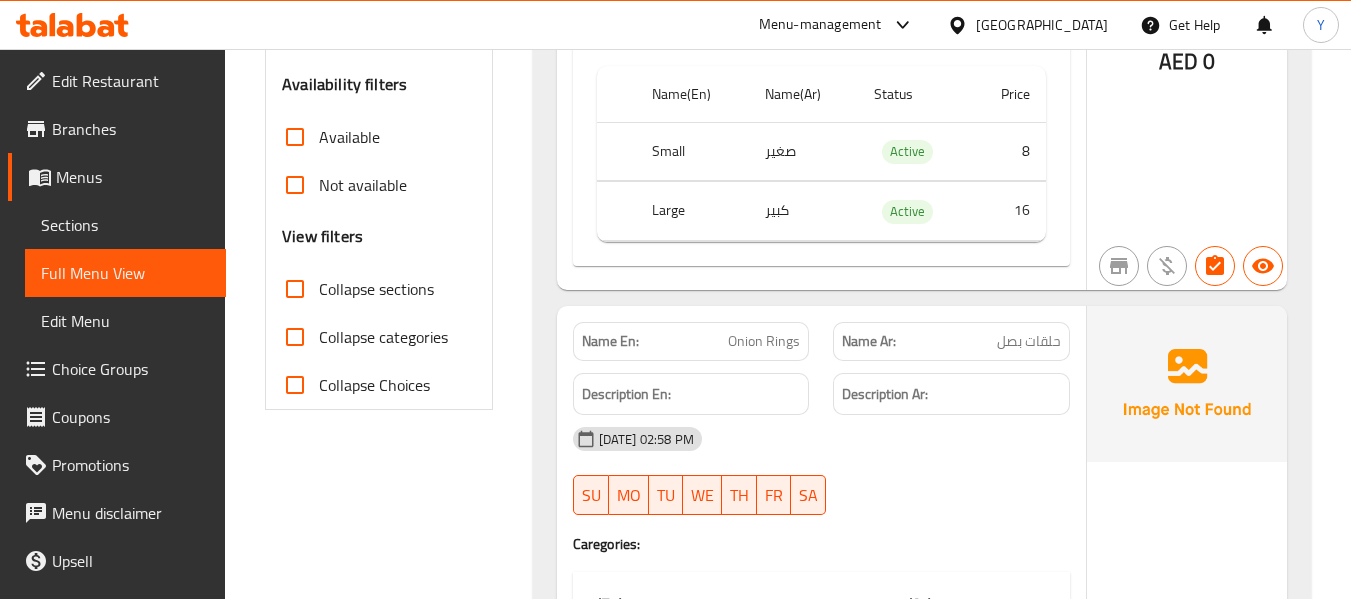 scroll, scrollTop: 684, scrollLeft: 0, axis: vertical 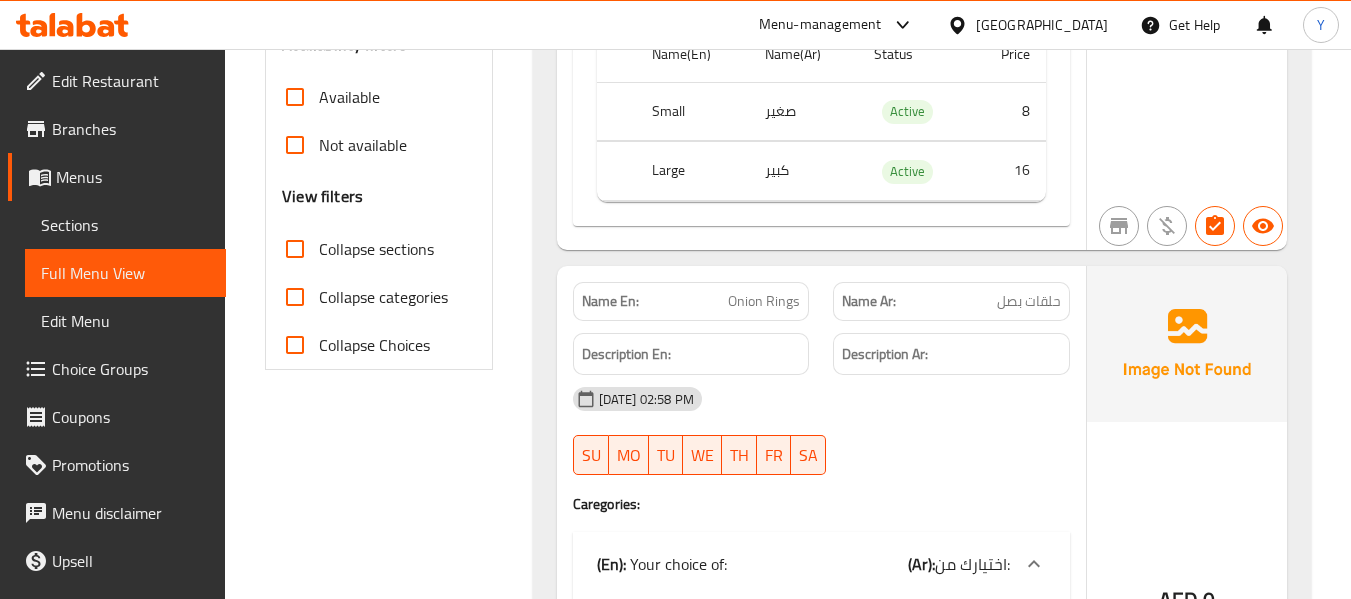 click on "[DATE] 02:58 PM" at bounding box center [821, 399] 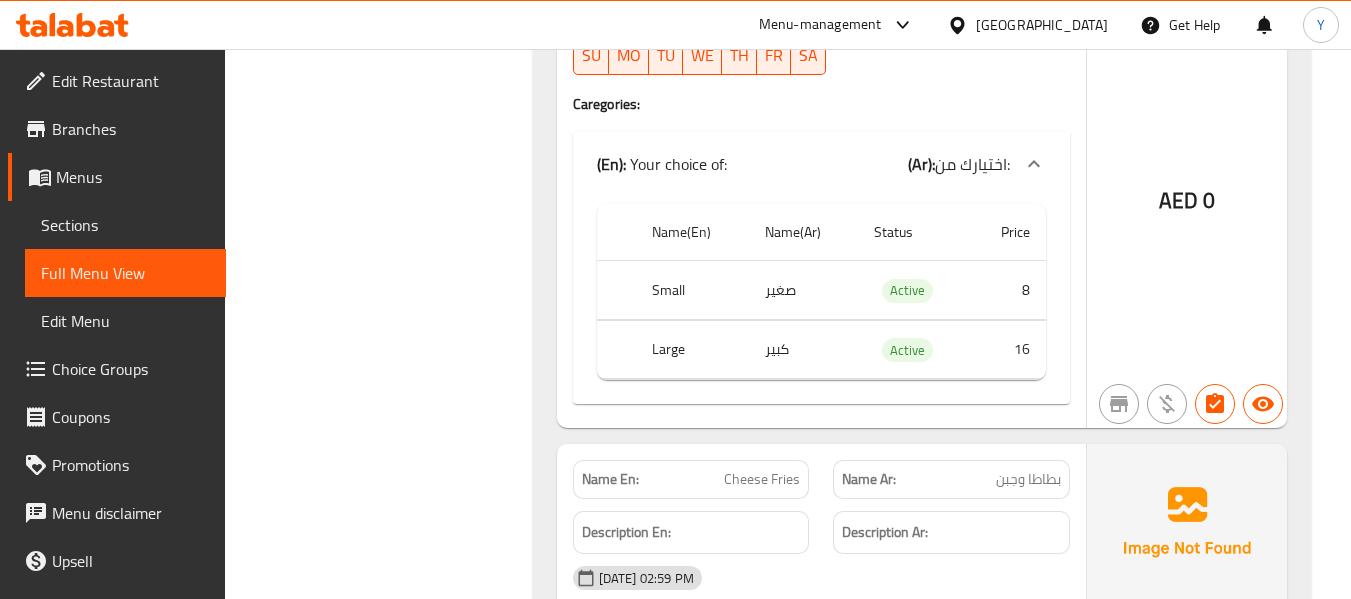 scroll, scrollTop: 1124, scrollLeft: 0, axis: vertical 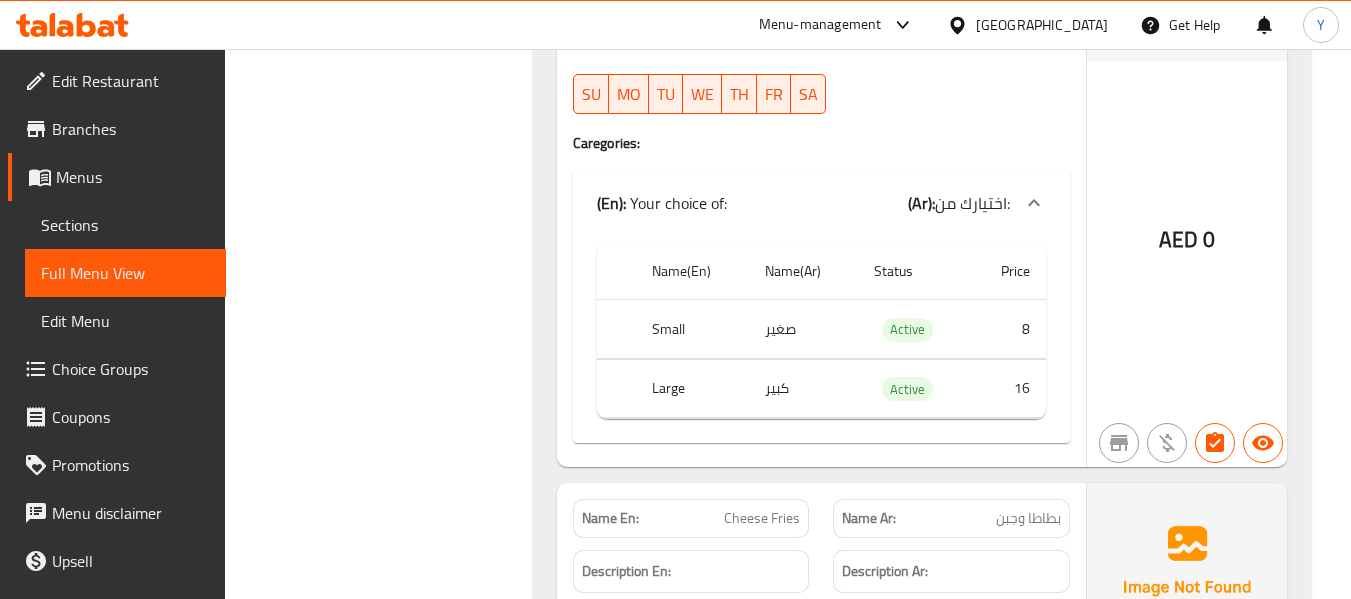 click on "Name En: Onion Rings Name Ar: حلقات بصل Description En: Description Ar: 10-07-2025 02:58 PM SU MO TU WE TH FR SA Caregories: (En):   Your choice of: (Ar): اختيارك من: Name(En) Name(Ar) Status Price Small صغير  Active 8 Large كبير Active 16" at bounding box center (821, 186) 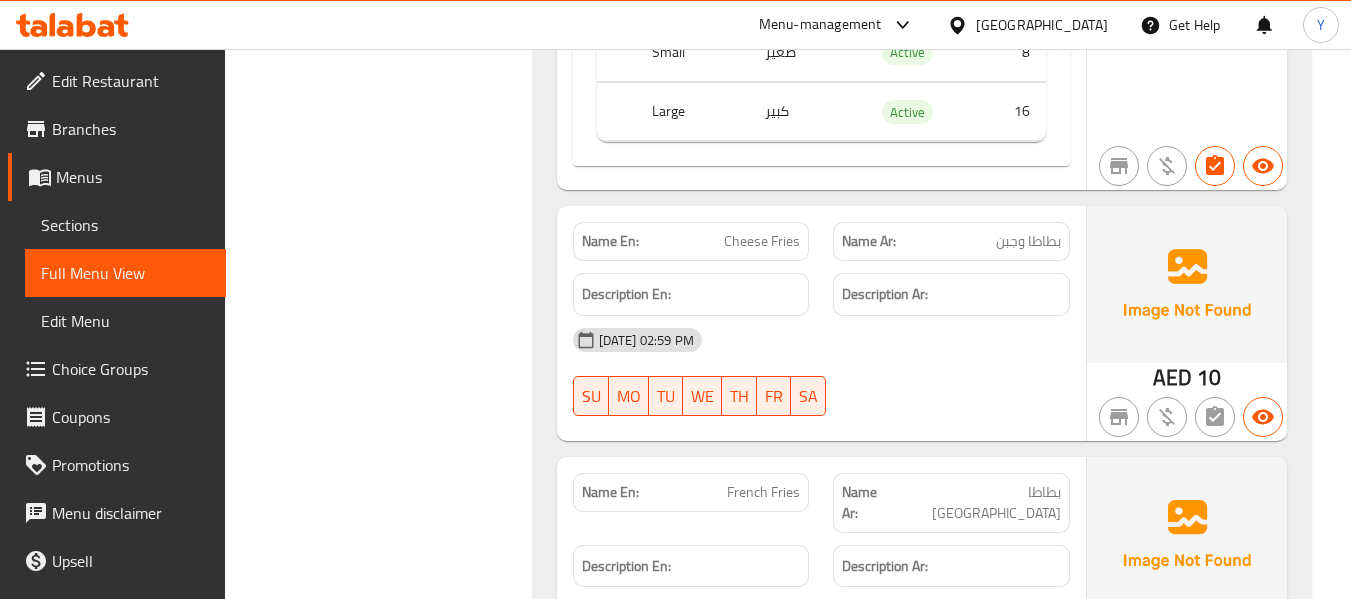 scroll, scrollTop: 1324, scrollLeft: 0, axis: vertical 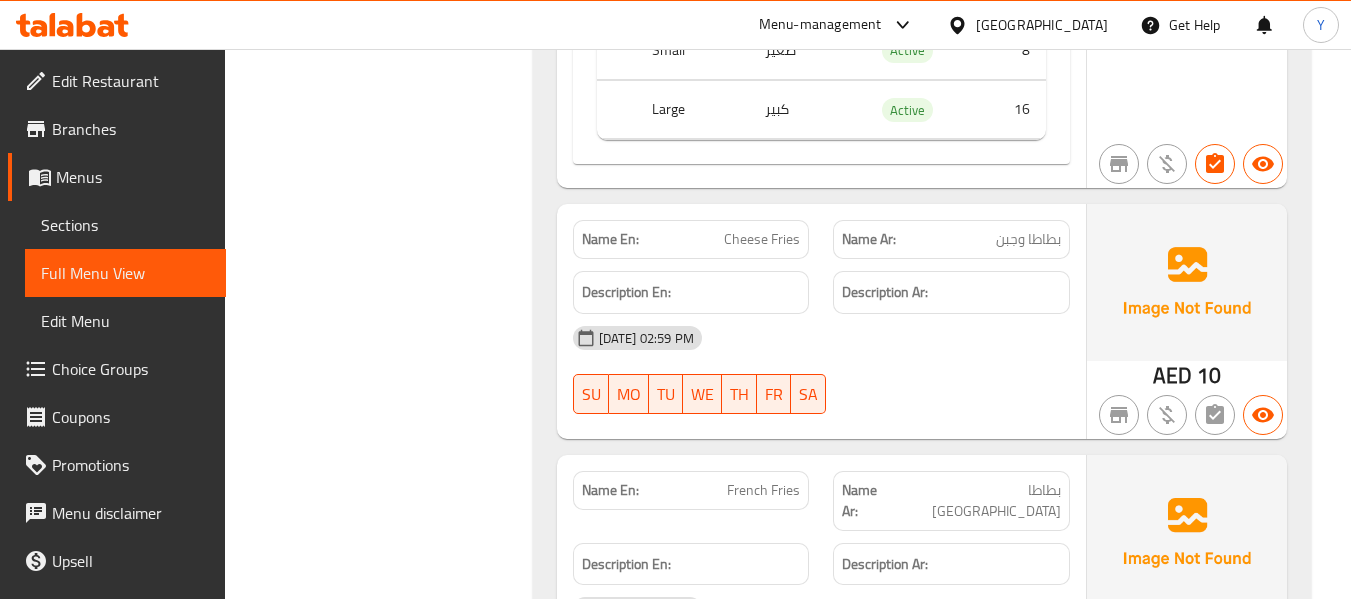click on "Description Ar:" at bounding box center [951, 564] 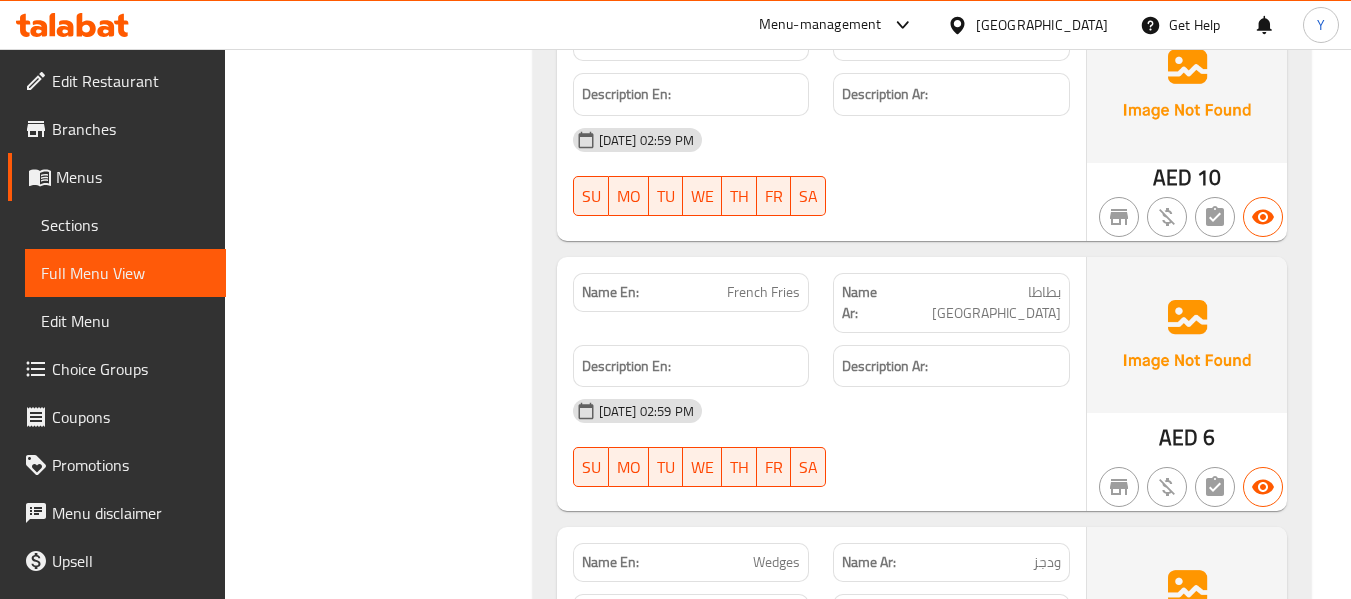 click on "Name En: Mozzarella Sticks Name Ar: اصابع موزاريلا Description En: Description Ar: 10-07-2025 02:58 PM SU MO TU WE TH FR SA Caregories: (En):   Your choice of: (Ar): اختيارك من: Name(En) Name(Ar) Status Price Small صغير  Active 8 Large كبير Active 16 AED 0 Name En: Onion Rings Name Ar: حلقات بصل Description En: Description Ar: 10-07-2025 02:58 PM SU MO TU WE TH FR SA Caregories: (En):   Your choice of: (Ar): اختيارك من: Name(En) Name(Ar) Status Price Small صغير  Active 8 Large كبير Active 16 AED 0 Name En: Cheese Fries  Name Ar: بطاطا وجبن  Description En: Description Ar: 10-07-2025 02:59 PM SU MO TU WE TH FR SA AED 10 Name En: French Fries Name Ar: بطاطا مقلية Description En: Description Ar: 10-07-2025 02:59 PM SU MO TU WE TH FR SA AED 6 Name En: Wedges Name Ar: ودجز Description En: Description Ar: 10-07-2025 03:00 PM SU MO TU WE TH FR SA AED 10 Name En: Wedges Cheese Name Ar: ودجز جبن  Description En: Description Ar: SU MO" at bounding box center (922, -54) 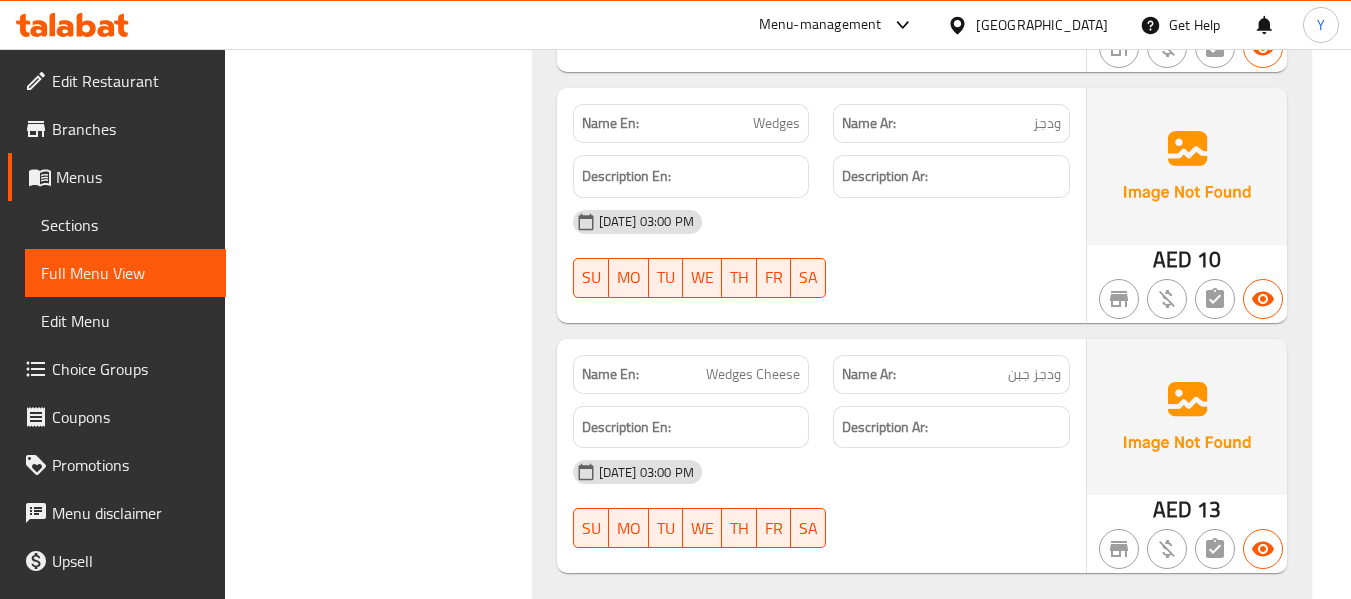 scroll, scrollTop: 1964, scrollLeft: 0, axis: vertical 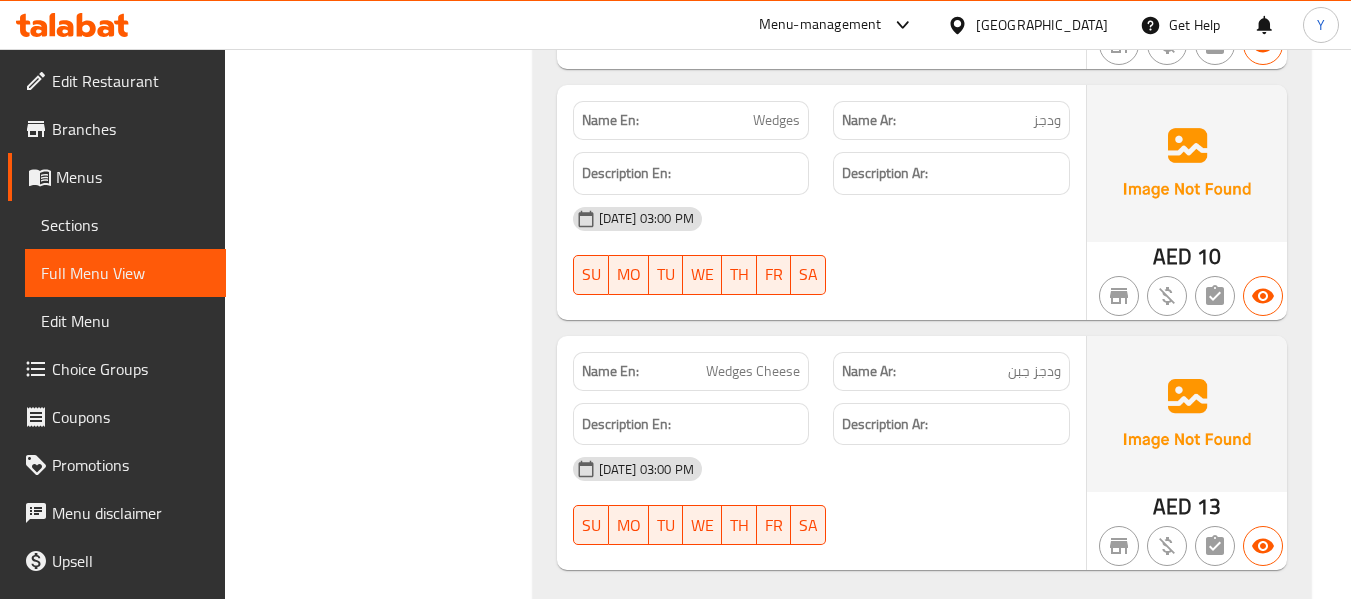 click on "Name En: Mozzarella Sticks Name Ar: اصابع موزاريلا Description En: Description Ar: 10-07-2025 02:58 PM SU MO TU WE TH FR SA Caregories: (En):   Your choice of: (Ar): اختيارك من: Name(En) Name(Ar) Status Price Small صغير  Active 8 Large كبير Active 16 AED 0 Name En: Onion Rings Name Ar: حلقات بصل Description En: Description Ar: 10-07-2025 02:58 PM SU MO TU WE TH FR SA Caregories: (En):   Your choice of: (Ar): اختيارك من: Name(En) Name(Ar) Status Price Small صغير  Active 8 Large كبير Active 16 AED 0 Name En: Cheese Fries  Name Ar: بطاطا وجبن  Description En: Description Ar: 10-07-2025 02:59 PM SU MO TU WE TH FR SA AED 10 Name En: French Fries Name Ar: بطاطا مقلية Description En: Description Ar: 10-07-2025 02:59 PM SU MO TU WE TH FR SA AED 6 Name En: Wedges Name Ar: ودجز Description En: Description Ar: 10-07-2025 03:00 PM SU MO TU WE TH FR SA AED 10 Name En: Wedges Cheese Name Ar: ودجز جبن  Description En: Description Ar: SU MO" at bounding box center (922, -496) 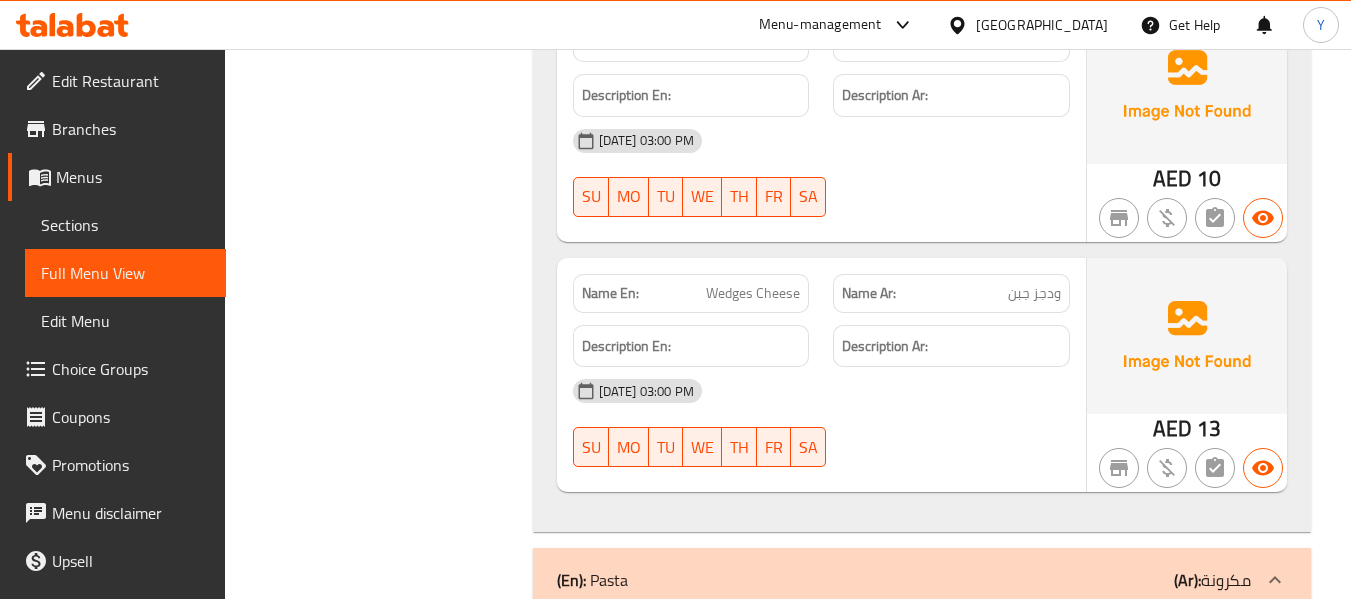 click on "Name En: Wedges Cheese Name Ar: ودجز جبن  Description En: Description Ar: 10-07-2025 03:00 PM SU MO TU WE TH FR SA" at bounding box center [821, 375] 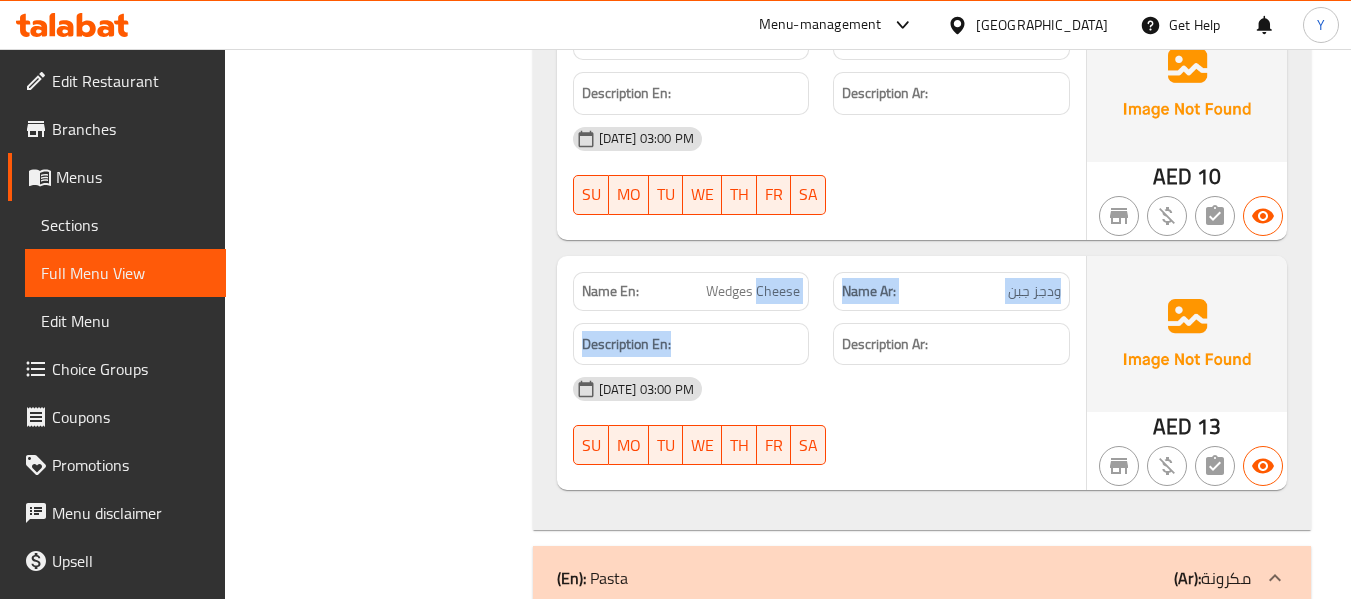 scroll, scrollTop: 2124, scrollLeft: 0, axis: vertical 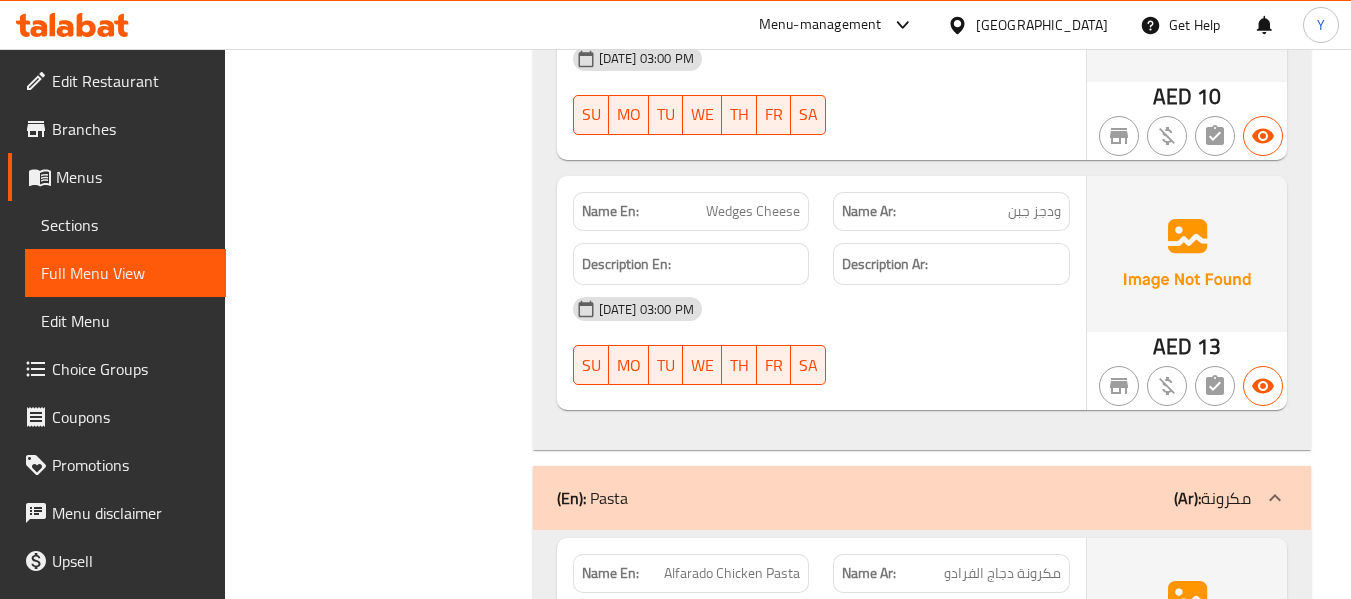 click on "Description Ar:" at bounding box center (951, 264) 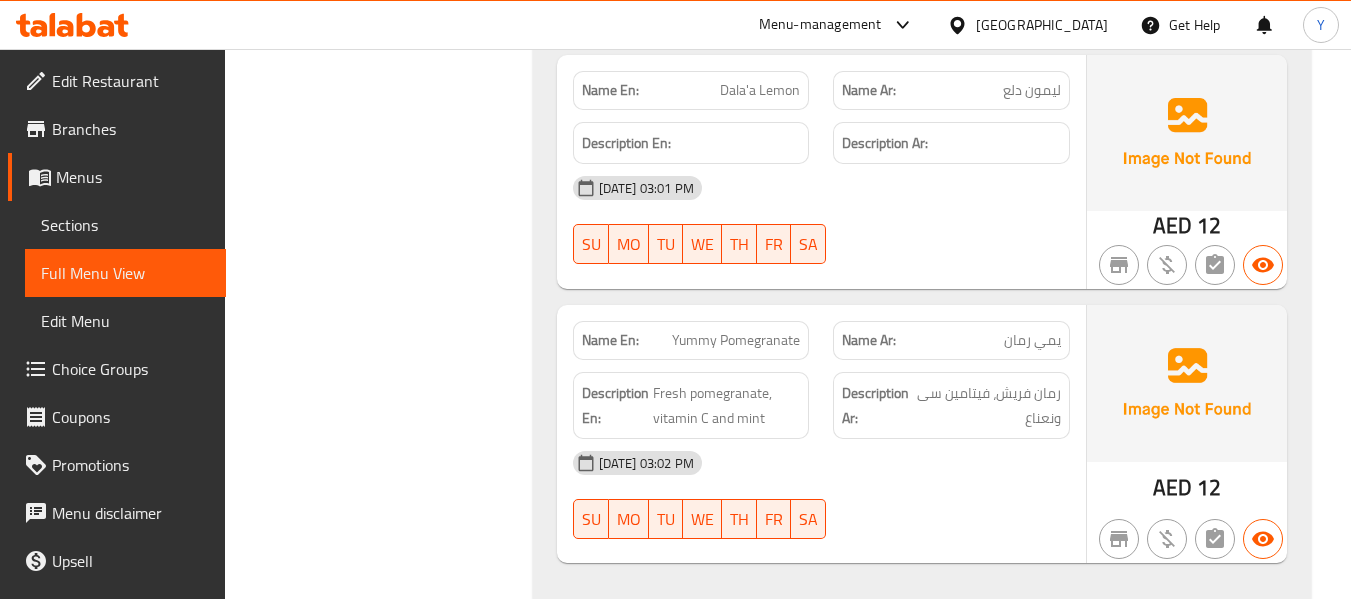 scroll, scrollTop: 8772, scrollLeft: 0, axis: vertical 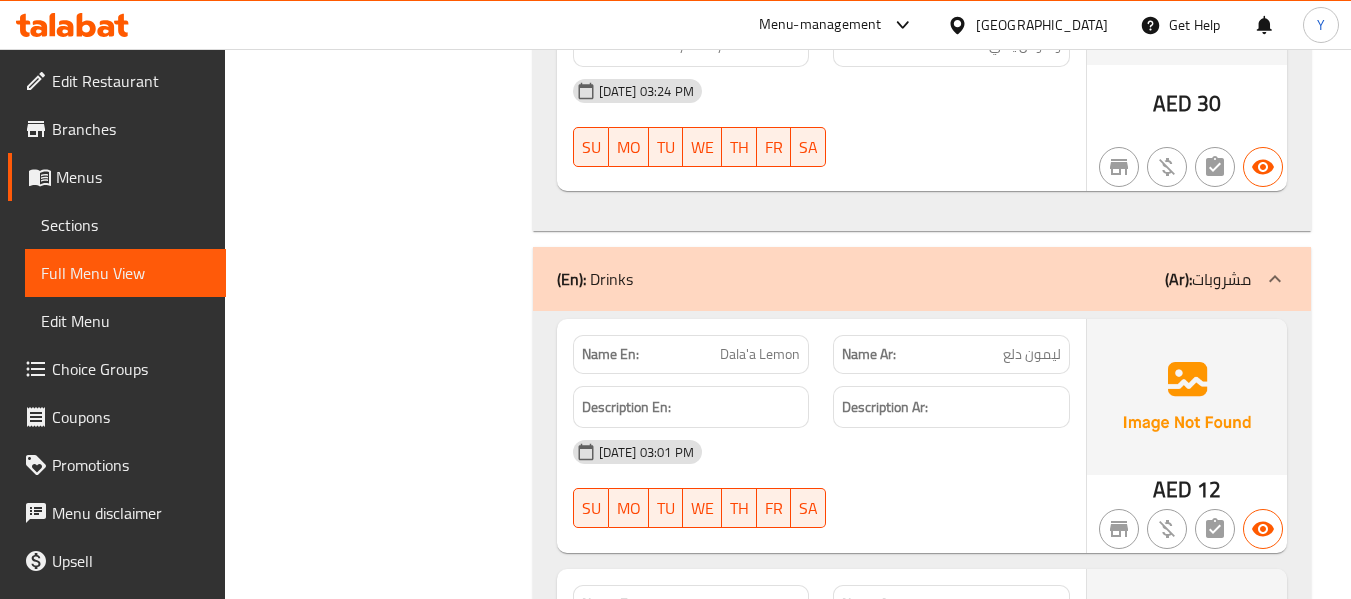 click on "Name En: Yummy Pomegranate  Name Ar: يمي رمان  Description En: Fresh pomegranate, vitamin C and mint Description Ar: رمان فريش، فيتامين سى ونعناع 10-07-2025 03:02 PM SU MO TU WE TH FR SA" at bounding box center [821, -7575] 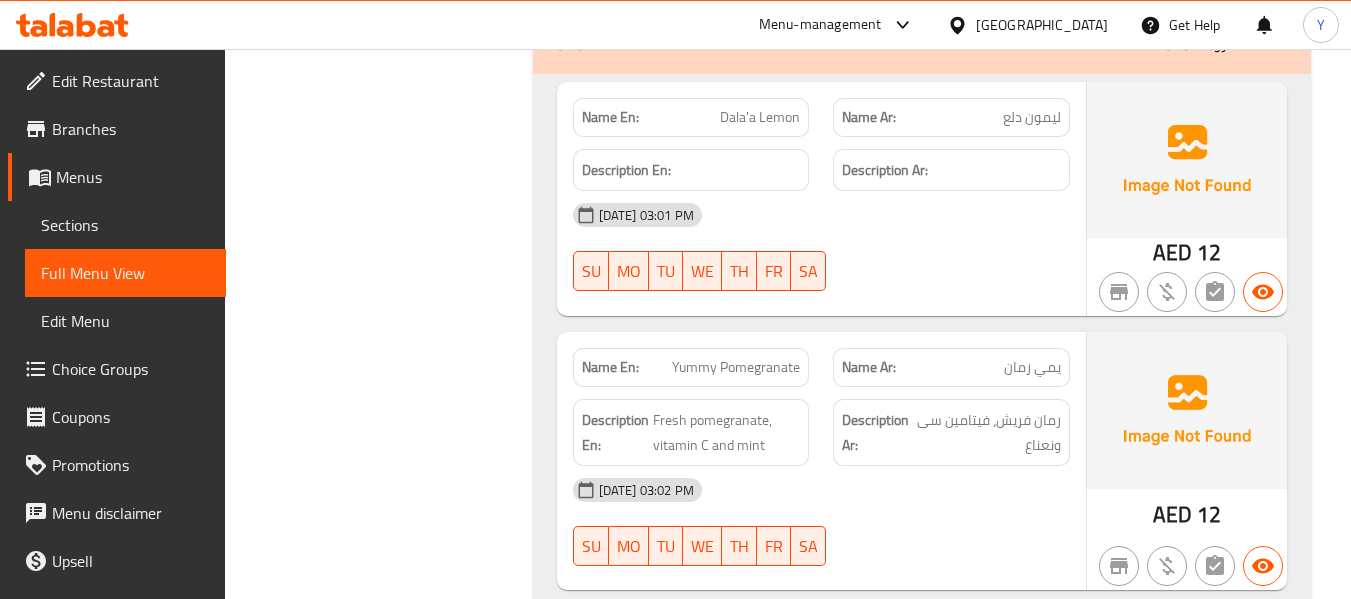 scroll, scrollTop: 9046, scrollLeft: 0, axis: vertical 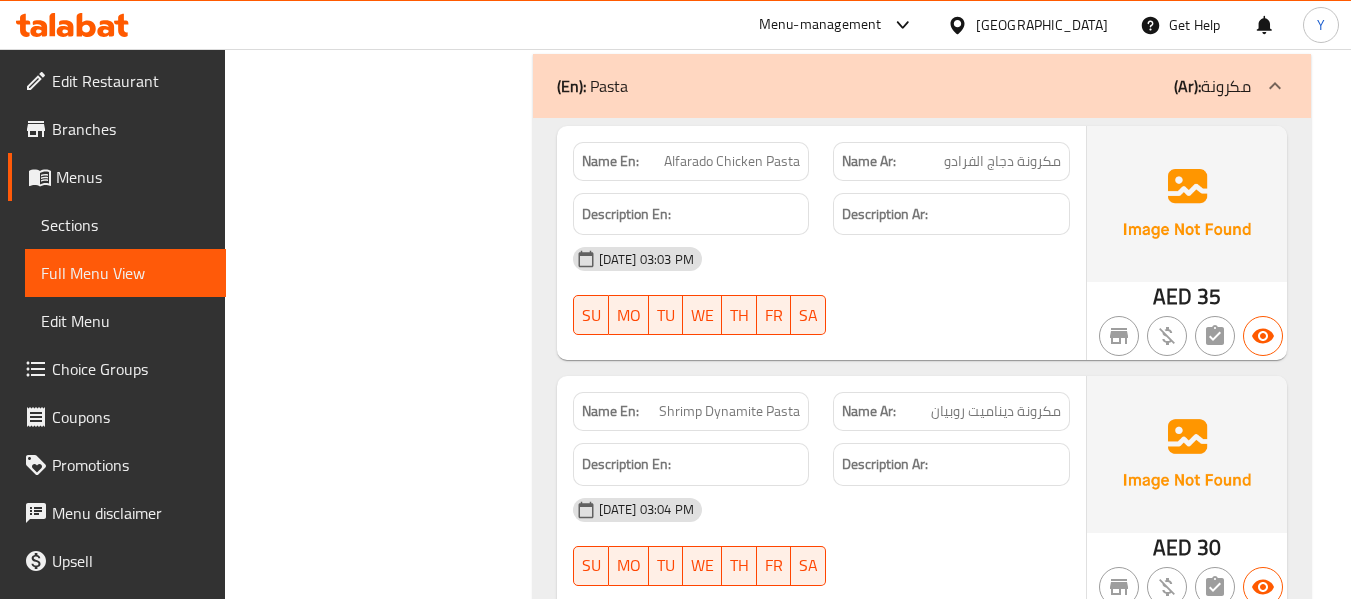 click on "10-07-2025 03:03 PM" at bounding box center (646, -2032) 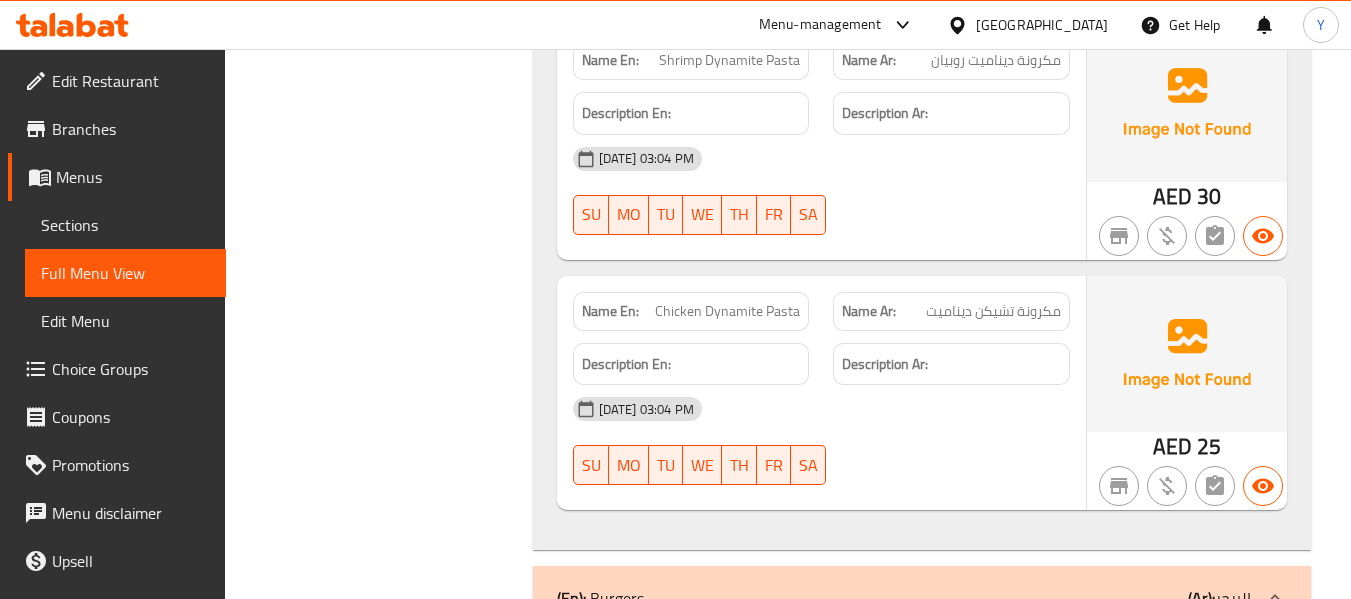 scroll, scrollTop: 2896, scrollLeft: 0, axis: vertical 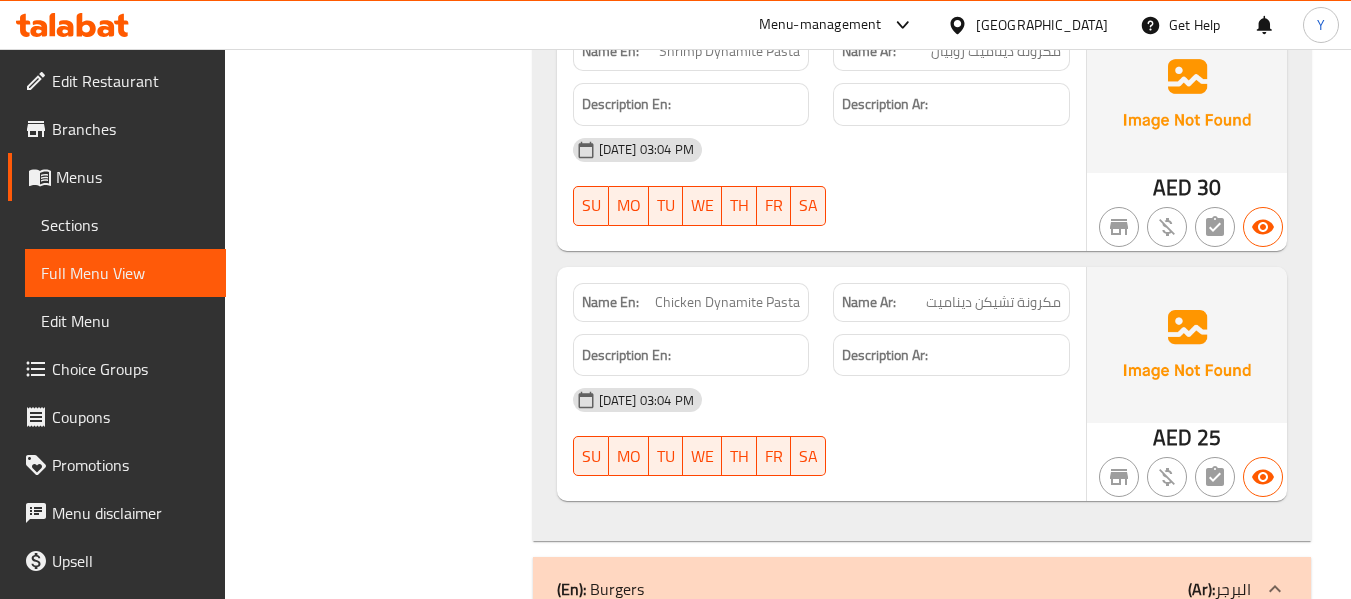 click on "Name En: Chicken Dynamite Pasta" at bounding box center [691, -1333] 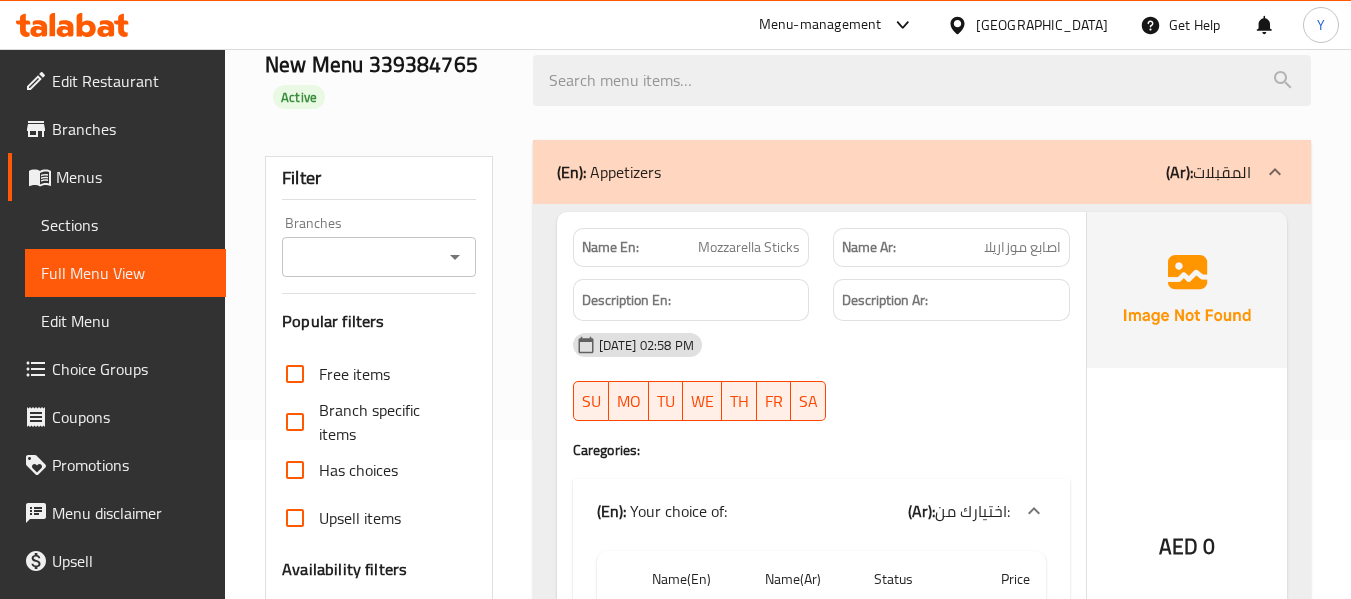 scroll, scrollTop: 4538, scrollLeft: 0, axis: vertical 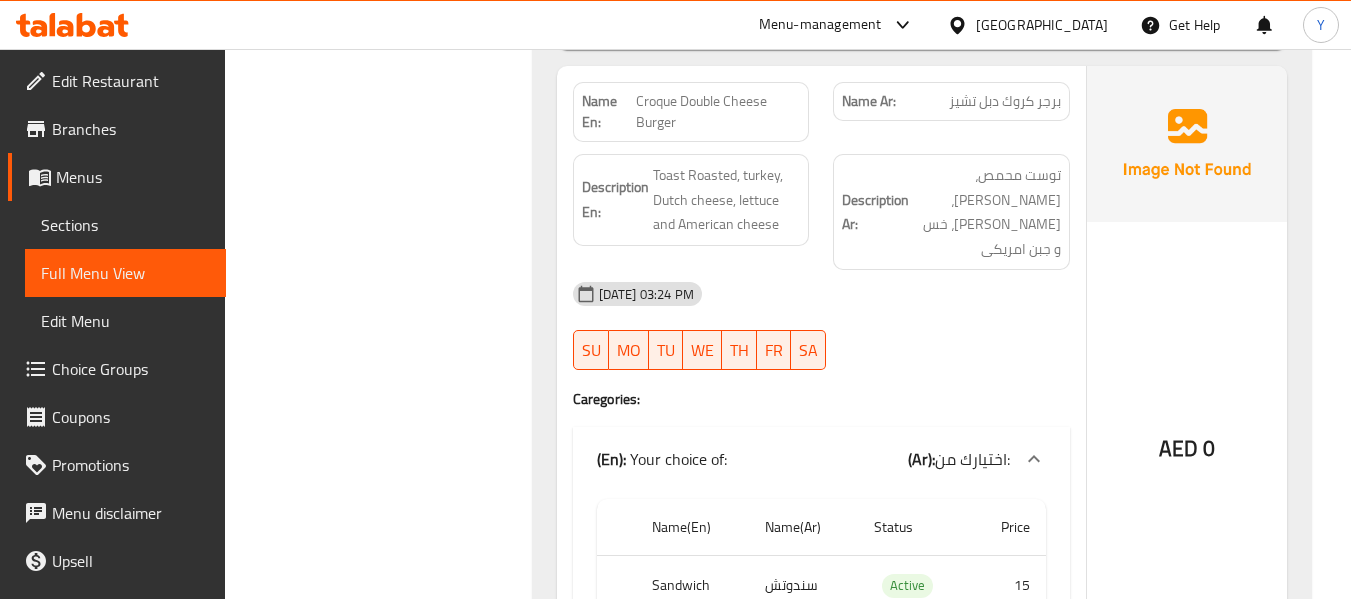 click on "Croque Double Cheese Burger" at bounding box center (763, -2943) 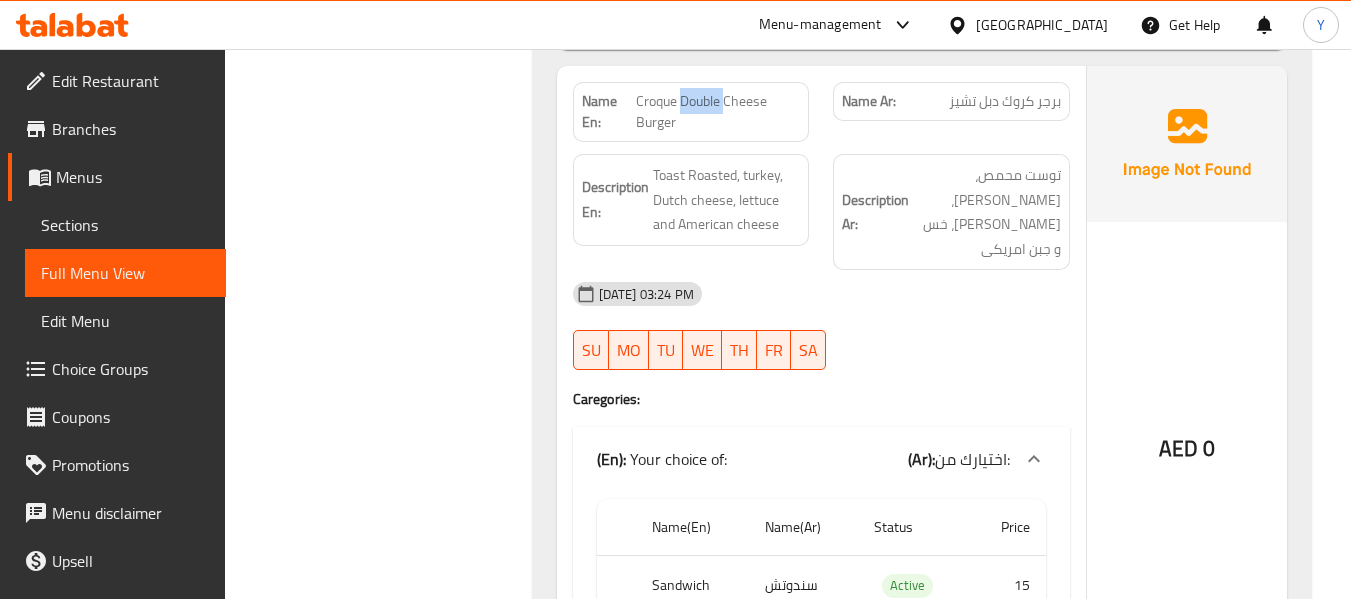 click on "Croque Double Cheese Burger" at bounding box center (763, -2943) 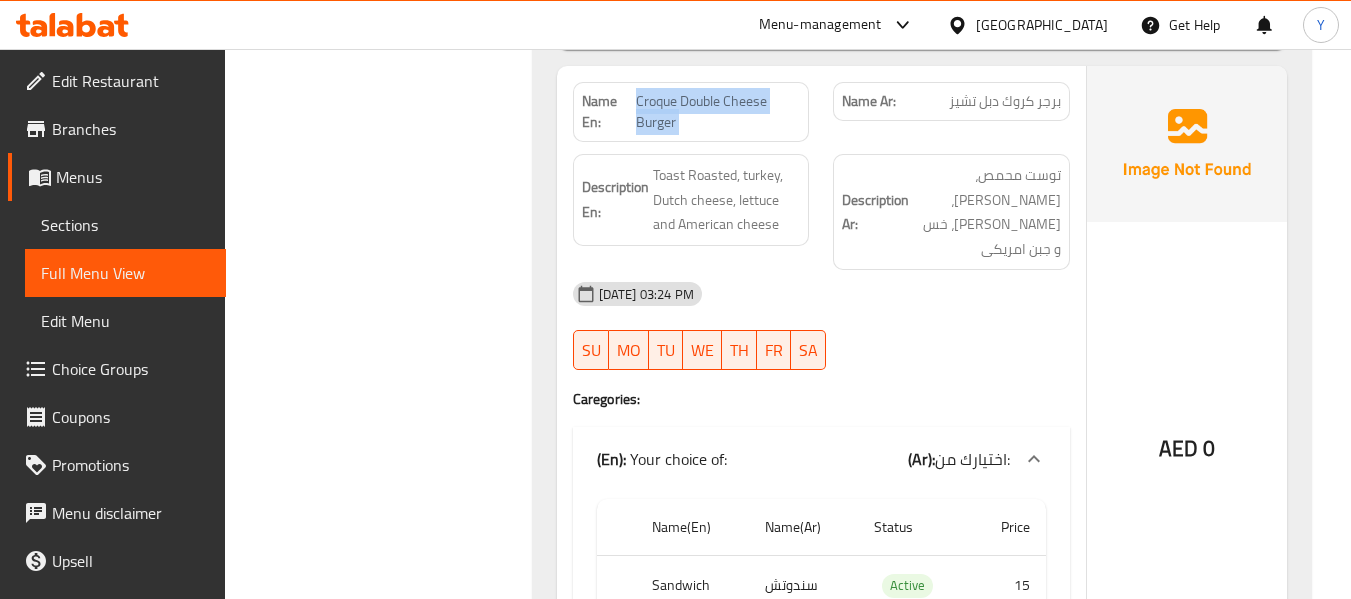 click on "Croque Double Cheese Burger" at bounding box center [763, -2943] 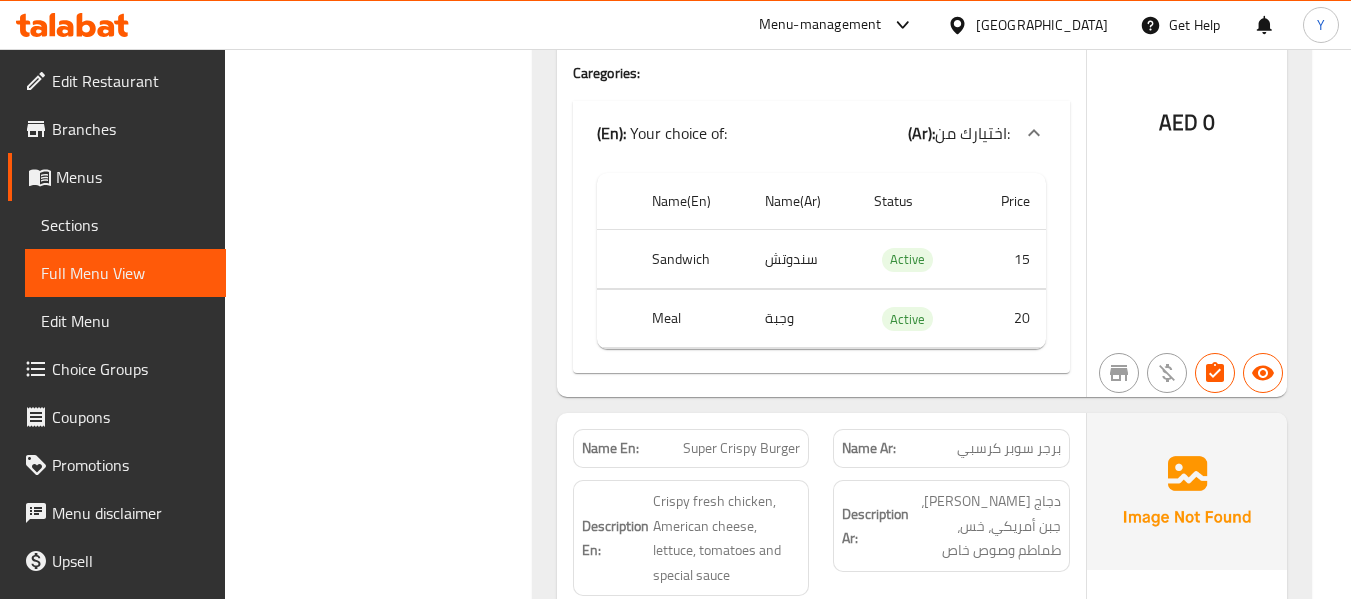 scroll, scrollTop: 5117, scrollLeft: 0, axis: vertical 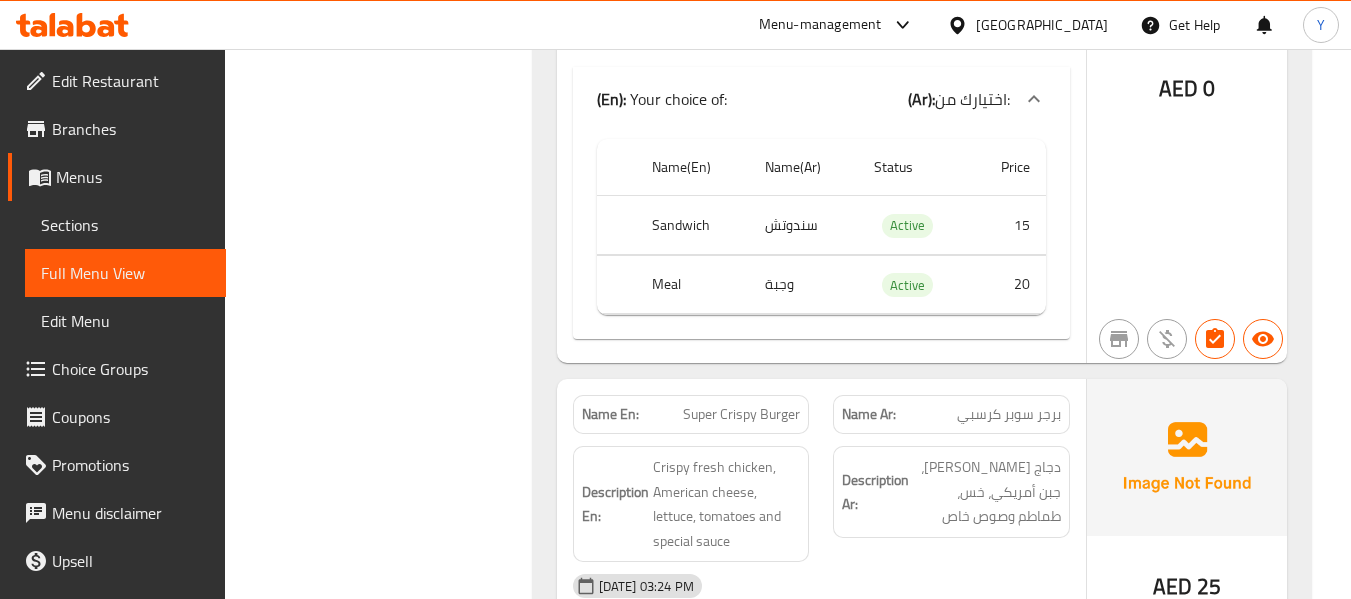 click on "Name(En)" at bounding box center (692, -4379) 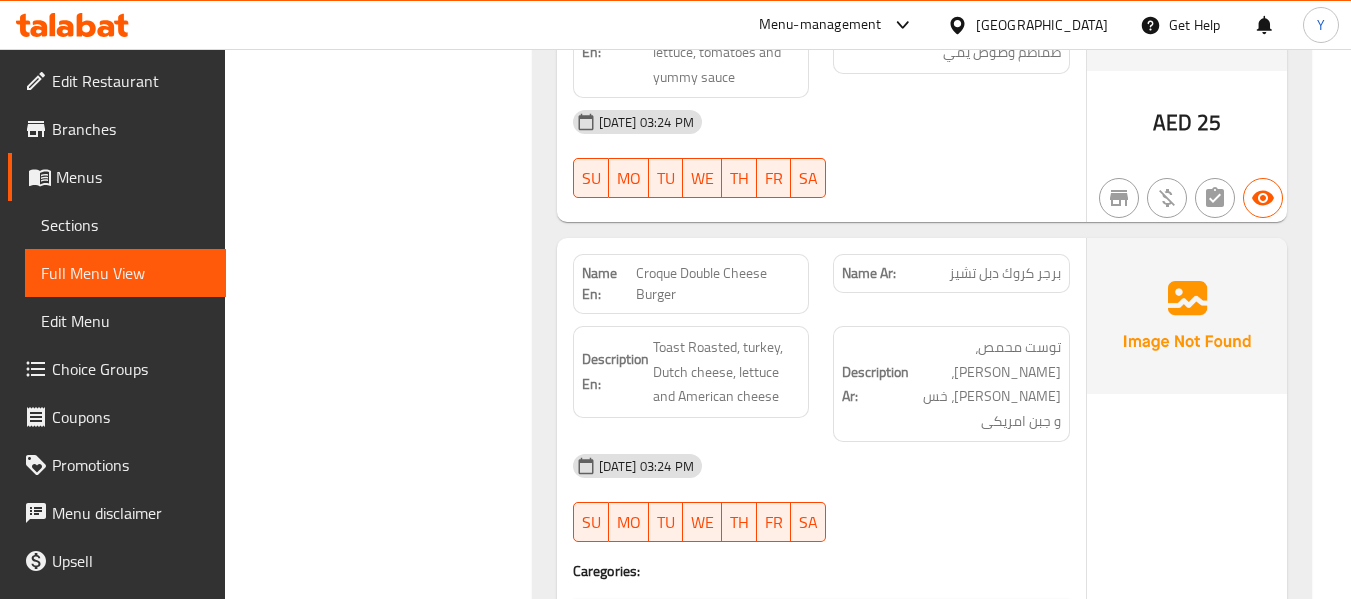 scroll, scrollTop: 4636, scrollLeft: 0, axis: vertical 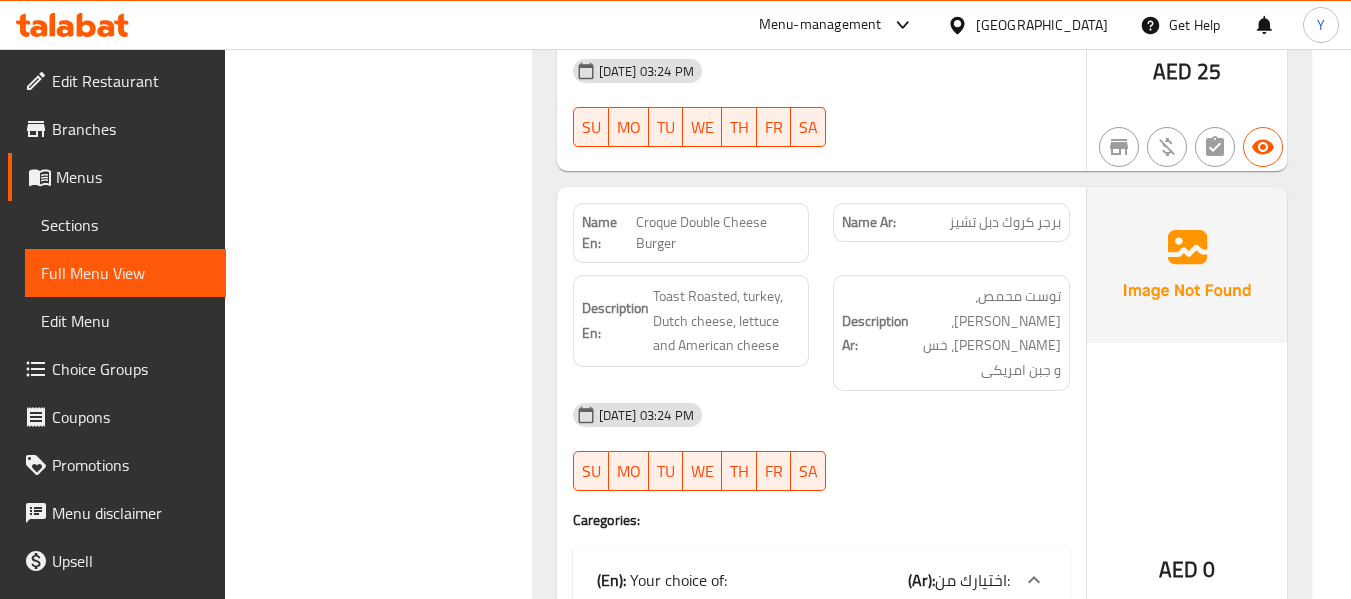 click on "Croque Double Cheese Burger" at bounding box center (763, -2822) 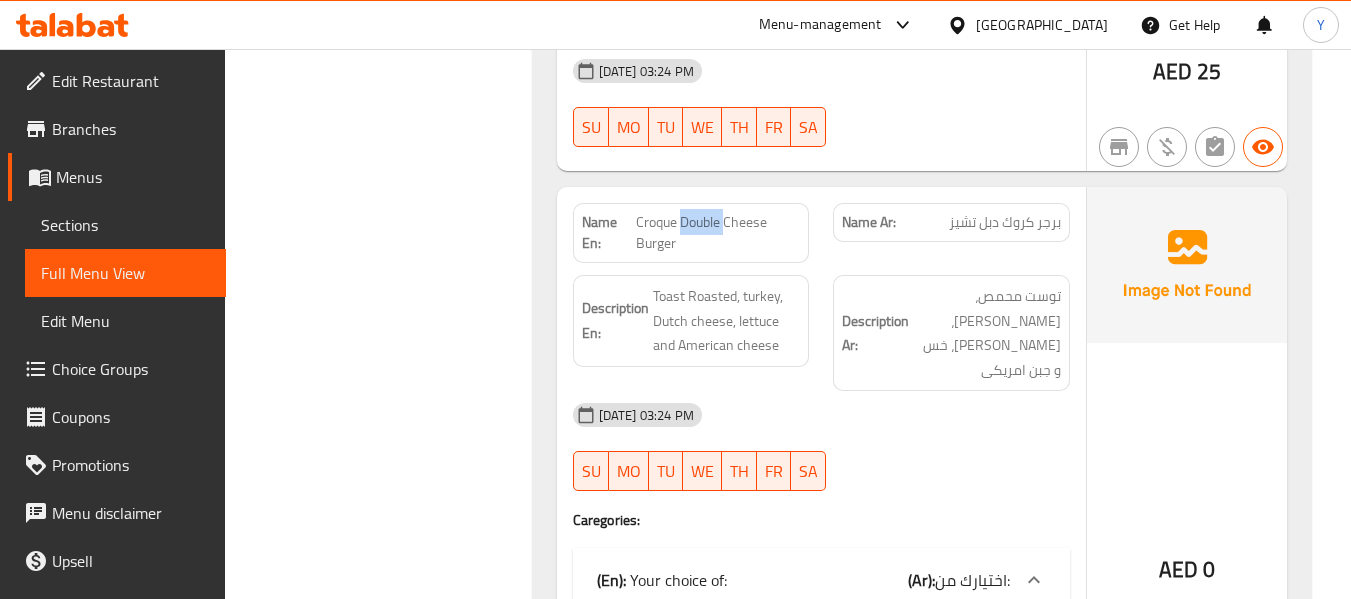 click on "Croque Double Cheese Burger" at bounding box center (763, -2822) 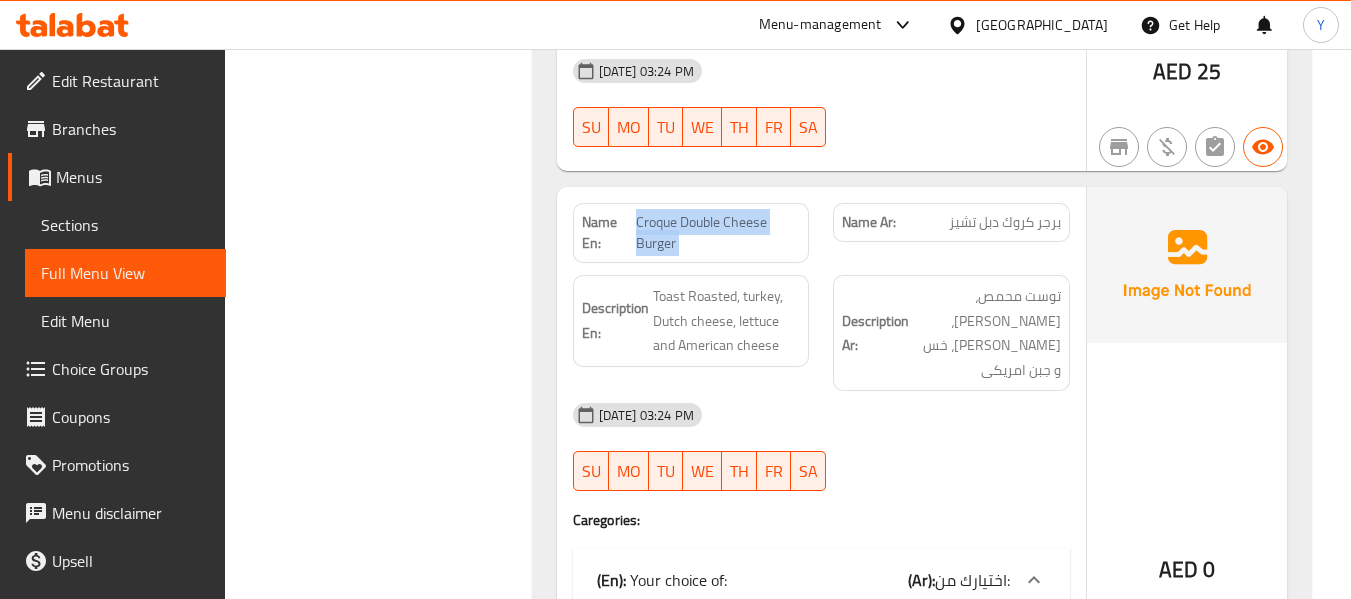 click on "Croque Double Cheese Burger" at bounding box center [763, -2822] 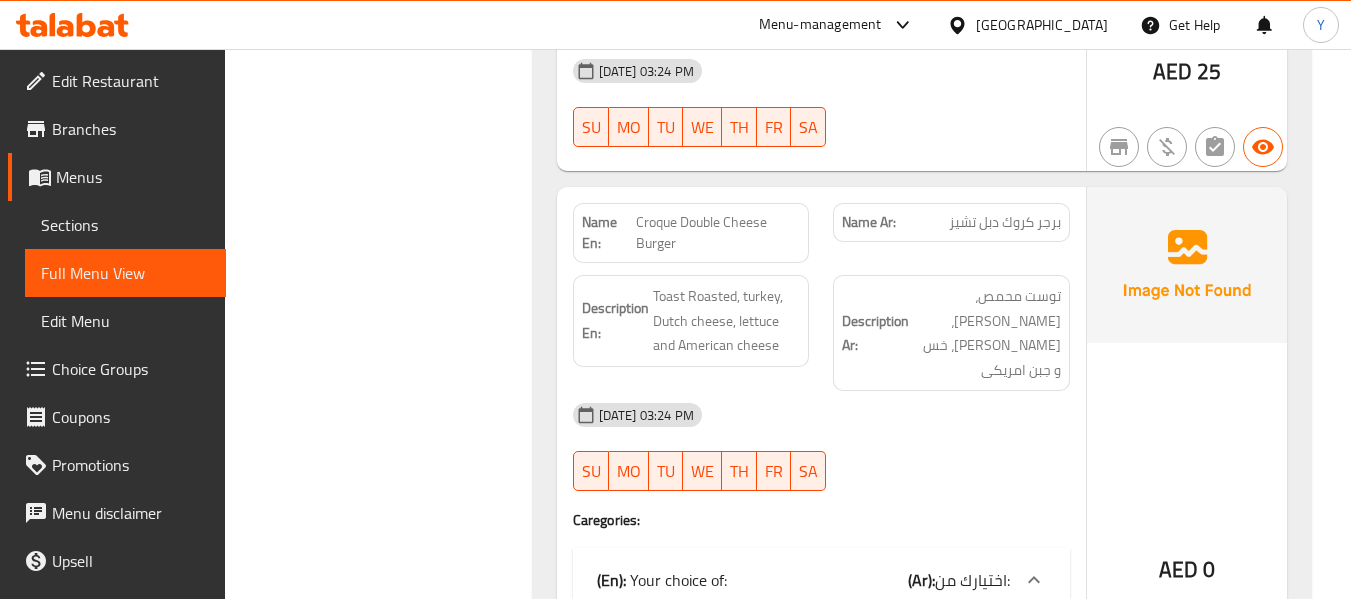 click on "Name En: Boom Boom Name Ar: بوم بوم Description En: Grilled chicken pieces, Dutch cheese, steak fries, yummy burger sauce Description Ar: قطع دجاج مشوي ، جبن هولندي ، بطاطا ستيلك ، صوص يمي برجر 10-07-2025 03:24 PM SU MO TU WE TH FR SA AED 25 Name En: Chicken Strips Burger  Name Ar: برجر ستربس دجاج Description En: Grilled chicken pieces, American cheese, lettuce, and Vic special sauce Description Ar: قطع دجاج مشوي، جبن أمريكي، خس، وصوص فيك الخاص 10-07-2025 03:24 PM SU MO TU WE TH FR SA Caregories: (En):   Your choice of: (Ar): اختيارك من: Name(En) Name(Ar) Status Price Sandwich  سندوتش Active 20 Meal وجبة Active 25 AED 0 Name En: Fatek Burger Name Ar: فتك برجر Description En: Fresh Angus beef, American cheese, lettuce, tomatoes and yummy sauce Description Ar: لحم بقر انجوس فريش، جبن أمريكي ، خس، طماطم وصوص يمي 10-07-2025 03:24 PM SU MO TU WE TH FR" at bounding box center [922, -3168] 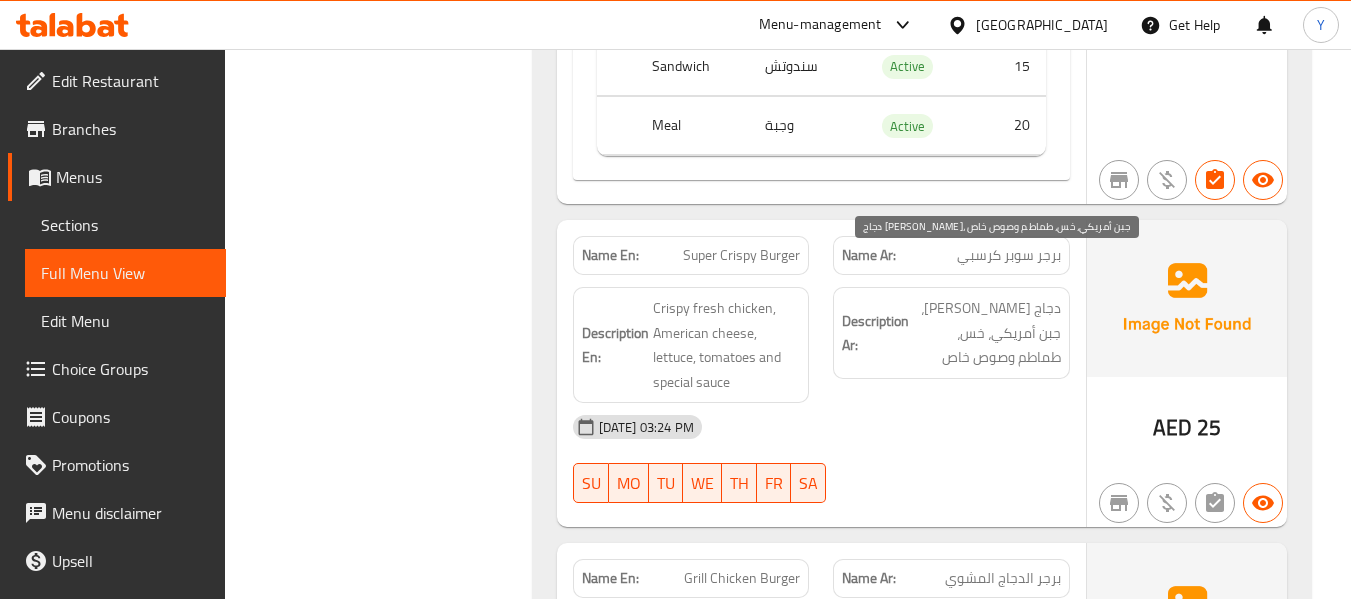 scroll, scrollTop: 5316, scrollLeft: 0, axis: vertical 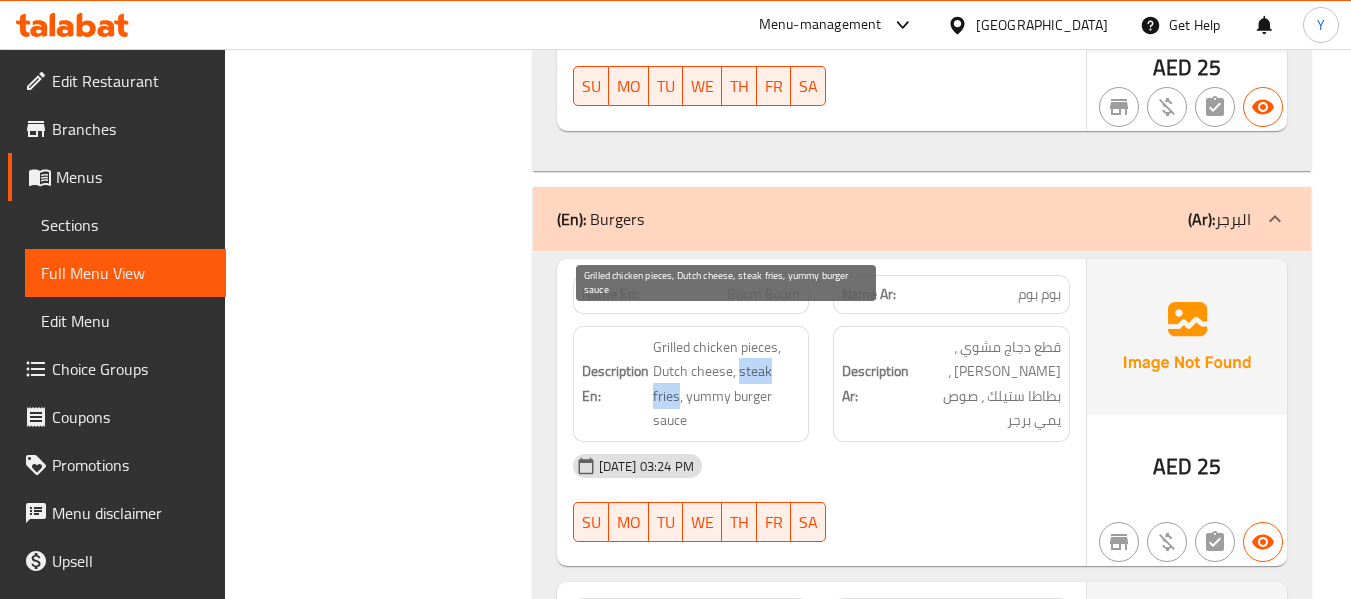 drag, startPoint x: 738, startPoint y: 353, endPoint x: 677, endPoint y: 372, distance: 63.89053 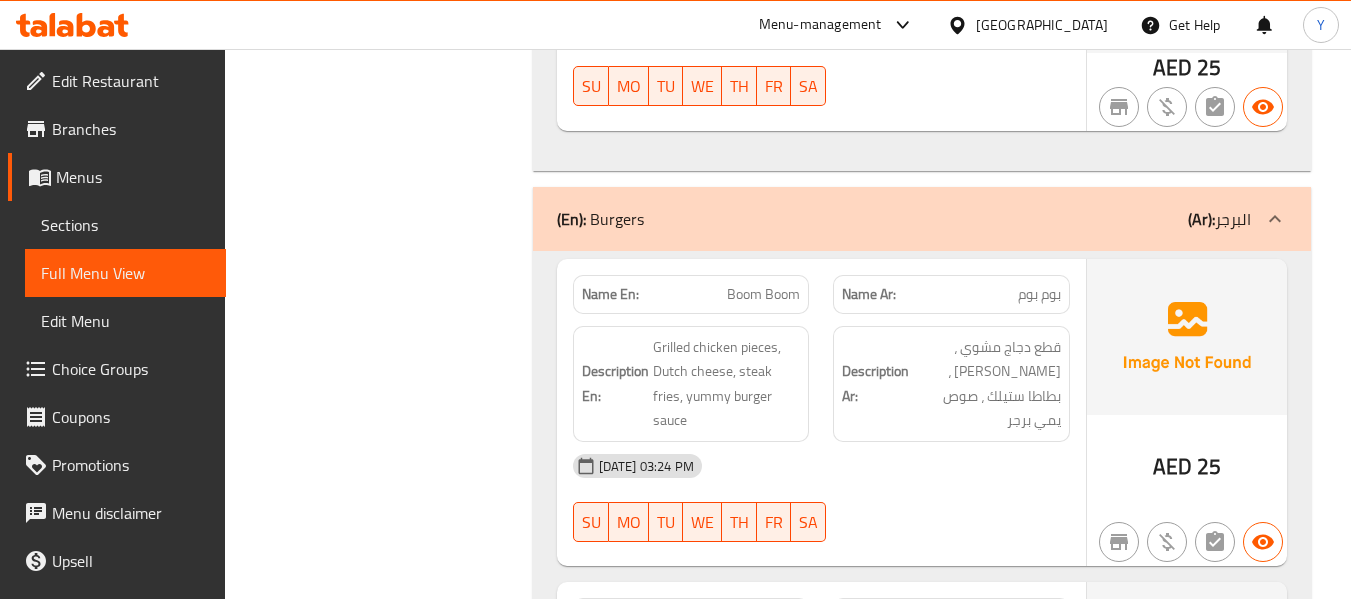 click on "Name En: Boom Boom Name Ar: بوم بوم Description En: Grilled chicken pieces, Dutch cheese, steak fries, yummy burger sauce Description Ar: قطع دجاج مشوي ، جبن هولندي ، بطاطا ستيلك ، صوص يمي برجر 10-07-2025 03:24 PM SU MO TU WE TH FR SA AED 25 Name En: Chicken Strips Burger  Name Ar: برجر ستربس دجاج Description En: Grilled chicken pieces, American cheese, lettuce, and Vic special sauce Description Ar: قطع دجاج مشوي، جبن أمريكي، خس، وصوص فيك الخاص 10-07-2025 03:24 PM SU MO TU WE TH FR SA Caregories: (En):   Your choice of: (Ar): اختيارك من: Name(En) Name(Ar) Status Price Sandwich  سندوتش Active 20 Meal وجبة Active 25 AED 0 Name En: Fatek Burger Name Ar: فتك برجر Description En: Fresh Angus beef, American cheese, lettuce, tomatoes and yummy sauce Description Ar: لحم بقر انجوس فريش، جبن أمريكي ، خس، طماطم وصوص يمي 10-07-2025 03:24 PM SU MO TU WE TH FR" at bounding box center [922, -1798] 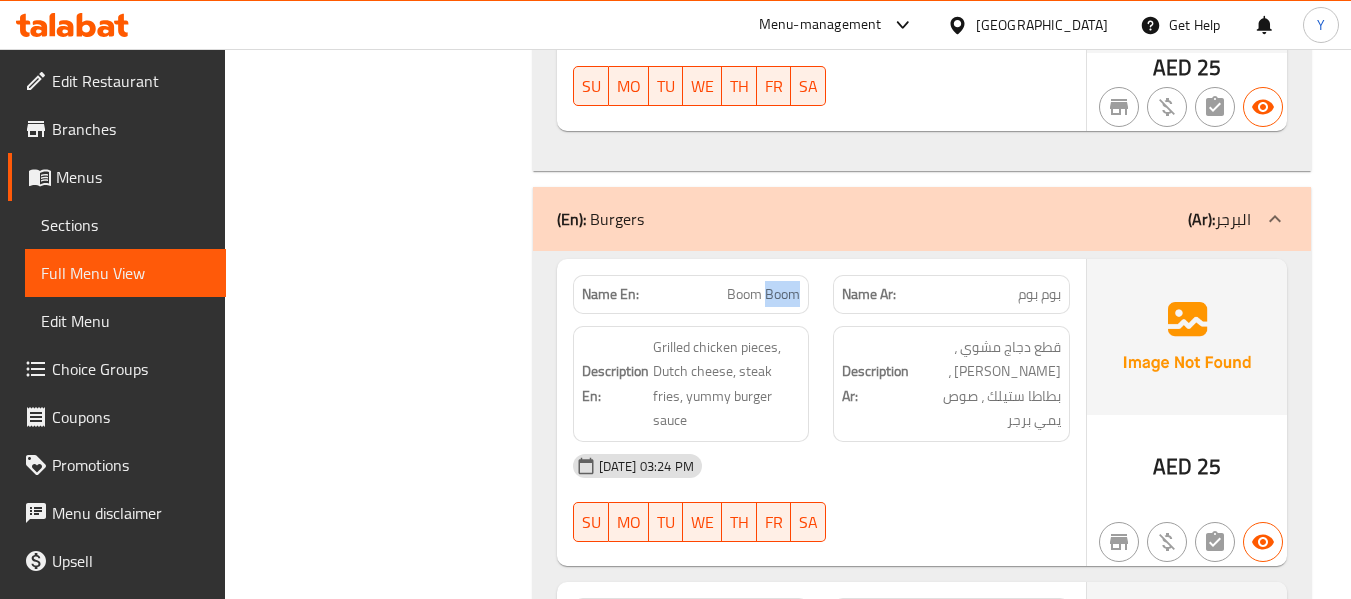 click on "Boom Boom" at bounding box center (749, -2860) 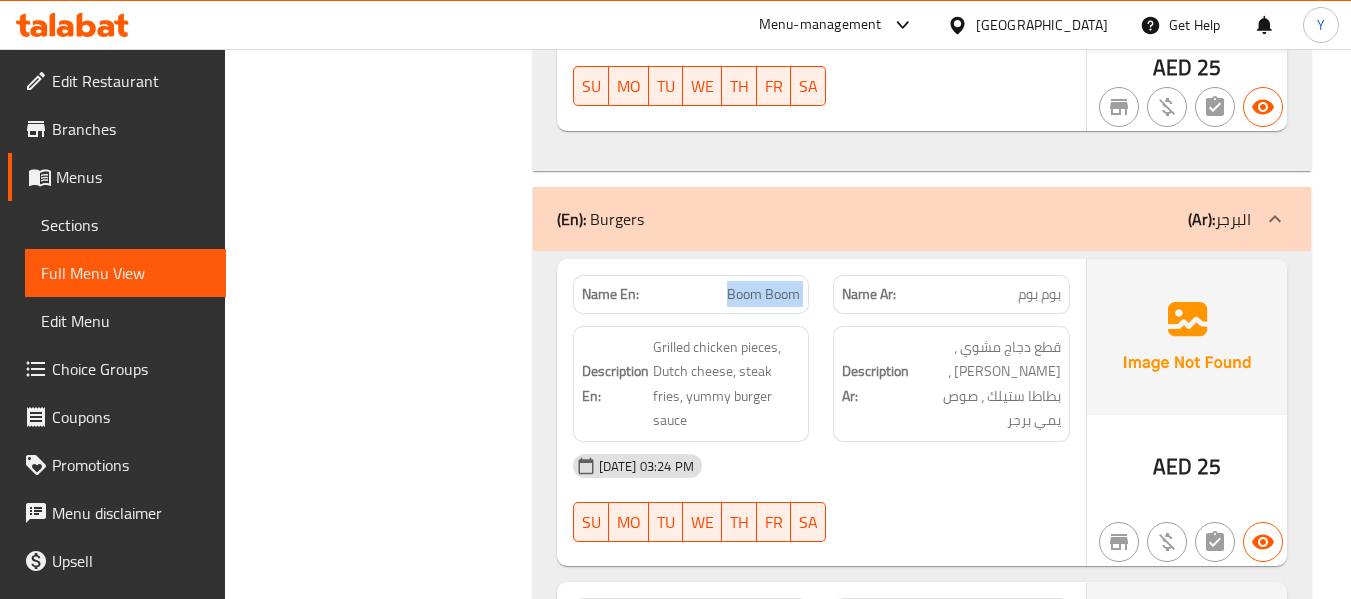 copy on "Boom Boom" 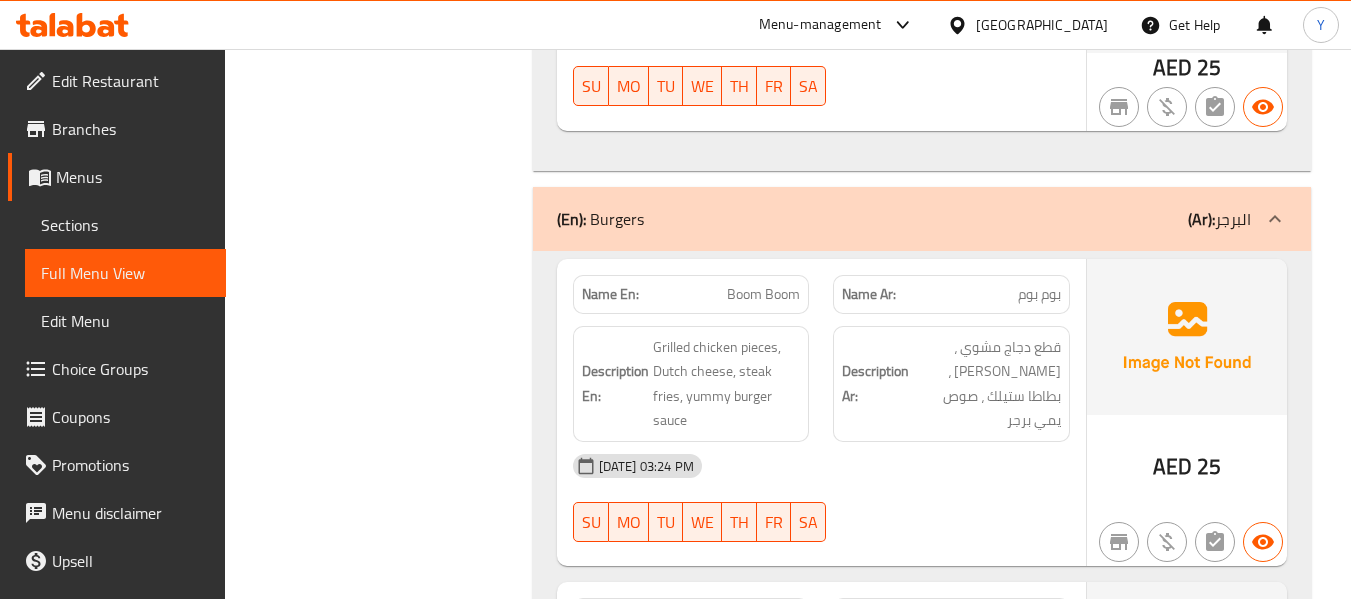 click on "Filter Branches Branches Popular filters Free items Branch specific items Has choices Upsell items Availability filters Available Not available View filters Collapse sections Collapse categories Collapse Choices" at bounding box center (386, 1720) 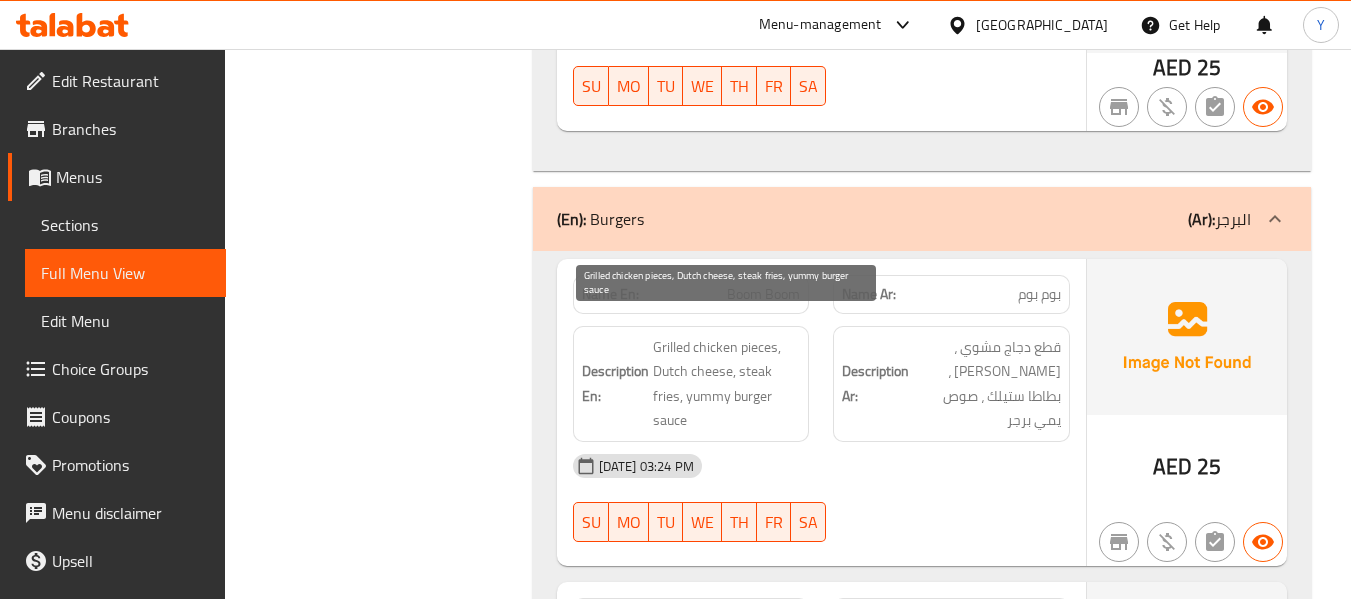 click on "Grilled chicken pieces, Dutch cheese, steak fries, yummy burger sauce" at bounding box center [727, 384] 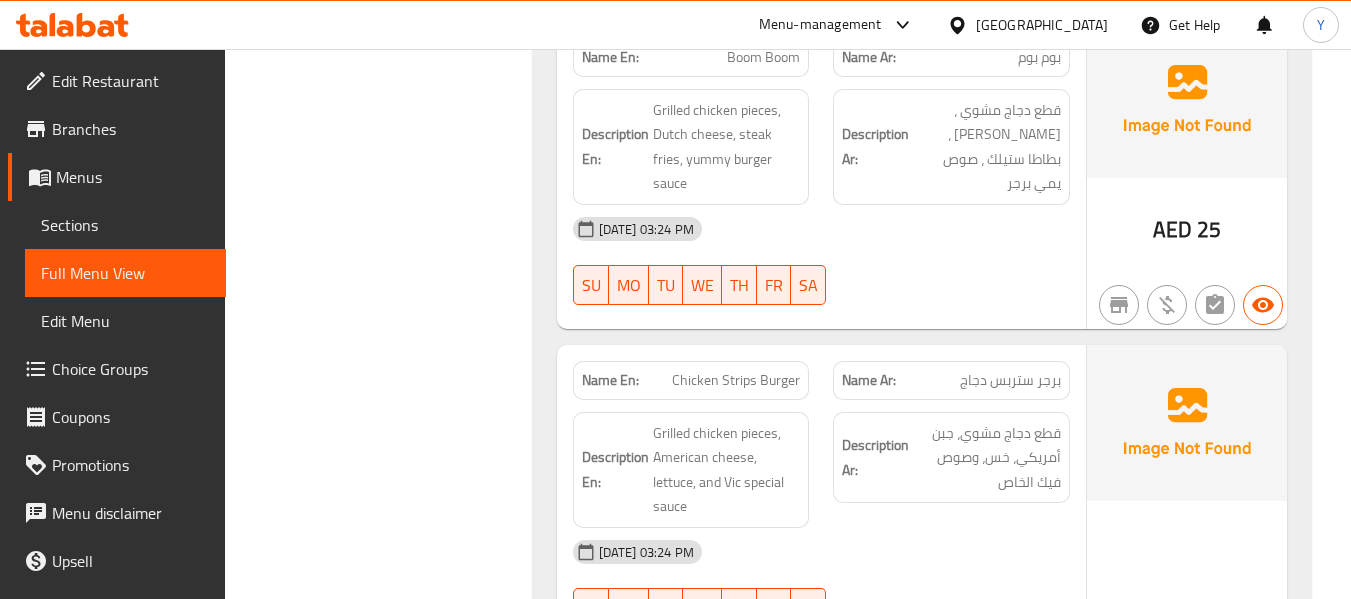 scroll, scrollTop: 3506, scrollLeft: 0, axis: vertical 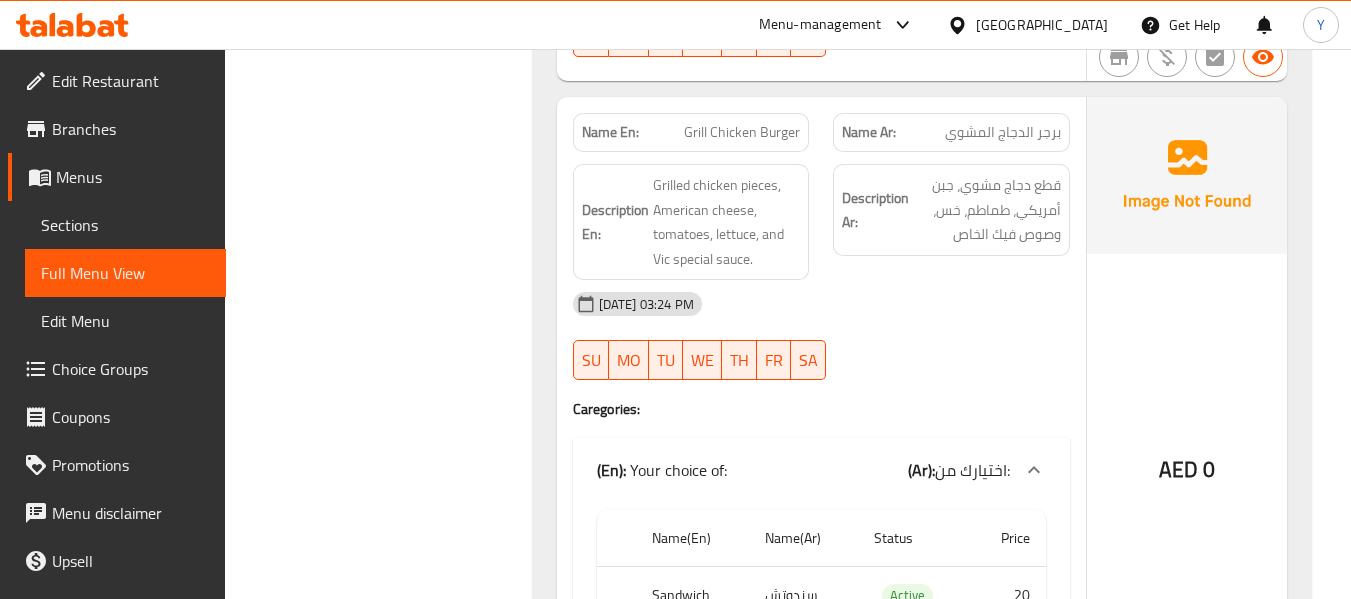 click on "[DATE] 03:24 PM" at bounding box center [821, -3289] 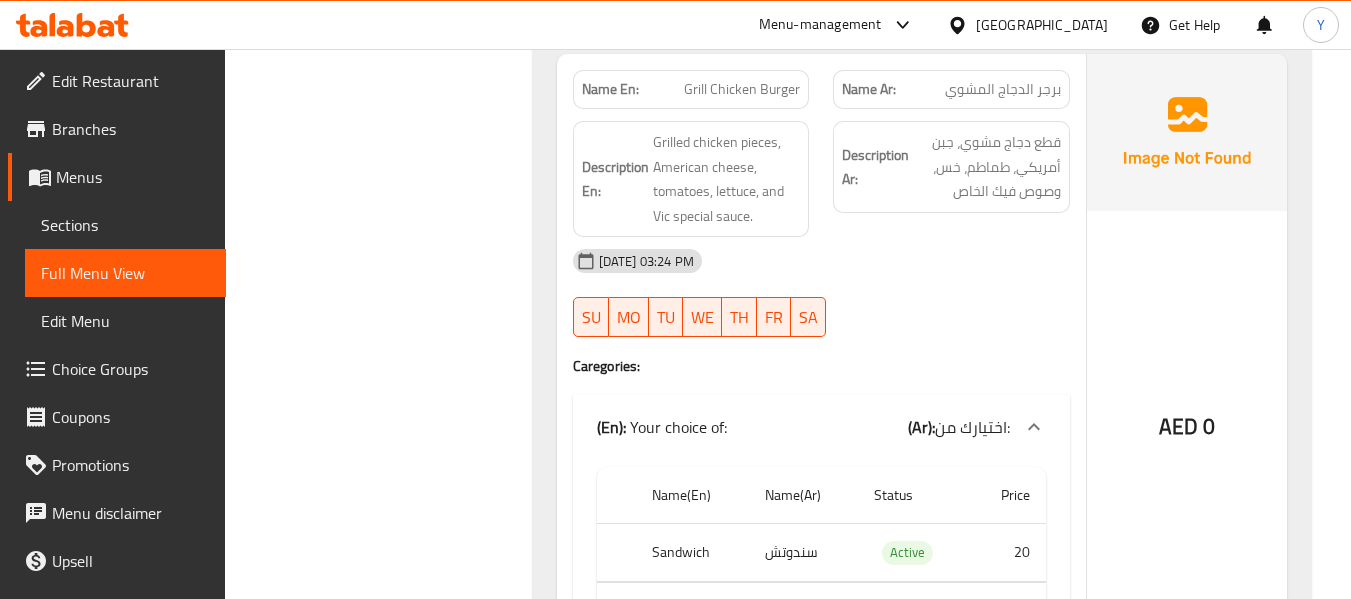 scroll, scrollTop: 5762, scrollLeft: 0, axis: vertical 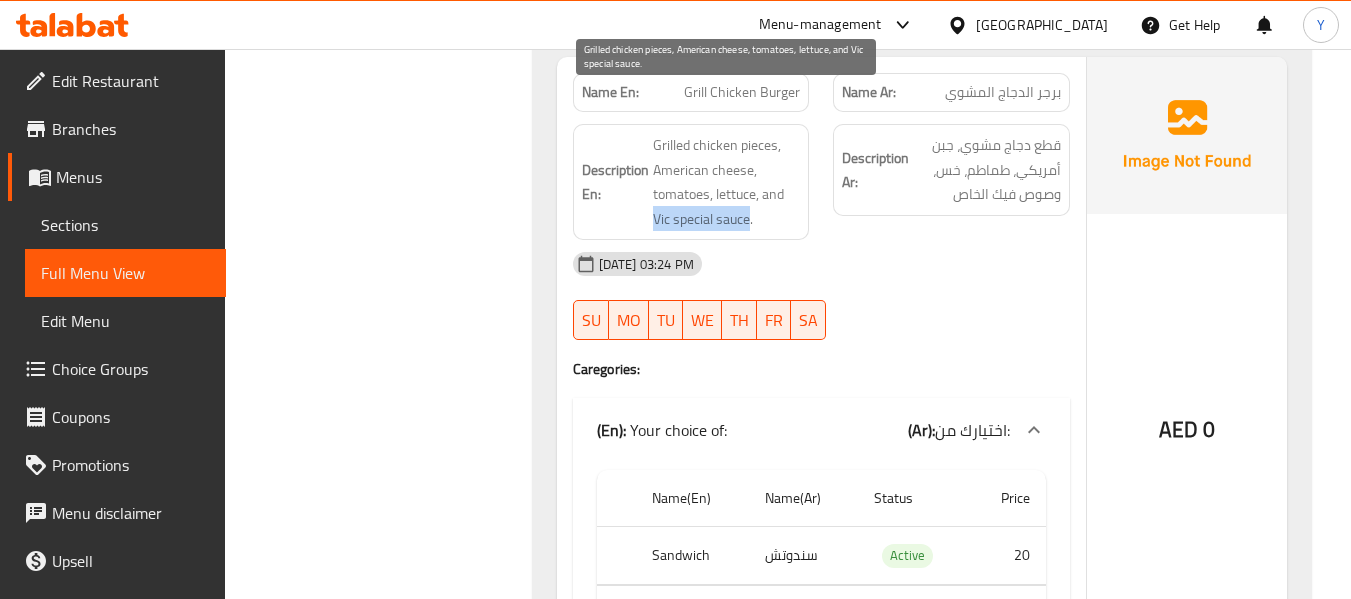 drag, startPoint x: 656, startPoint y: 175, endPoint x: 749, endPoint y: 172, distance: 93.04838 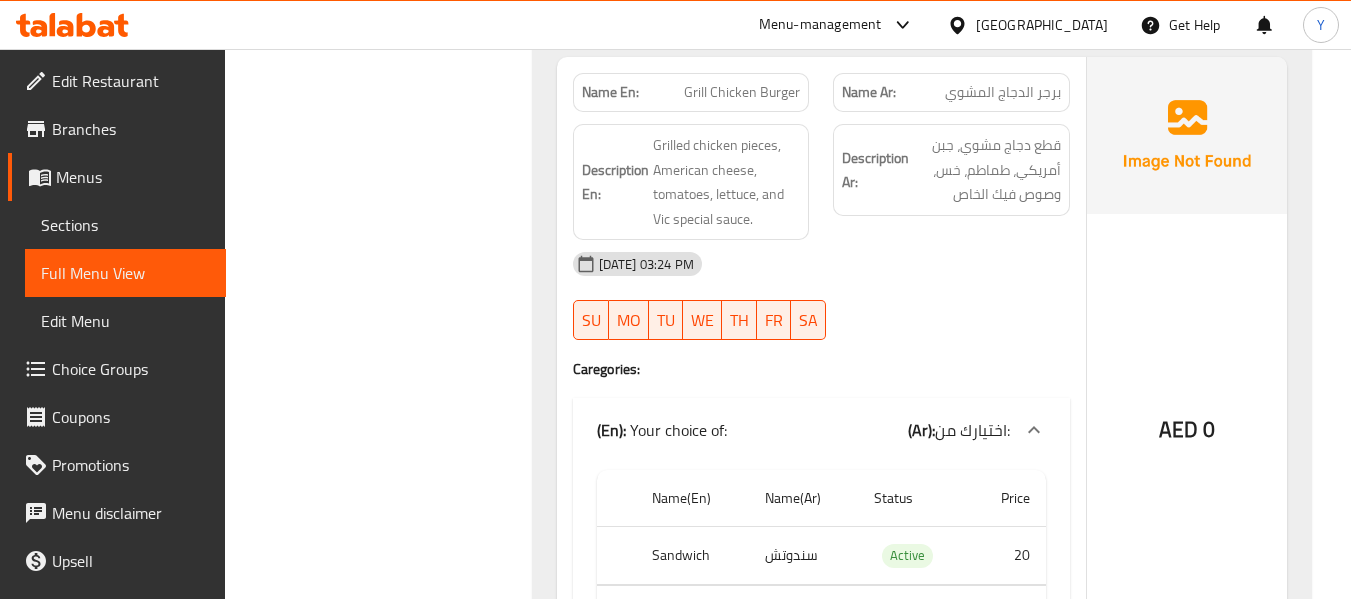 click on "Filter Branches Branches Popular filters Free items Branch specific items Has choices Upsell items Availability filters Available Not available View filters Collapse sections Collapse categories Collapse Choices" at bounding box center (386, -776) 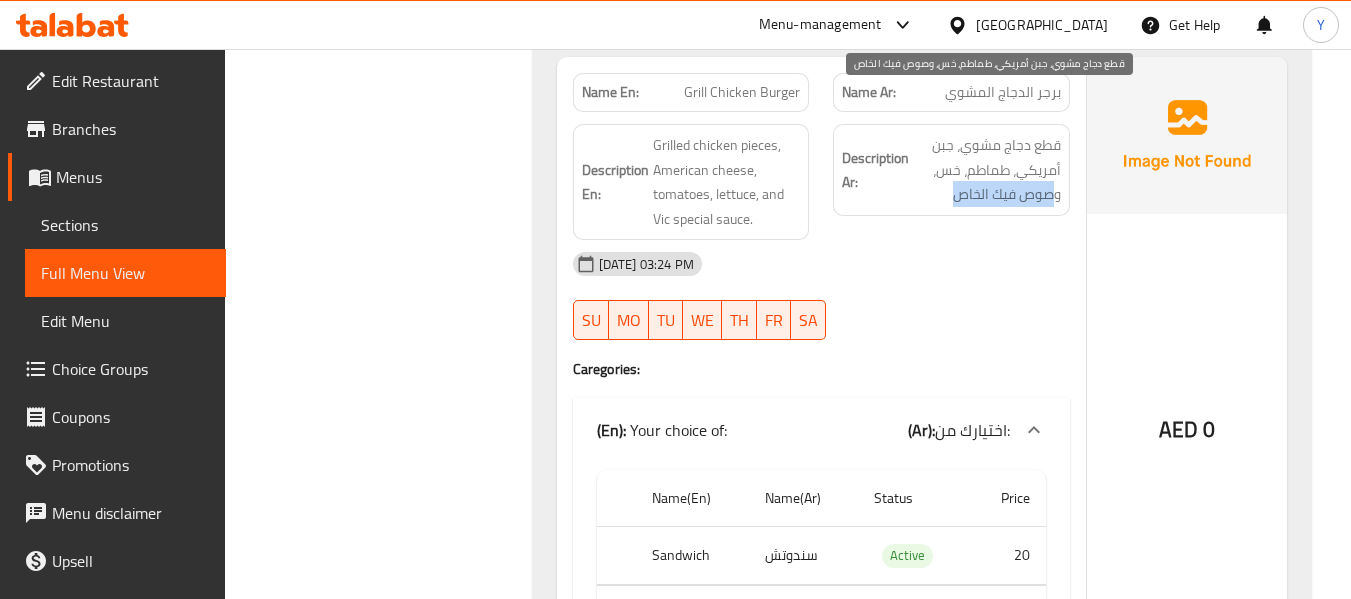 drag, startPoint x: 1054, startPoint y: 149, endPoint x: 942, endPoint y: 151, distance: 112.01785 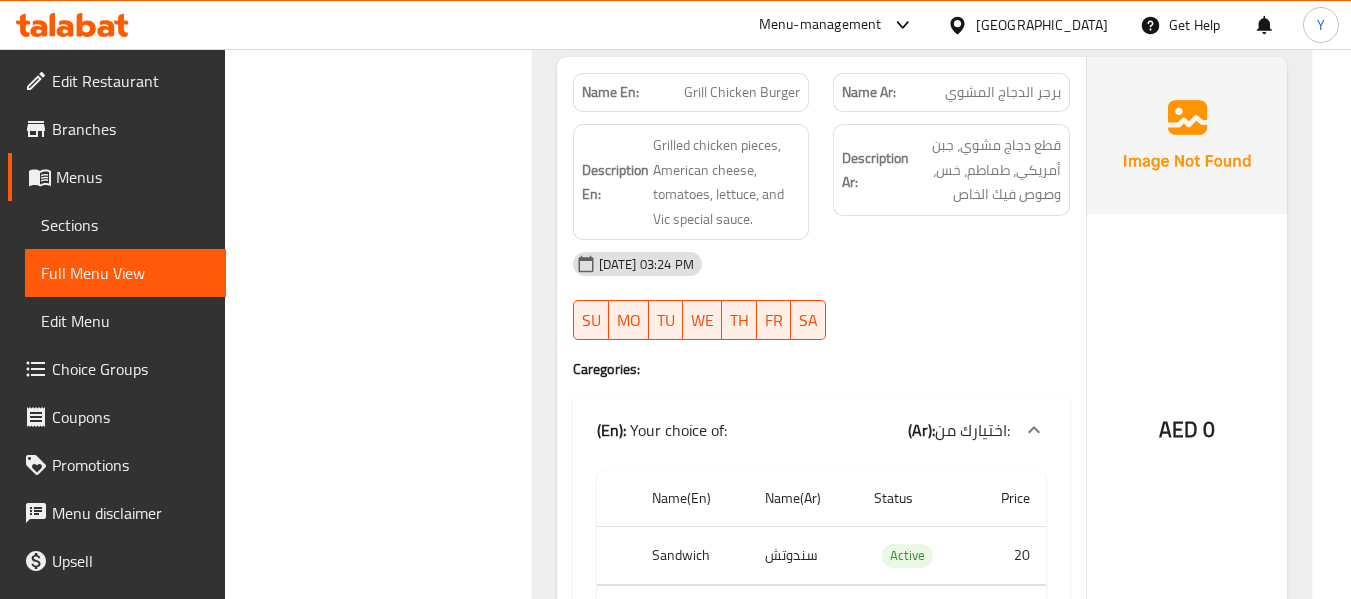 click on "Home / Restaurants management / Menus / Full menu view Export Menu New Menu 339384765   Active Filter Branches Branches Popular filters Free items Branch specific items Has choices Upsell items Availability filters Available Not available View filters Collapse sections Collapse categories Collapse Choices (En):   Appetizers (Ar): المقبلات Name En: Mozzarella Sticks Name Ar: اصابع موزاريلا Description En: Description Ar: 10-07-2025 02:58 PM SU MO TU WE TH FR SA Caregories: (En):   Your choice of: (Ar): اختيارك من: Name(En) Name(Ar) Status Price Small صغير  Active 8 Large كبير Active 16 AED 0 Name En: Onion Rings Name Ar: حلقات بصل Description En: Description Ar: 10-07-2025 02:58 PM SU MO TU WE TH FR SA Caregories: (En):   Your choice of: (Ar): اختيارك من: Name(En) Name(Ar) Status Price Small صغير  Active 8 Large كبير Active 16 AED 0 Name En: Cheese Fries  Name Ar: بطاطا وجبن  Description En: Description Ar: 10-07-2025 02:59 PM SU MO TU WE" at bounding box center [788, -881] 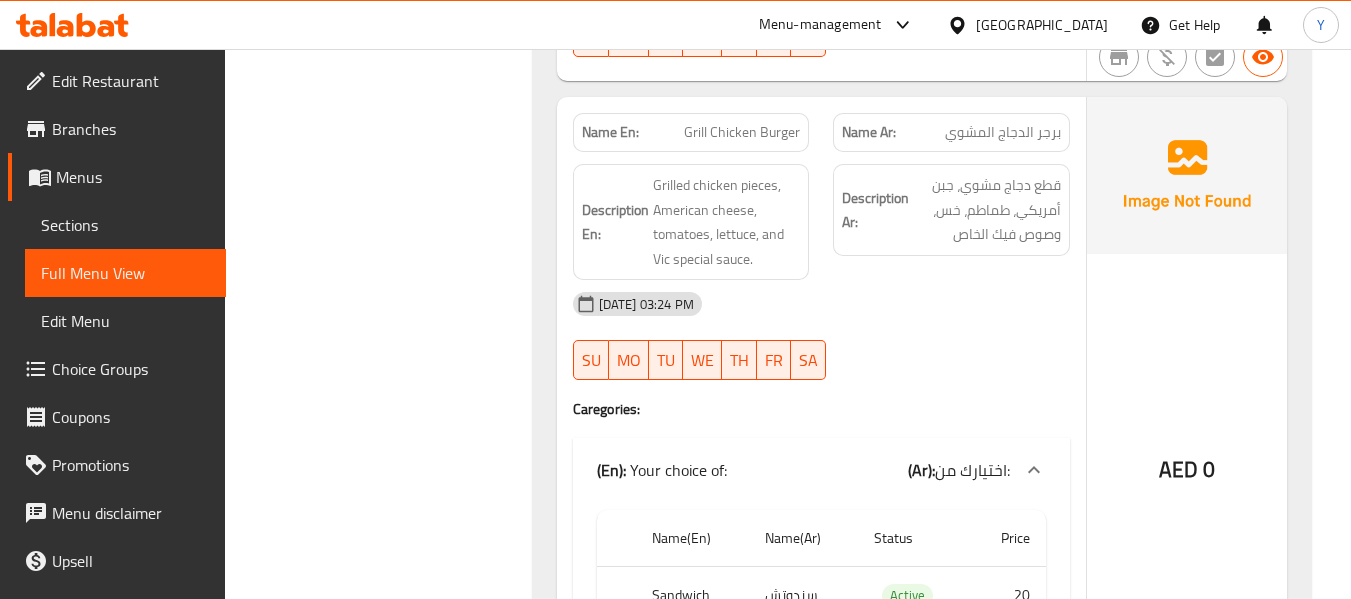 click on "Grill Chicken Burger" at bounding box center (753, -3387) 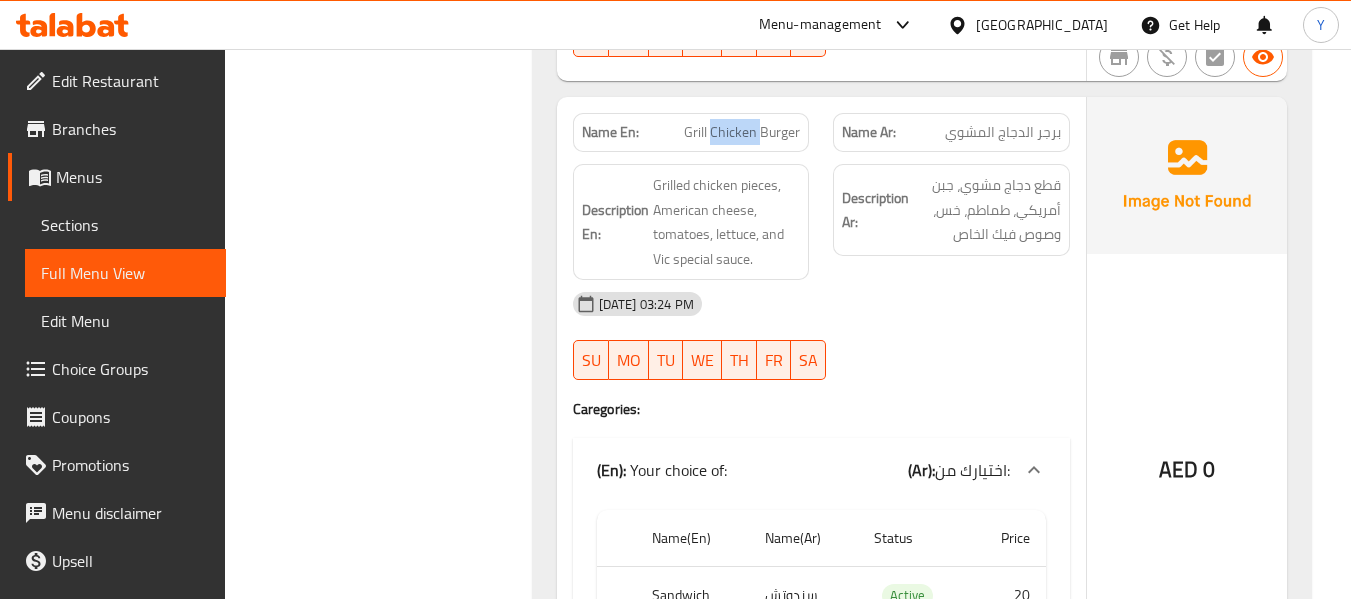 click on "Grill Chicken Burger" at bounding box center (753, -3387) 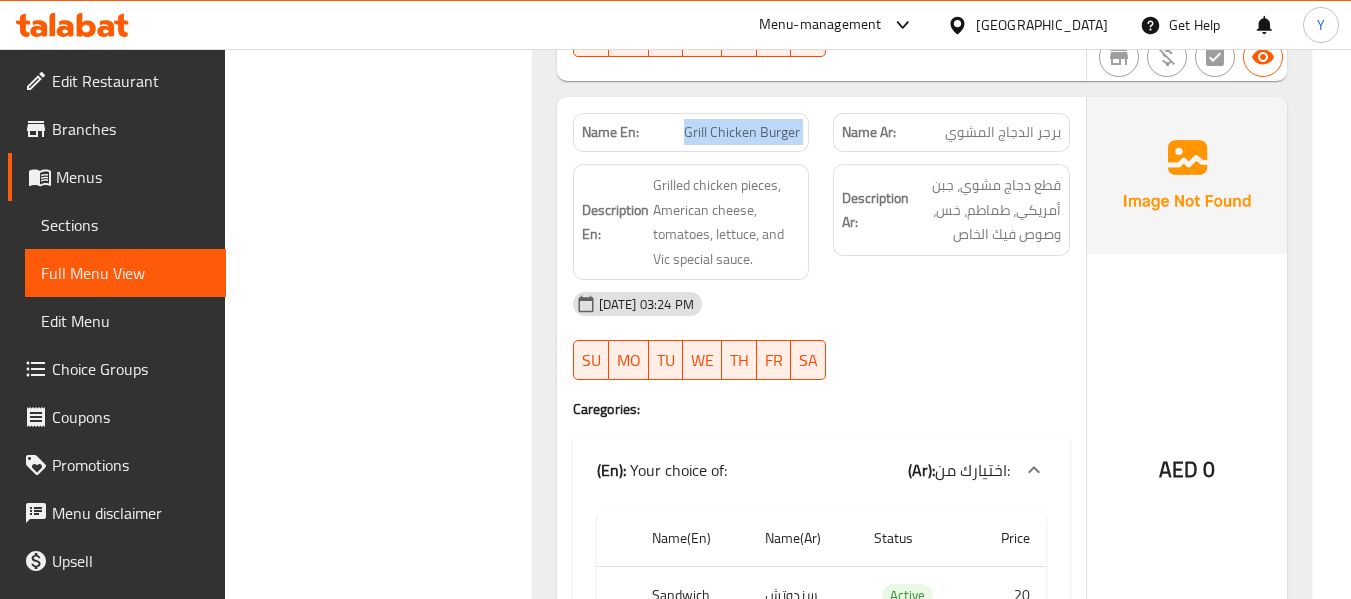 click on "Grill Chicken Burger" at bounding box center (753, -3387) 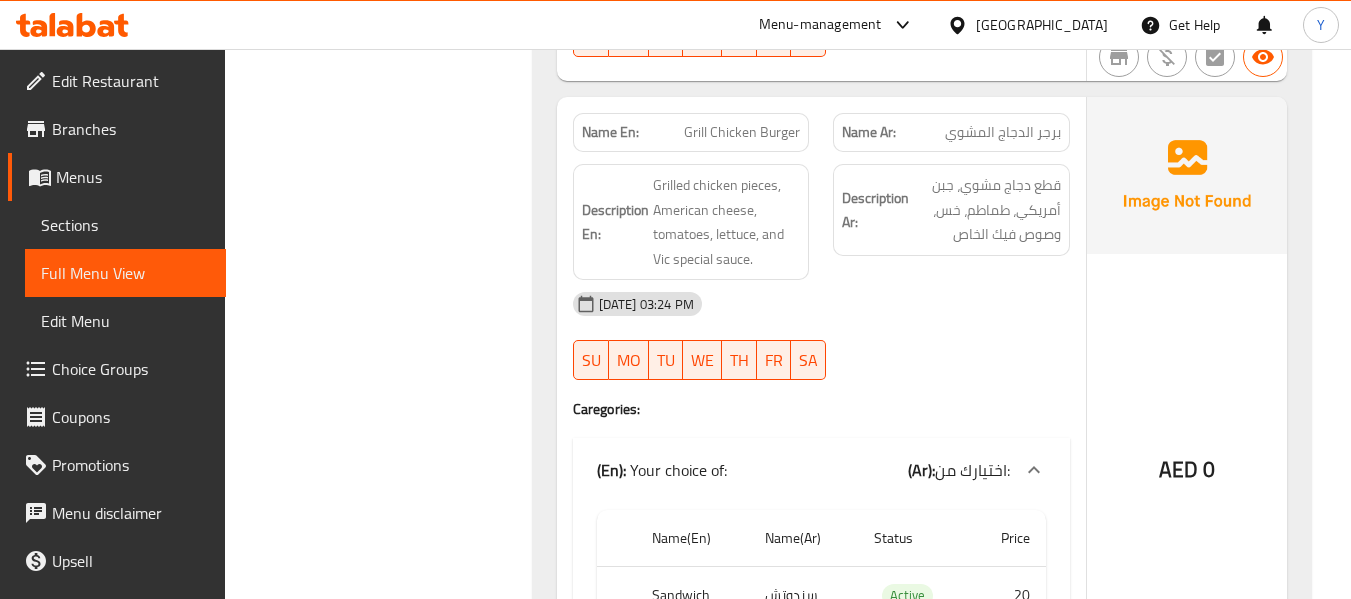 click on "Filter Branches Branches Popular filters Free items Branch specific items Has choices Upsell items Availability filters Available Not available View filters Collapse sections Collapse categories Collapse Choices" at bounding box center (386, -736) 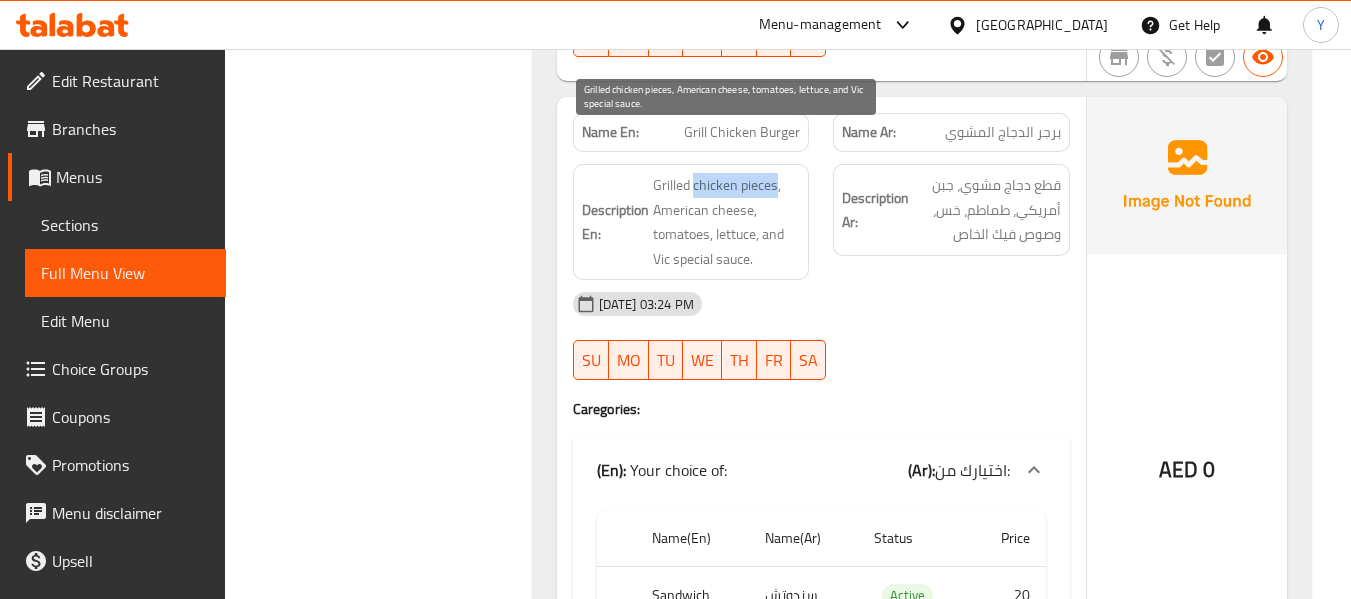 drag, startPoint x: 775, startPoint y: 143, endPoint x: 694, endPoint y: 140, distance: 81.055534 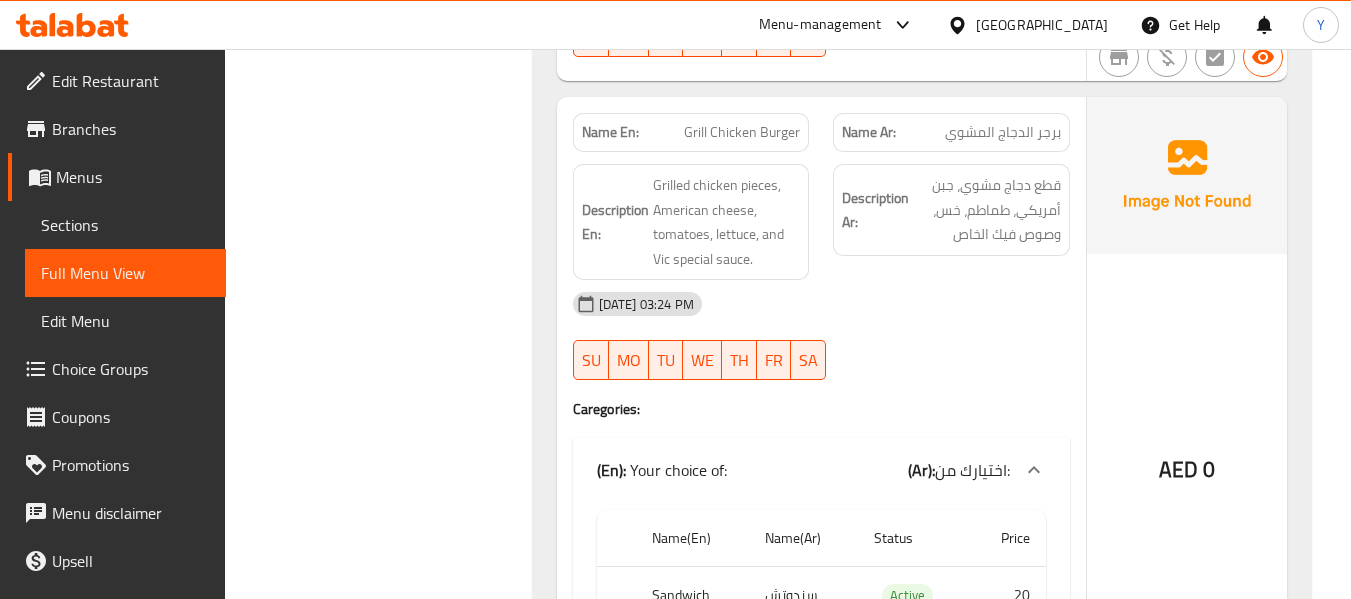 click on "Home / Restaurants management / Menus / Full menu view Export Menu New Menu 339384765   Active Filter Branches Branches Popular filters Free items Branch specific items Has choices Upsell items Availability filters Available Not available View filters Collapse sections Collapse categories Collapse Choices (En):   Appetizers (Ar): المقبلات Name En: Mozzarella Sticks Name Ar: اصابع موزاريلا Description En: Description Ar: 10-07-2025 02:58 PM SU MO TU WE TH FR SA Caregories: (En):   Your choice of: (Ar): اختيارك من: Name(En) Name(Ar) Status Price Small صغير  Active 8 Large كبير Active 16 AED 0 Name En: Onion Rings Name Ar: حلقات بصل Description En: Description Ar: 10-07-2025 02:58 PM SU MO TU WE TH FR SA Caregories: (En):   Your choice of: (Ar): اختيارك من: Name(En) Name(Ar) Status Price Small صغير  Active 8 Large كبير Active 16 AED 0 Name En: Cheese Fries  Name Ar: بطاطا وجبن  Description En: Description Ar: 10-07-2025 02:59 PM SU MO TU WE" at bounding box center [788, -841] 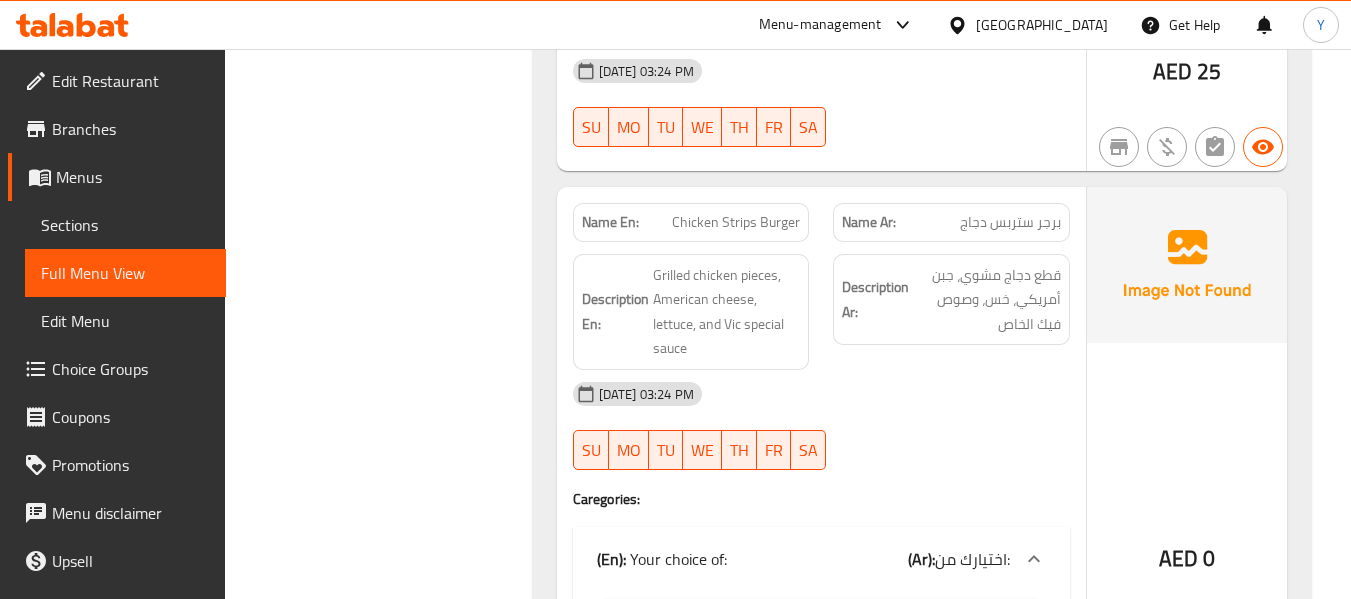 scroll, scrollTop: 3695, scrollLeft: 0, axis: vertical 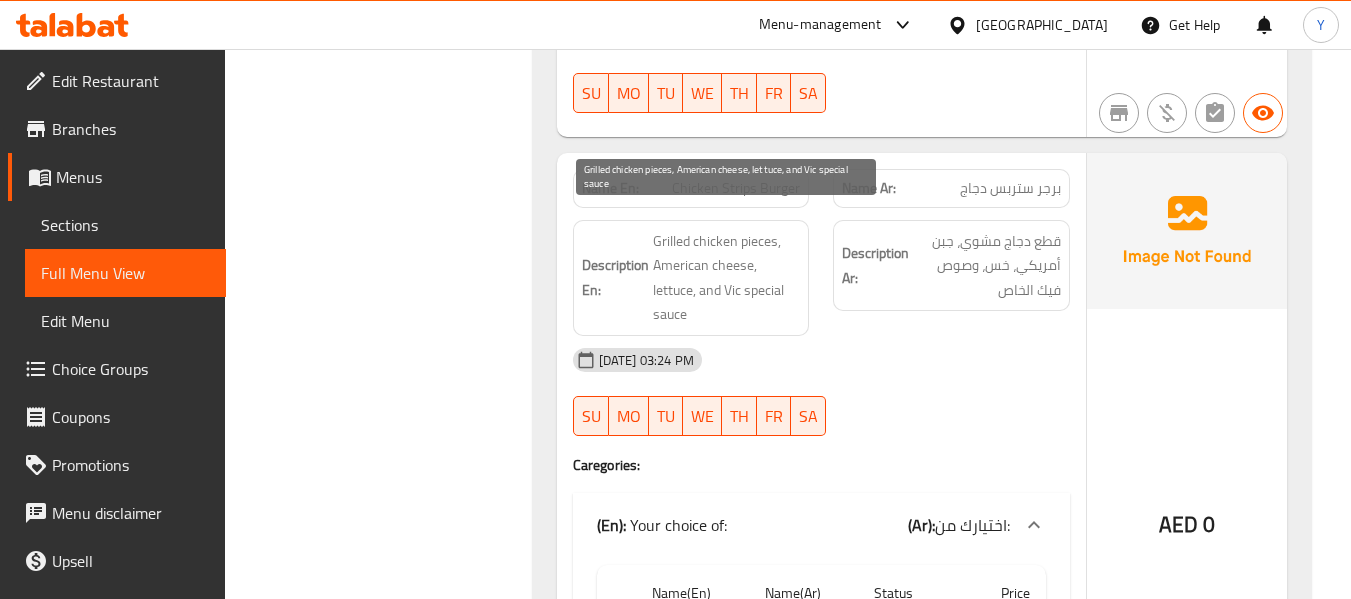 click on "Grilled chicken pieces, American cheese, lettuce, and Vic special sauce" at bounding box center [727, 278] 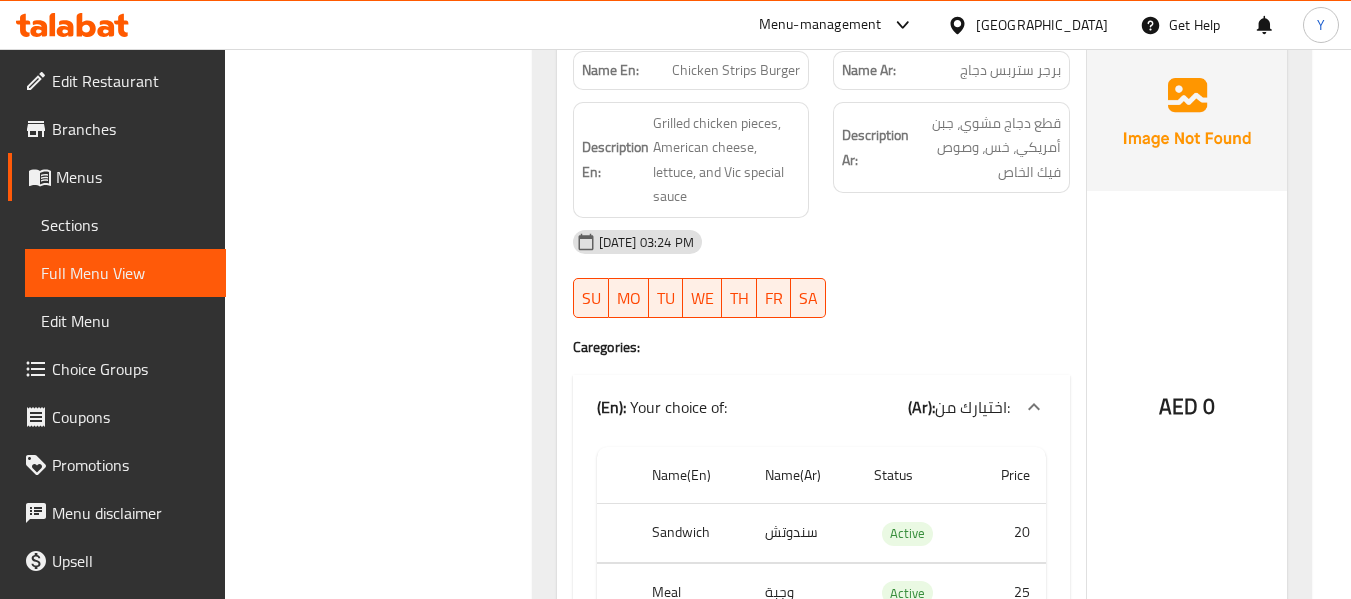 scroll, scrollTop: 3815, scrollLeft: 0, axis: vertical 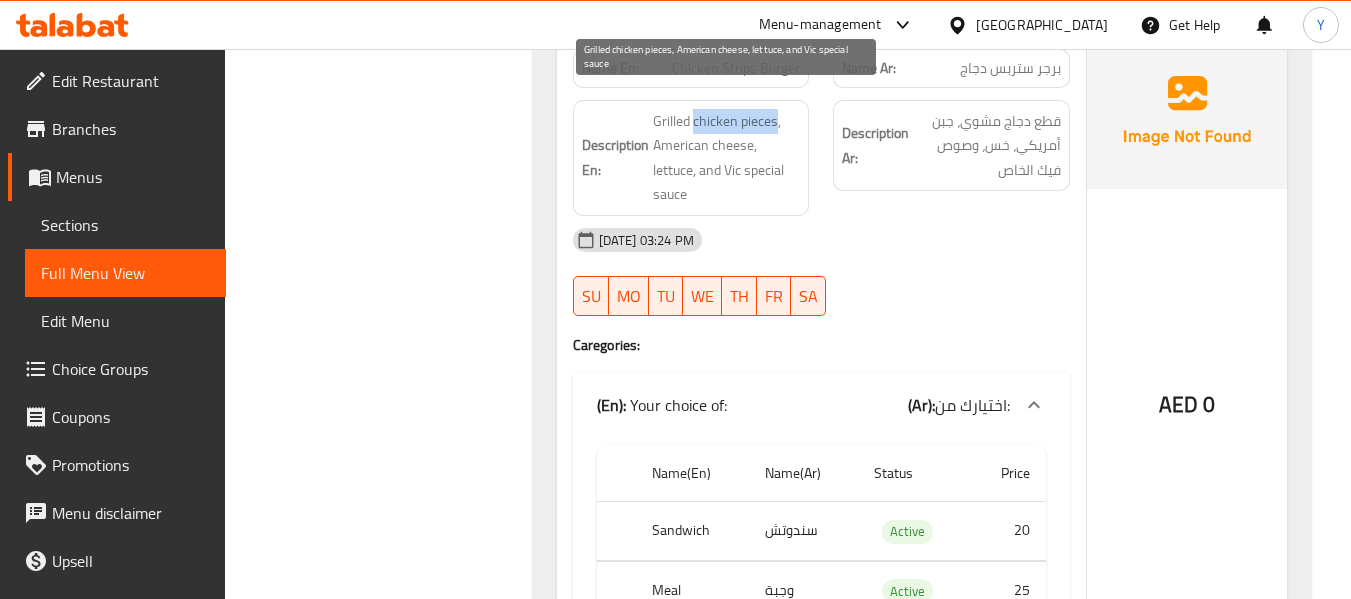 drag, startPoint x: 775, startPoint y: 98, endPoint x: 693, endPoint y: 91, distance: 82.29824 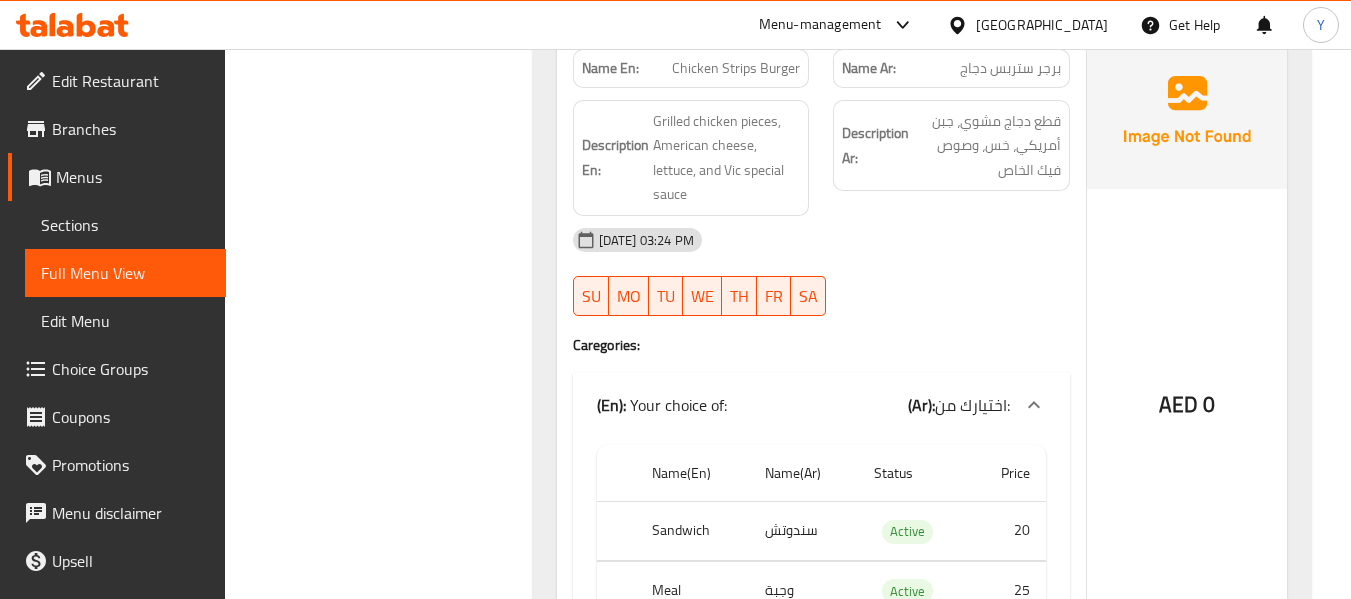 click on "Filter Branches Branches Popular filters Free items Branch specific items Has choices Upsell items Availability filters Available Not available View filters Collapse sections Collapse categories Collapse Choices" at bounding box center [386, 1171] 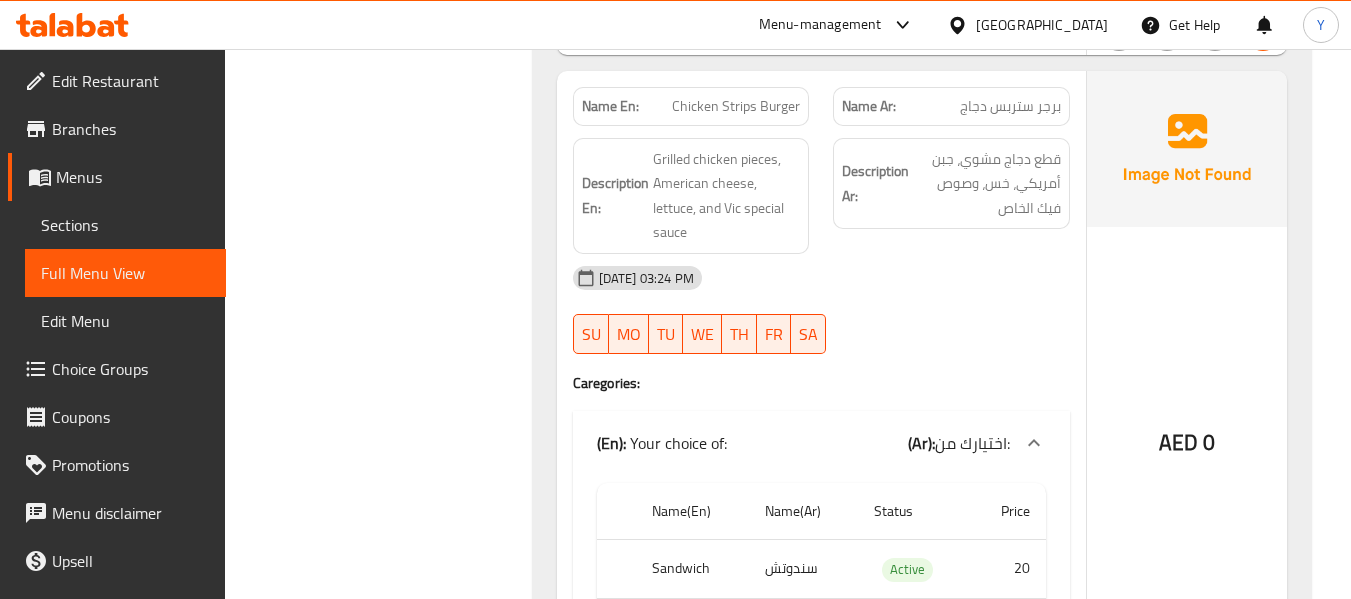 scroll, scrollTop: 3775, scrollLeft: 0, axis: vertical 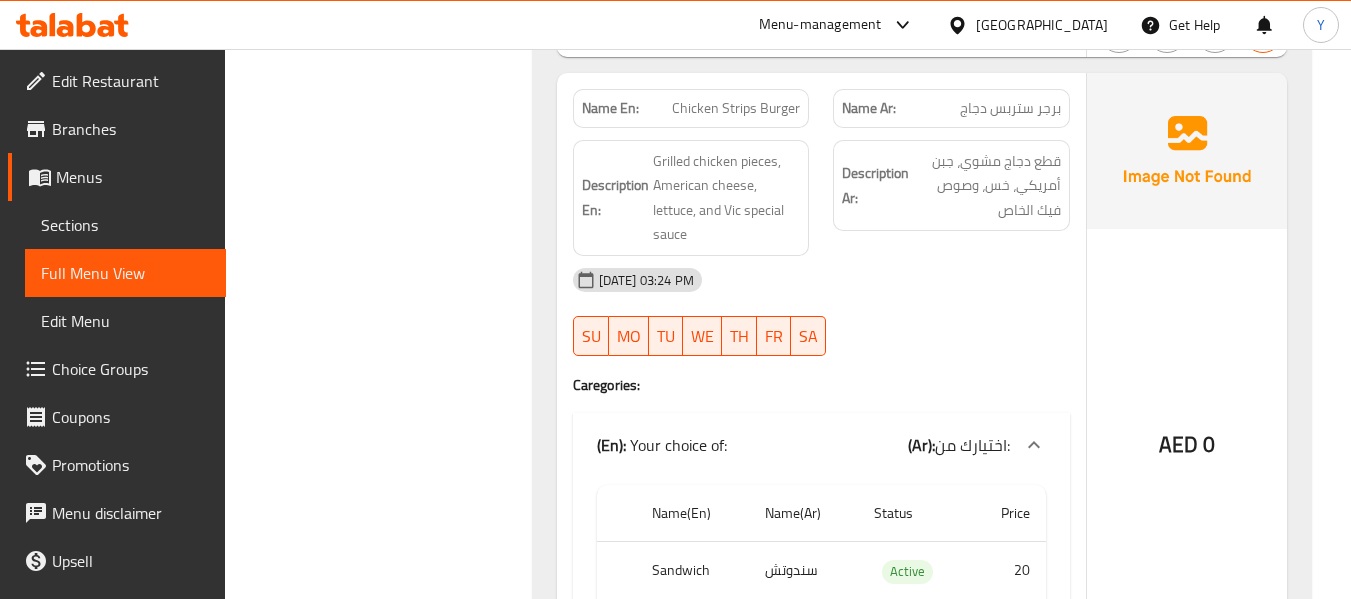 click on "Name En: Chicken Strips Burger" at bounding box center (691, -2790) 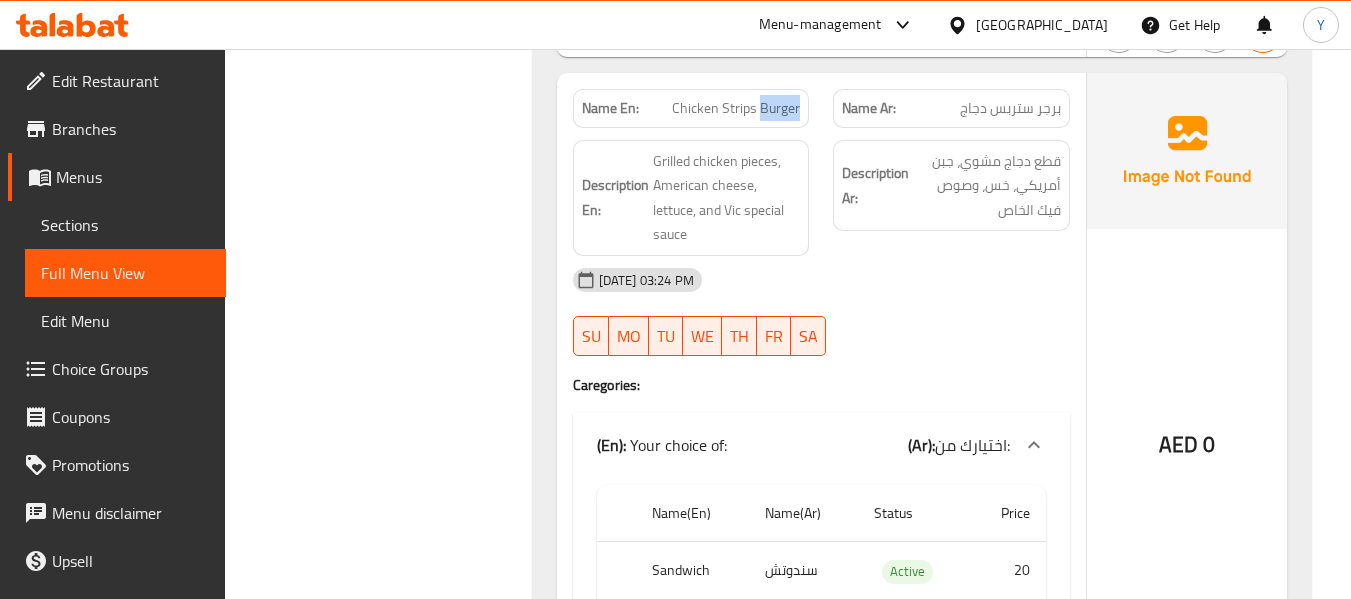 click on "Name En: Chicken Strips Burger" at bounding box center (691, -2790) 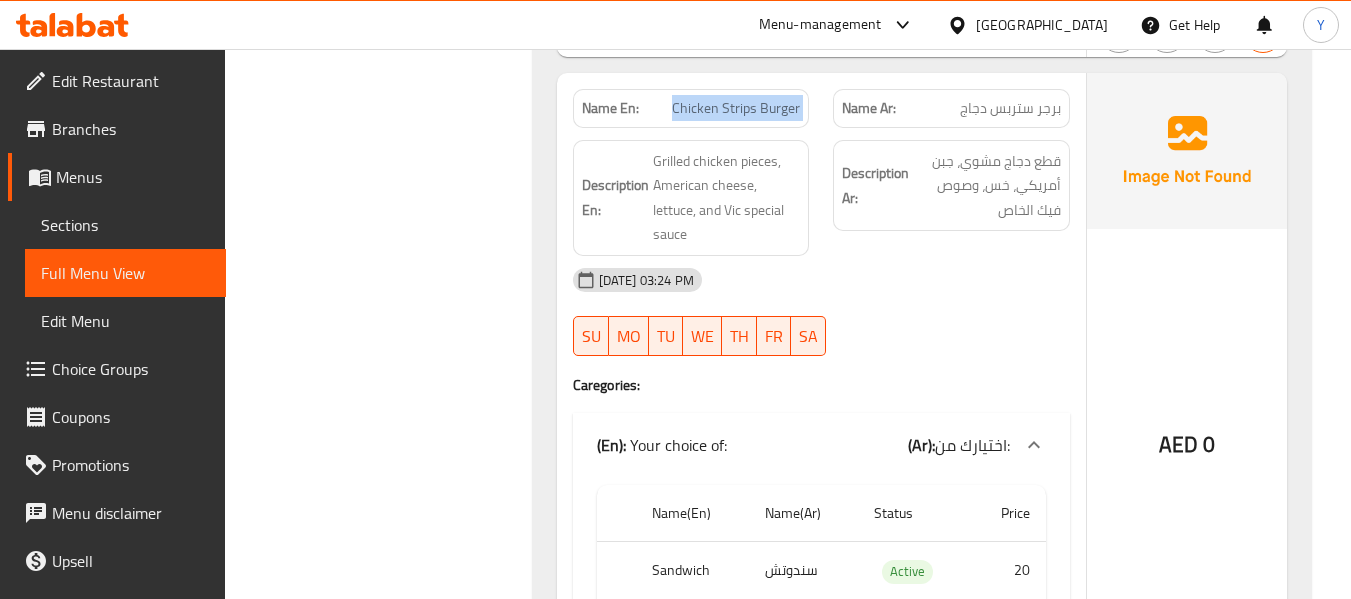 click on "Name En: Chicken Strips Burger" at bounding box center (691, -2790) 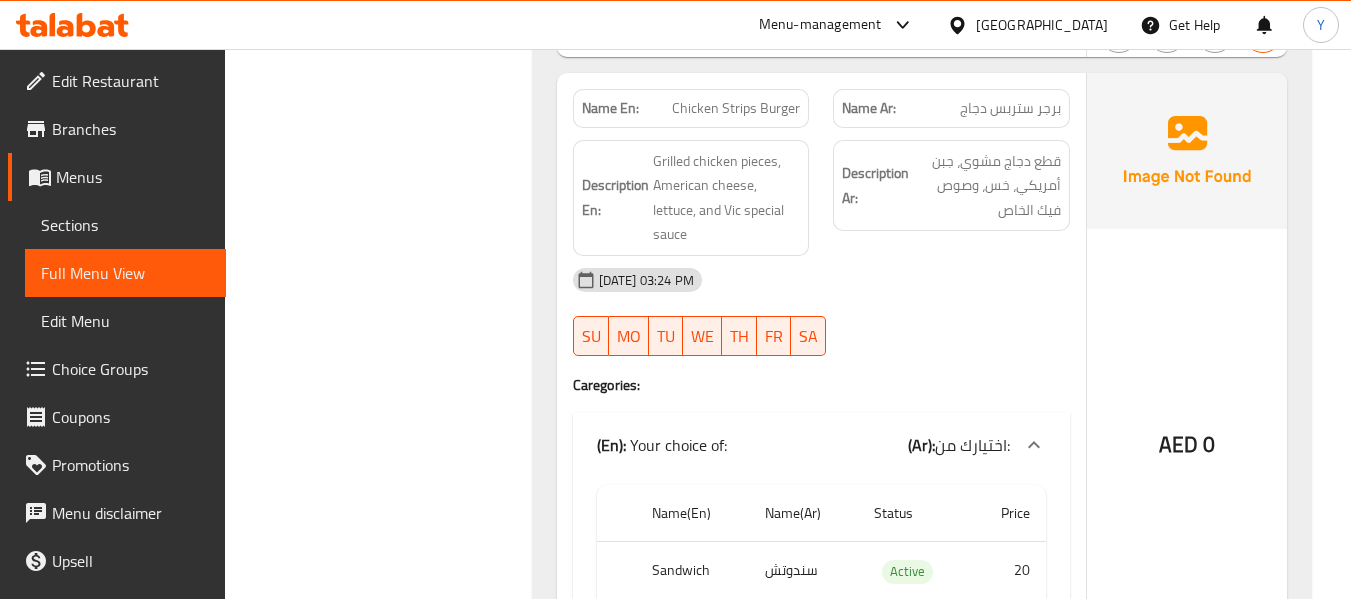 click on "Filter Branches Branches Popular filters Free items Branch specific items Has choices Upsell items Availability filters Available Not available View filters Collapse sections Collapse categories Collapse Choices" at bounding box center [386, 1211] 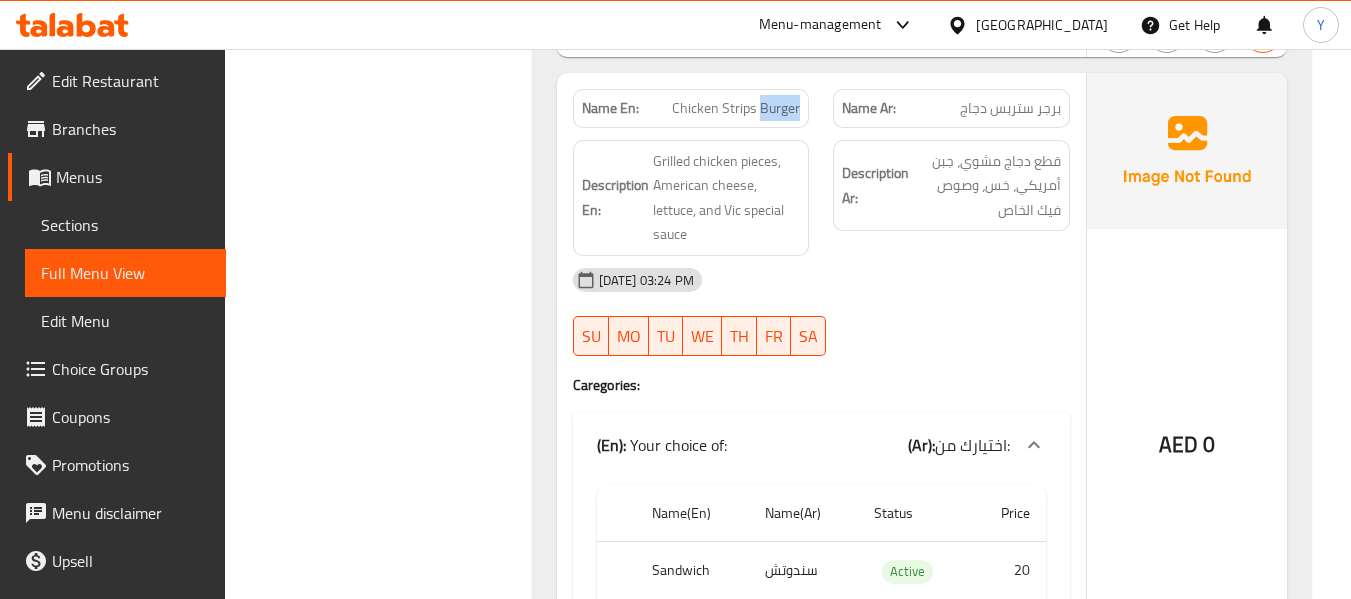 click on "Chicken Strips Burger" at bounding box center (764, -2790) 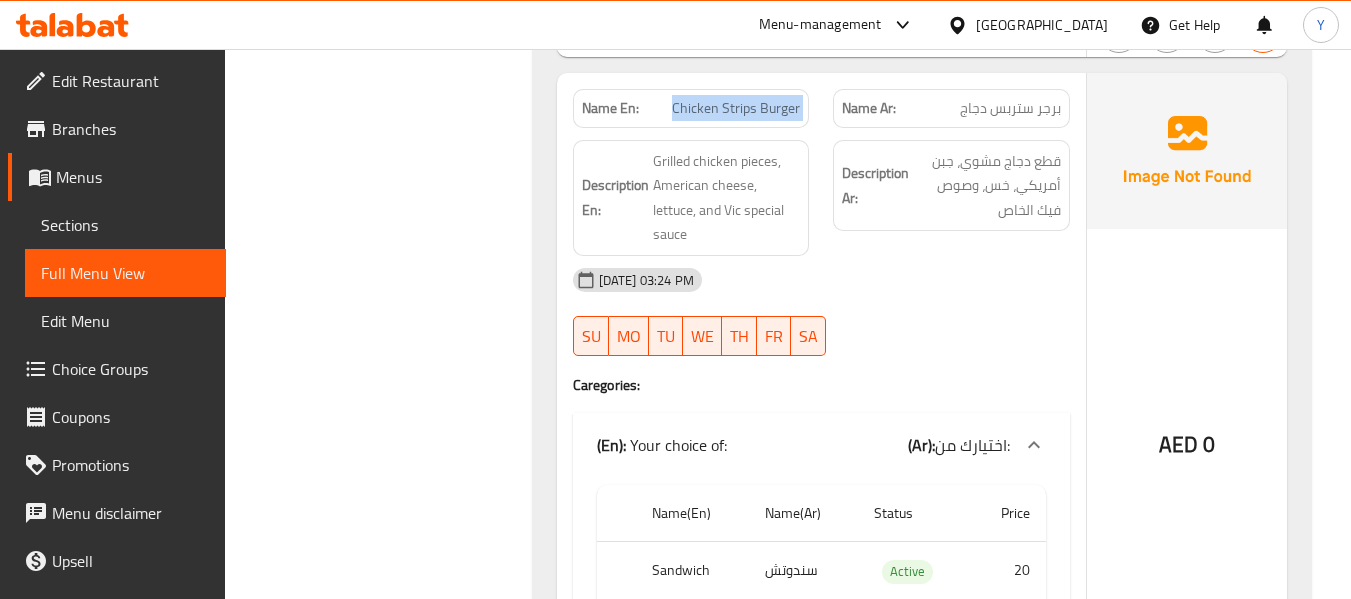 click on "Chicken Strips Burger" at bounding box center (764, -2790) 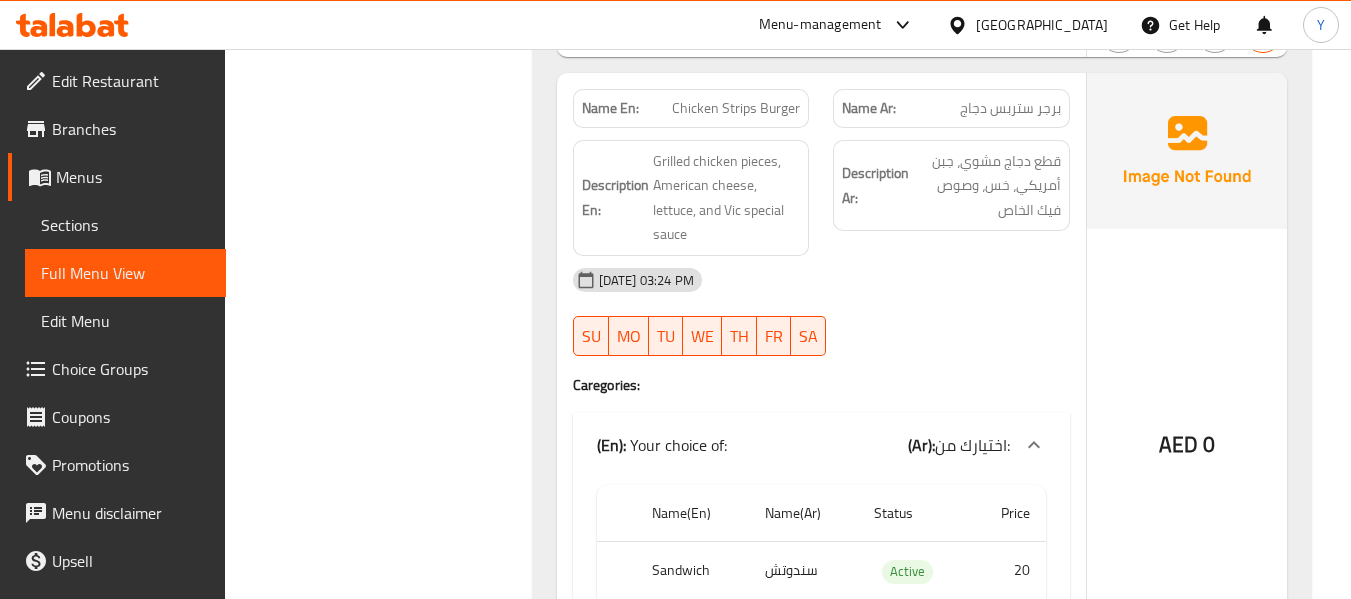 click on "Filter Branches Branches Popular filters Free items Branch specific items Has choices Upsell items Availability filters Available Not available View filters Collapse sections Collapse categories Collapse Choices" at bounding box center [386, 1211] 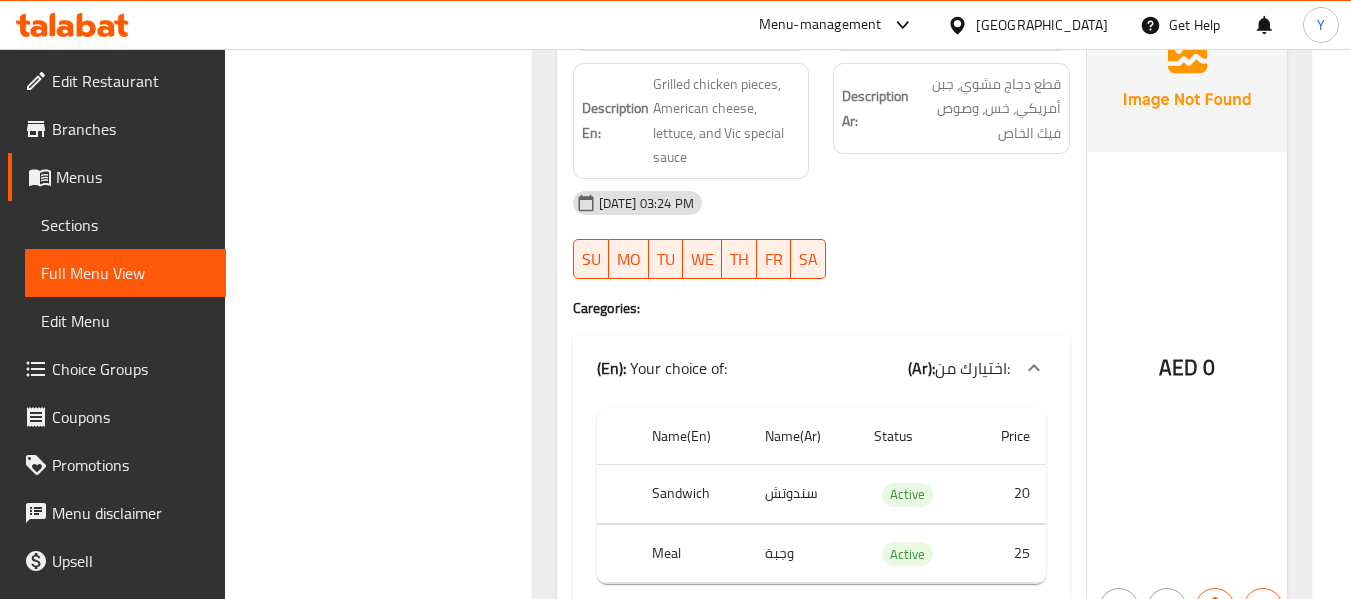 scroll, scrollTop: 3855, scrollLeft: 0, axis: vertical 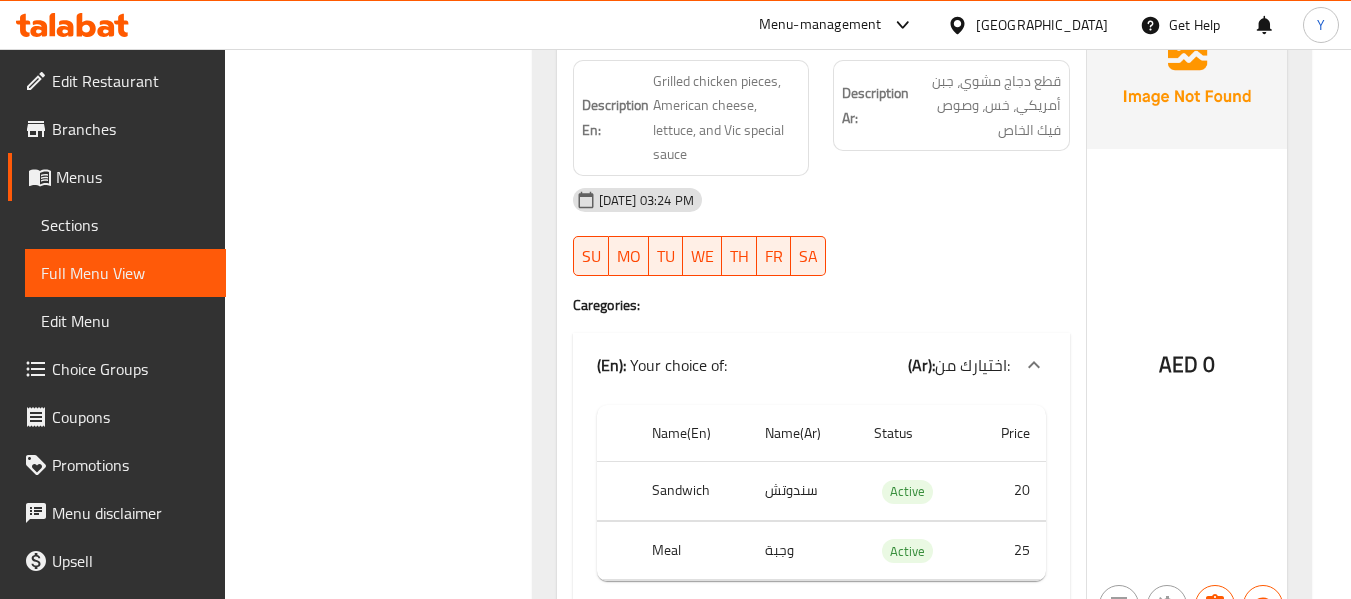 click on "AED 0" at bounding box center (1187, -2624) 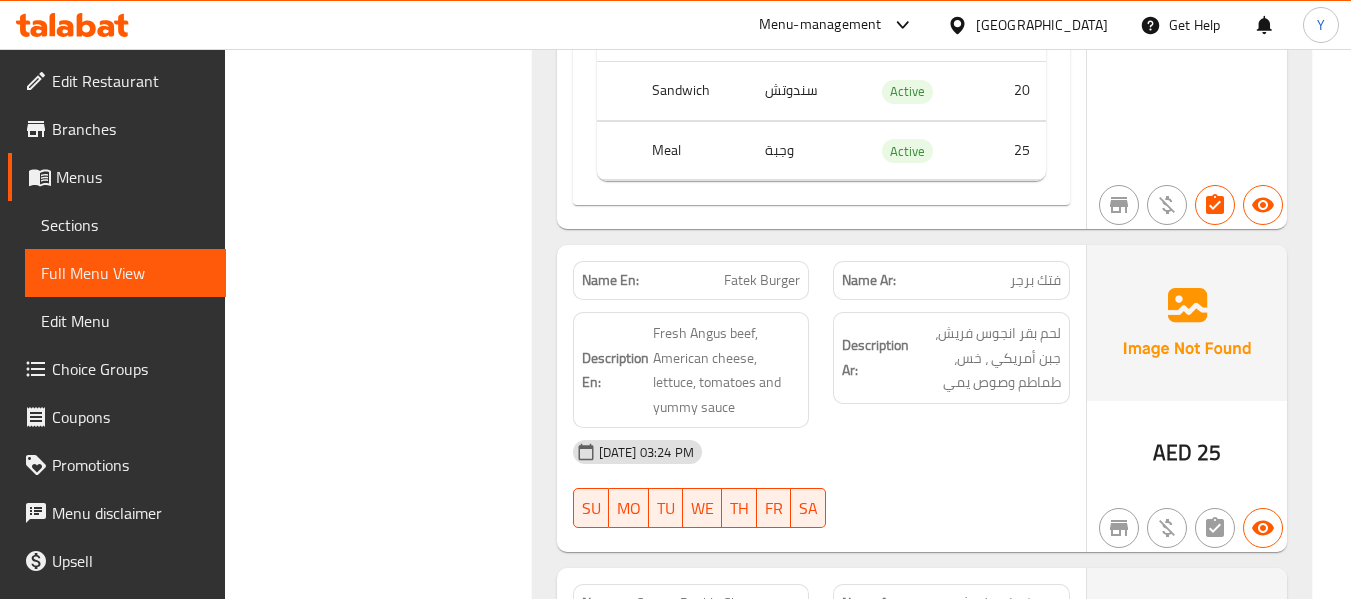scroll, scrollTop: 4295, scrollLeft: 0, axis: vertical 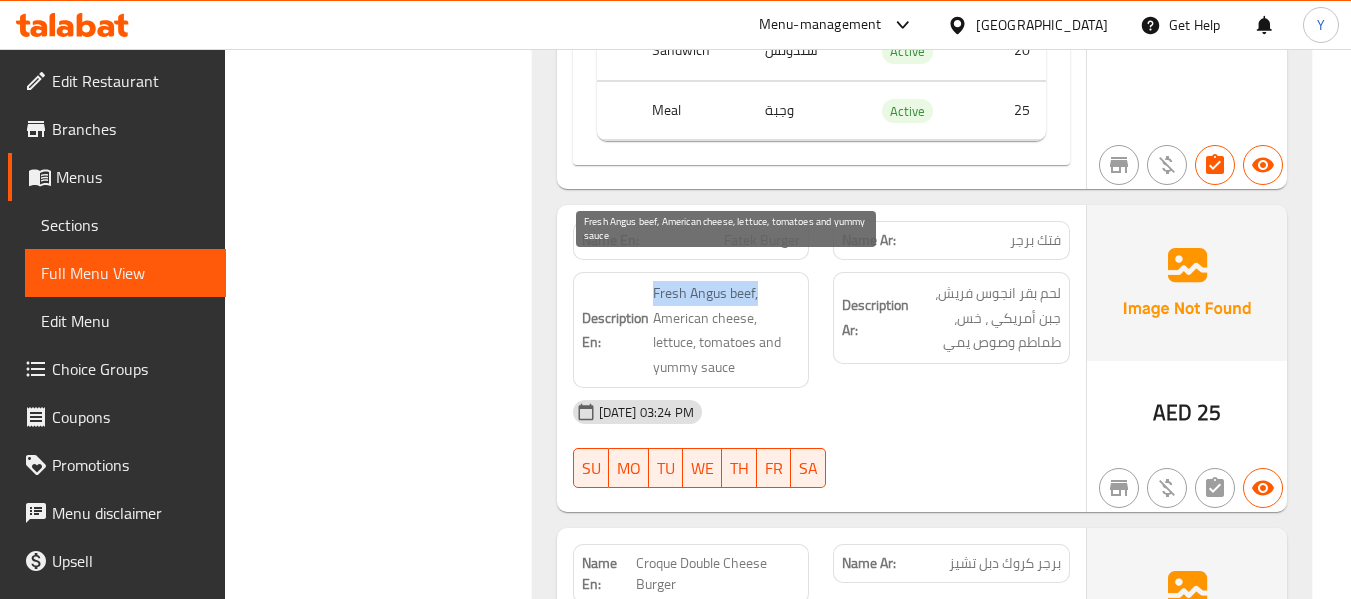 drag, startPoint x: 653, startPoint y: 275, endPoint x: 755, endPoint y: 262, distance: 102.825096 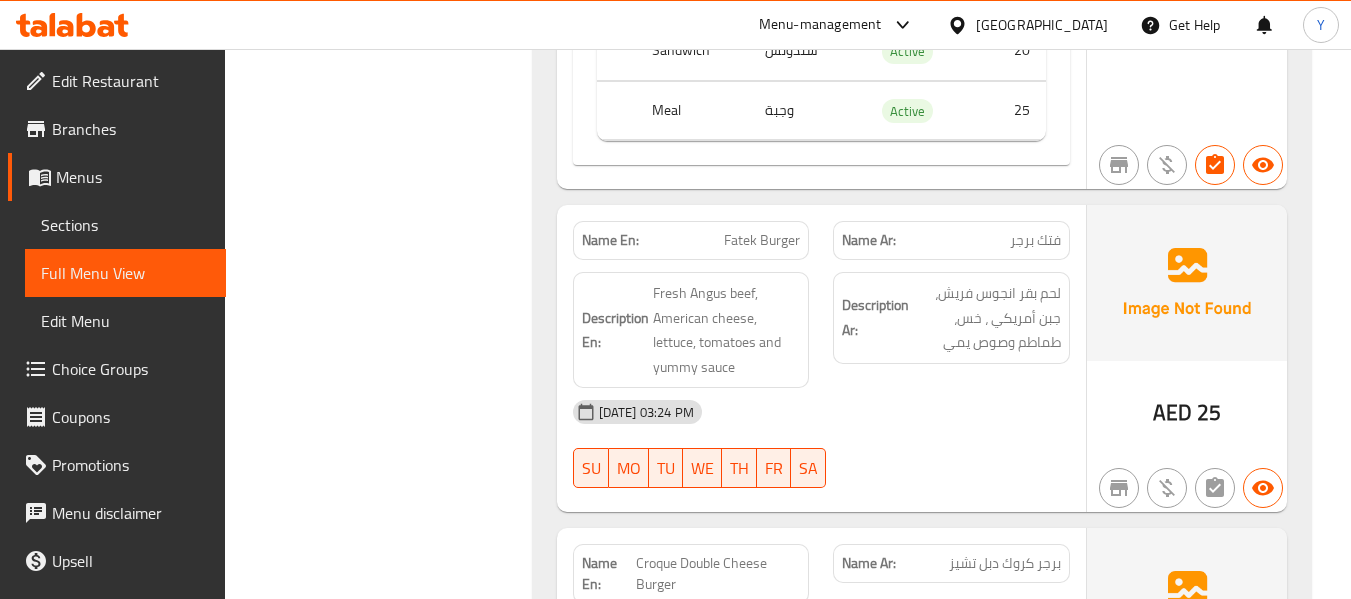 click on "Description En: Fresh Angus beef, American cheese, lettuce, tomatoes and yummy sauce" at bounding box center (691, -2679) 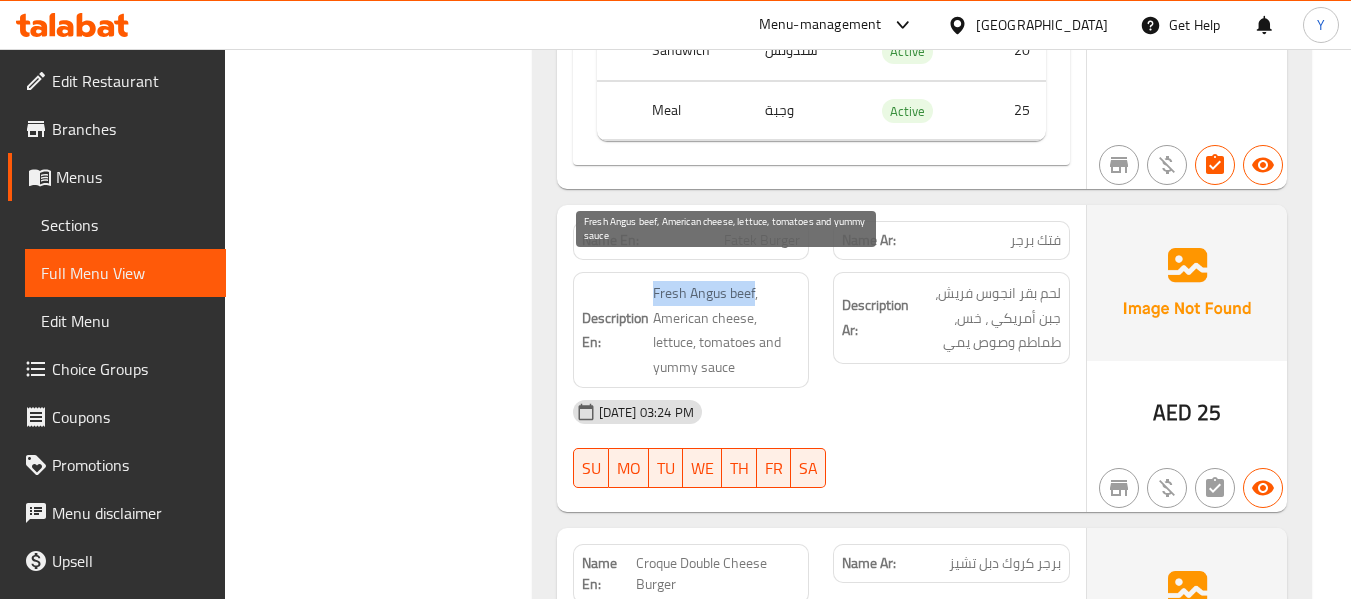 drag, startPoint x: 654, startPoint y: 270, endPoint x: 756, endPoint y: 262, distance: 102.31325 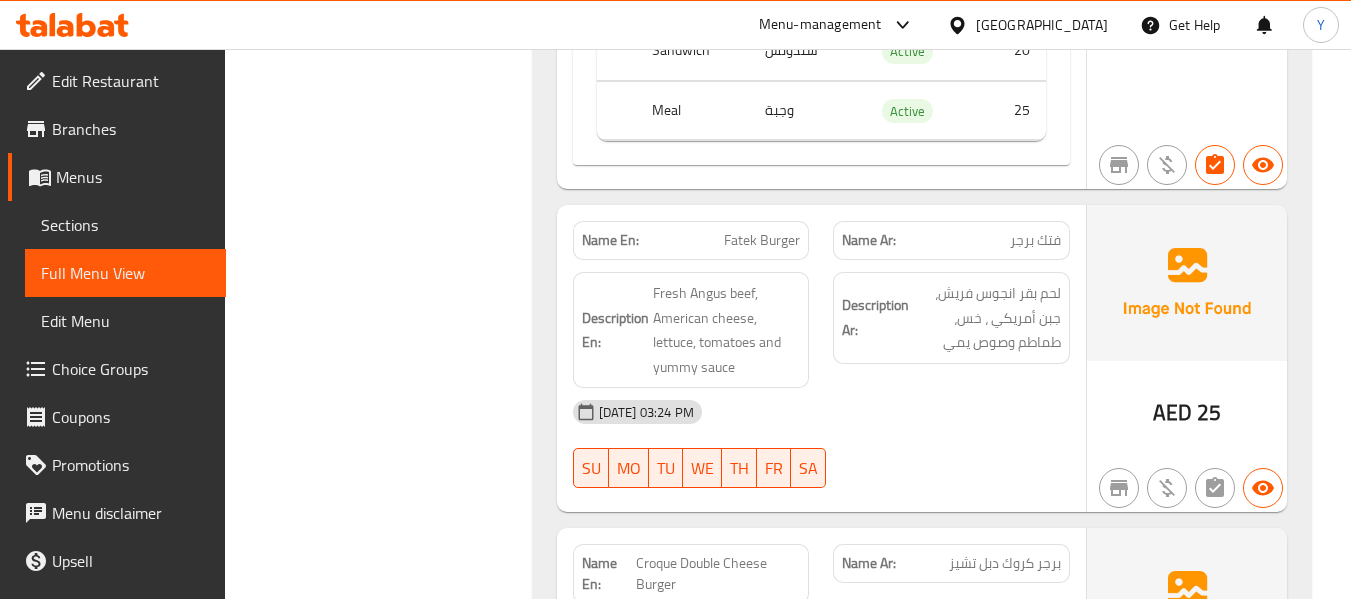click on "Description En: Fresh Angus beef, American cheese, lettuce, tomatoes and yummy sauce" at bounding box center [691, -2679] 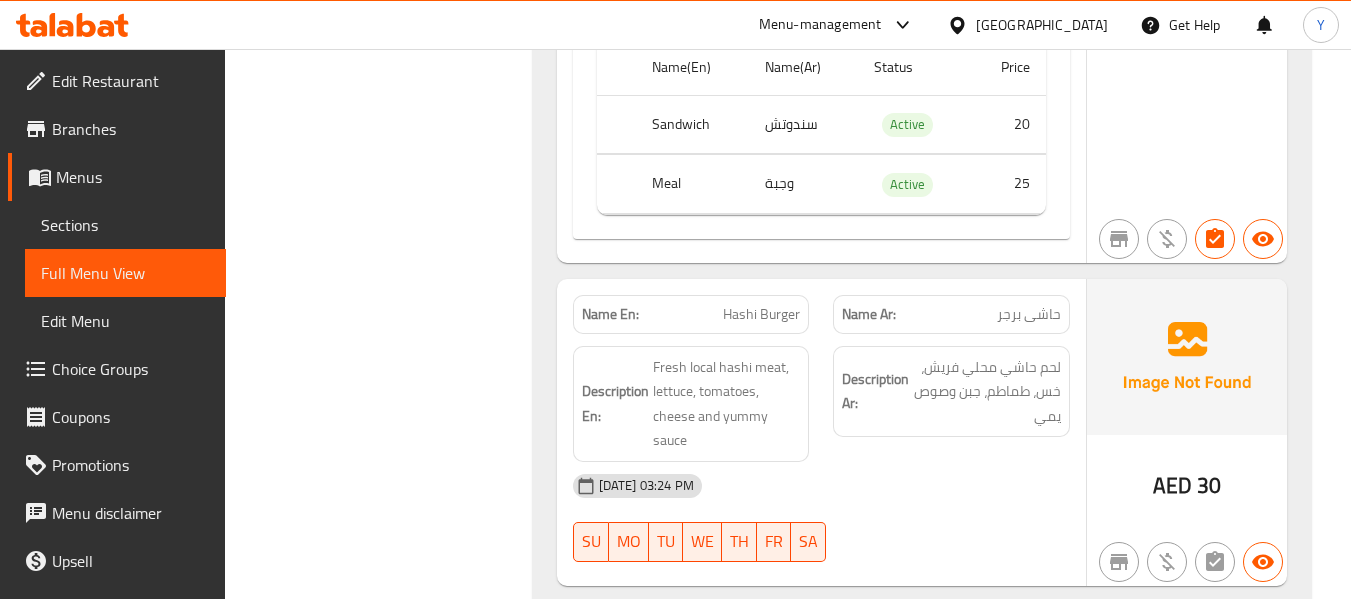 scroll, scrollTop: 6073, scrollLeft: 0, axis: vertical 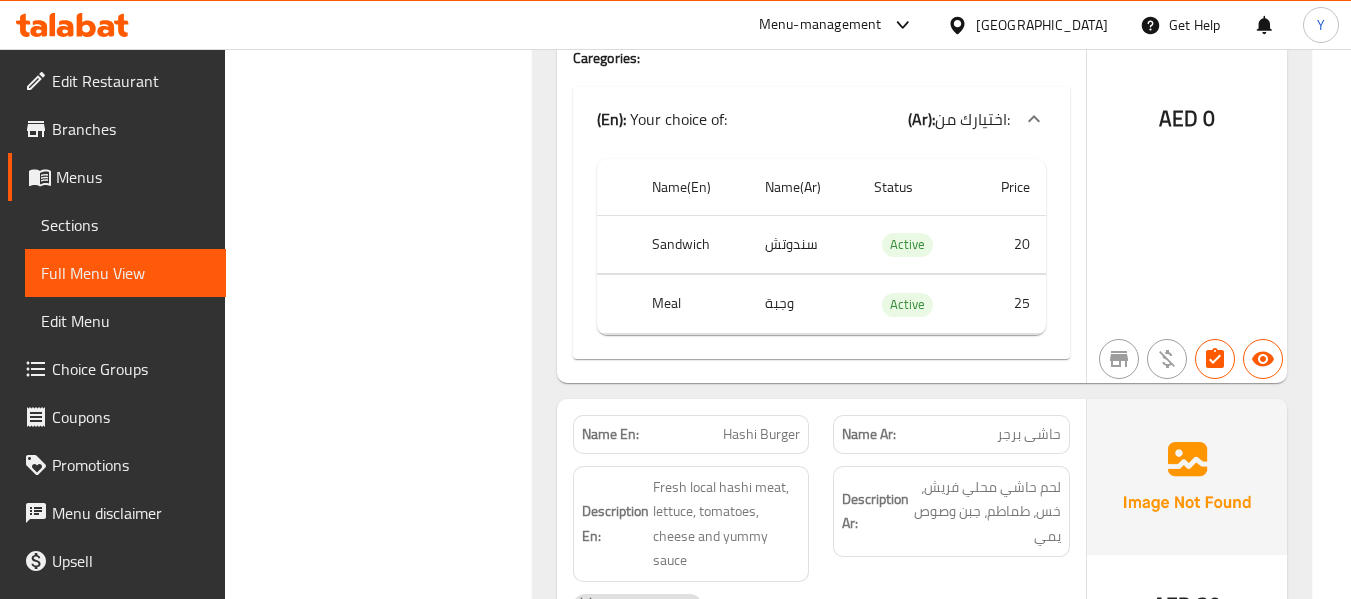 click on "[DATE] 03:24 PM" at bounding box center (821, 606) 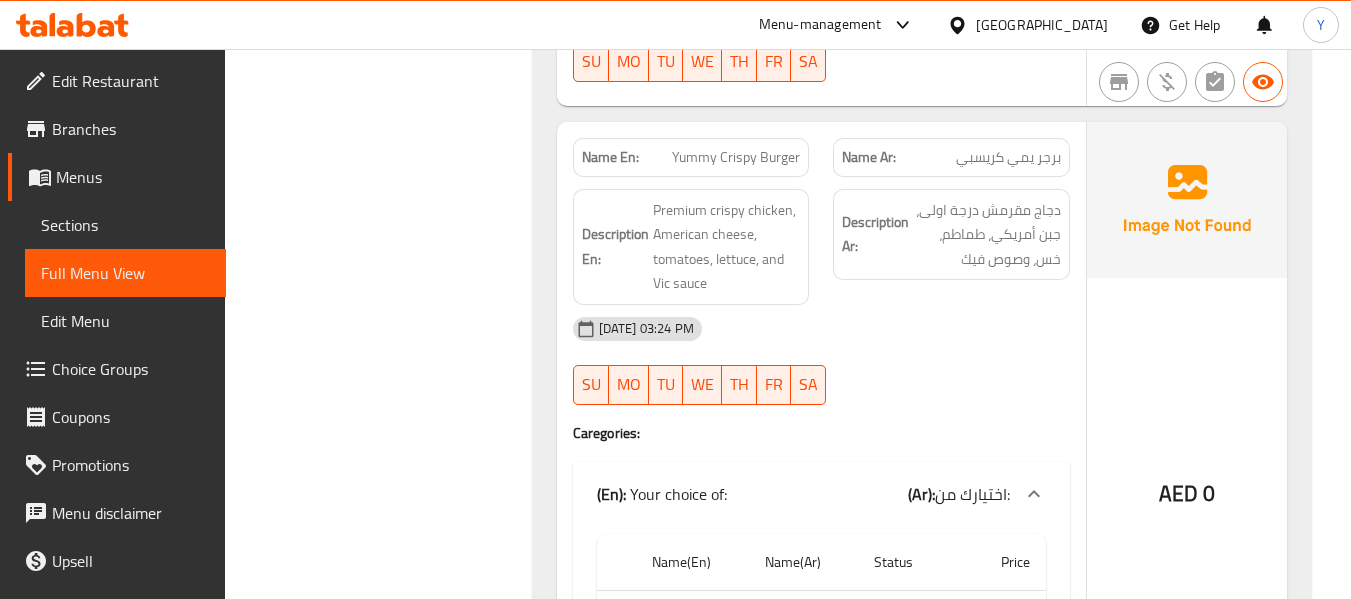 scroll, scrollTop: 6713, scrollLeft: 0, axis: vertical 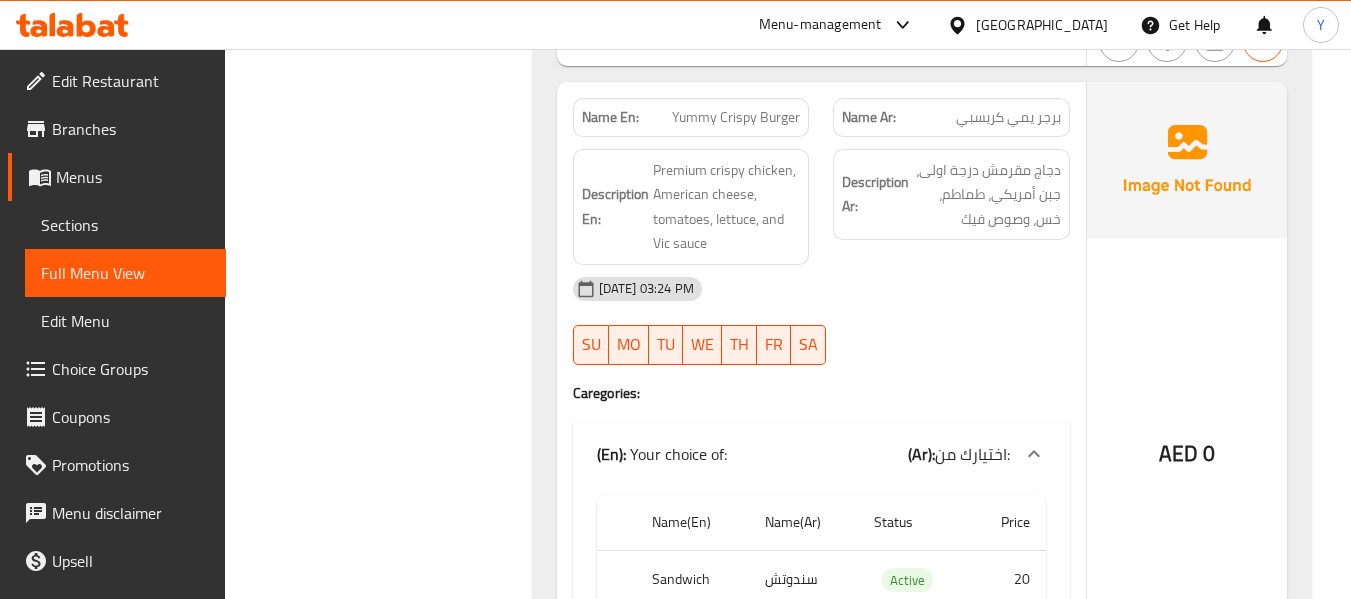 click on "Description En: Premium crispy chicken, American cheese, tomatoes, lettuce, and Vic sauce" at bounding box center [691, 207] 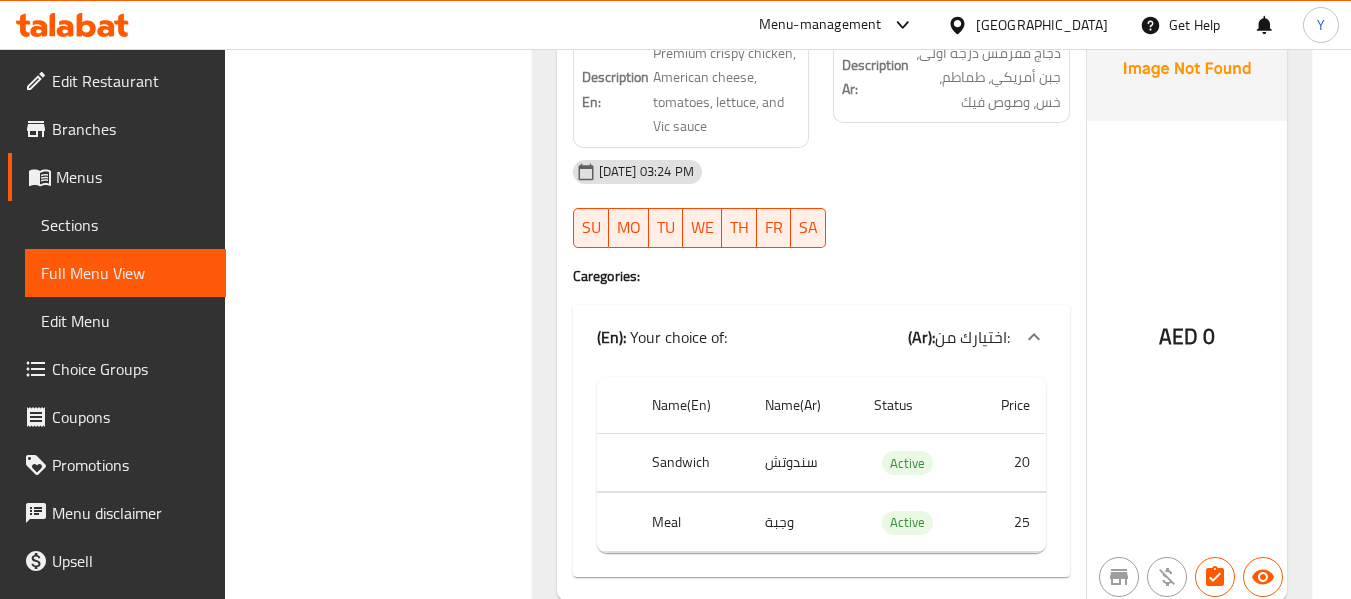 scroll, scrollTop: 6833, scrollLeft: 0, axis: vertical 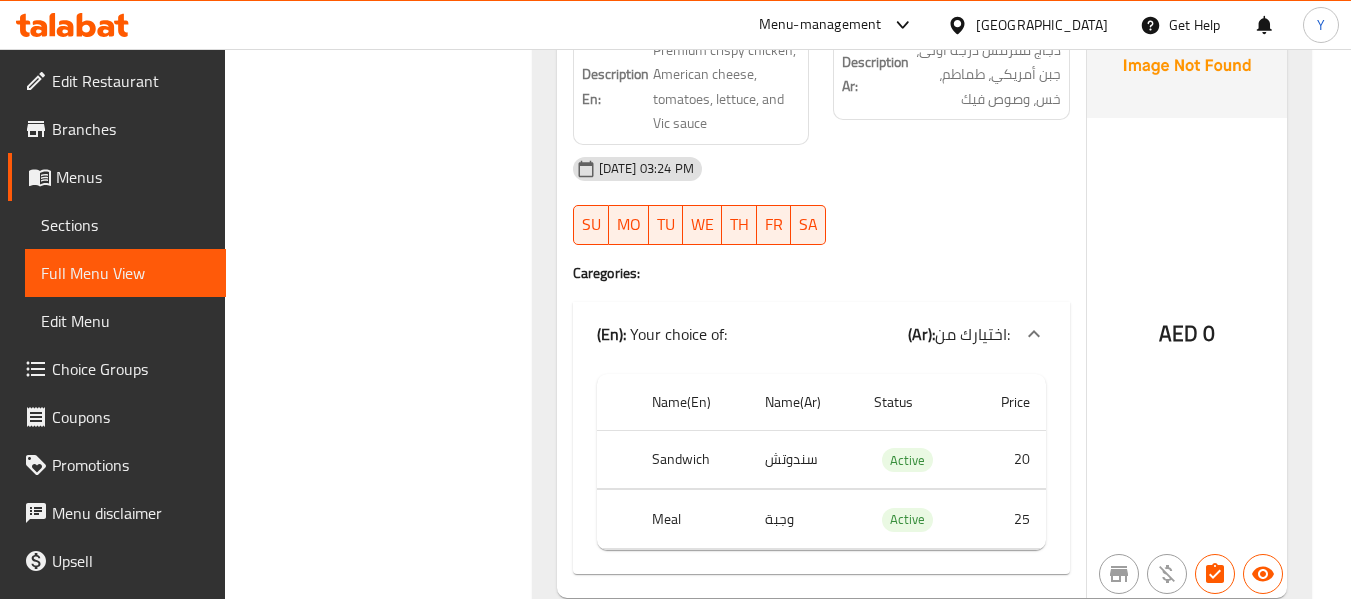click on "AED 0" at bounding box center [1187, 280] 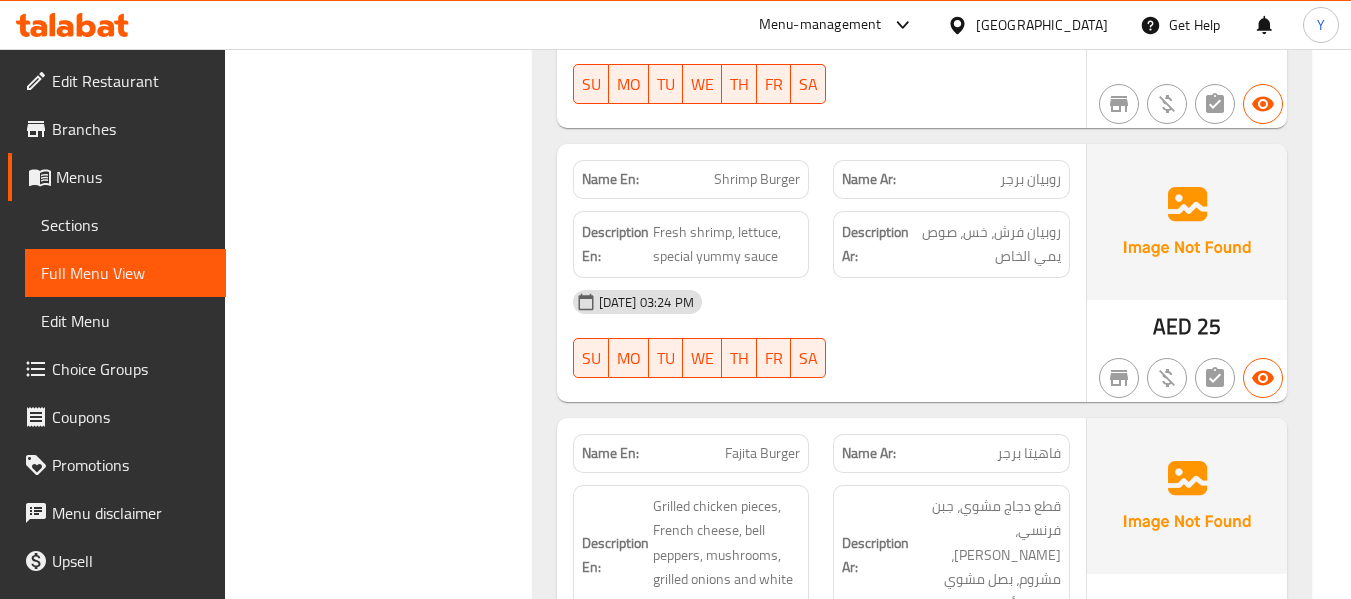 scroll, scrollTop: 7953, scrollLeft: 0, axis: vertical 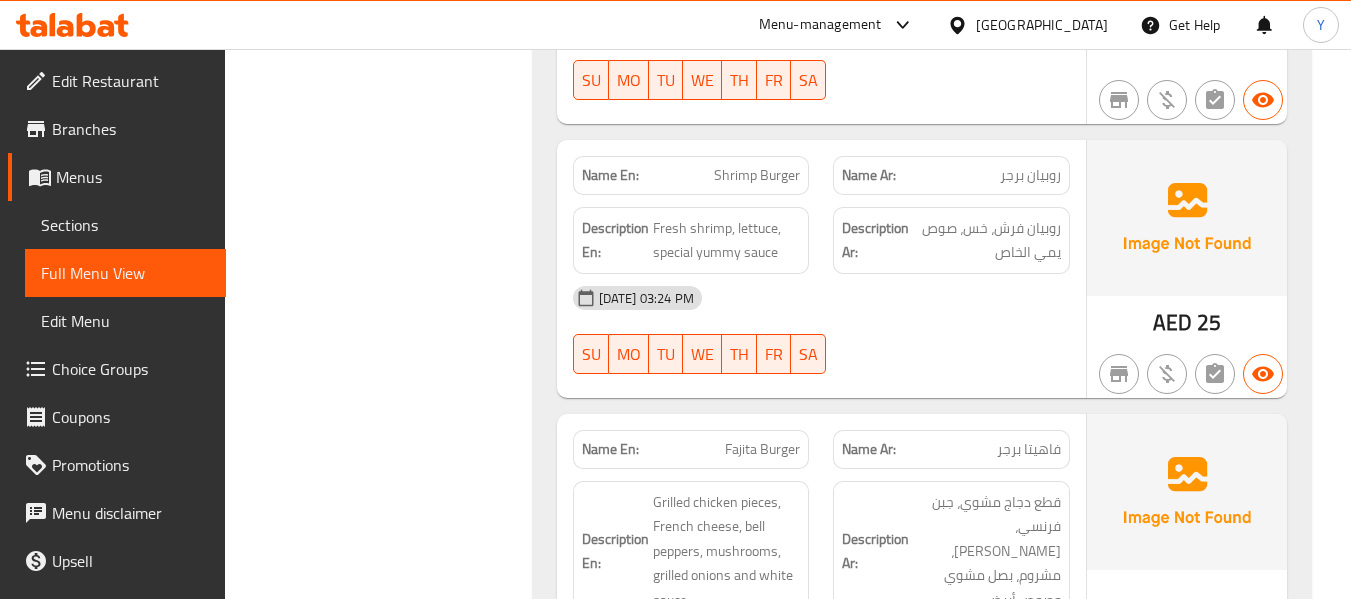 click on "Description Ar: روبيان فرش، خس، صوص يمي الخاص" at bounding box center (951, 240) 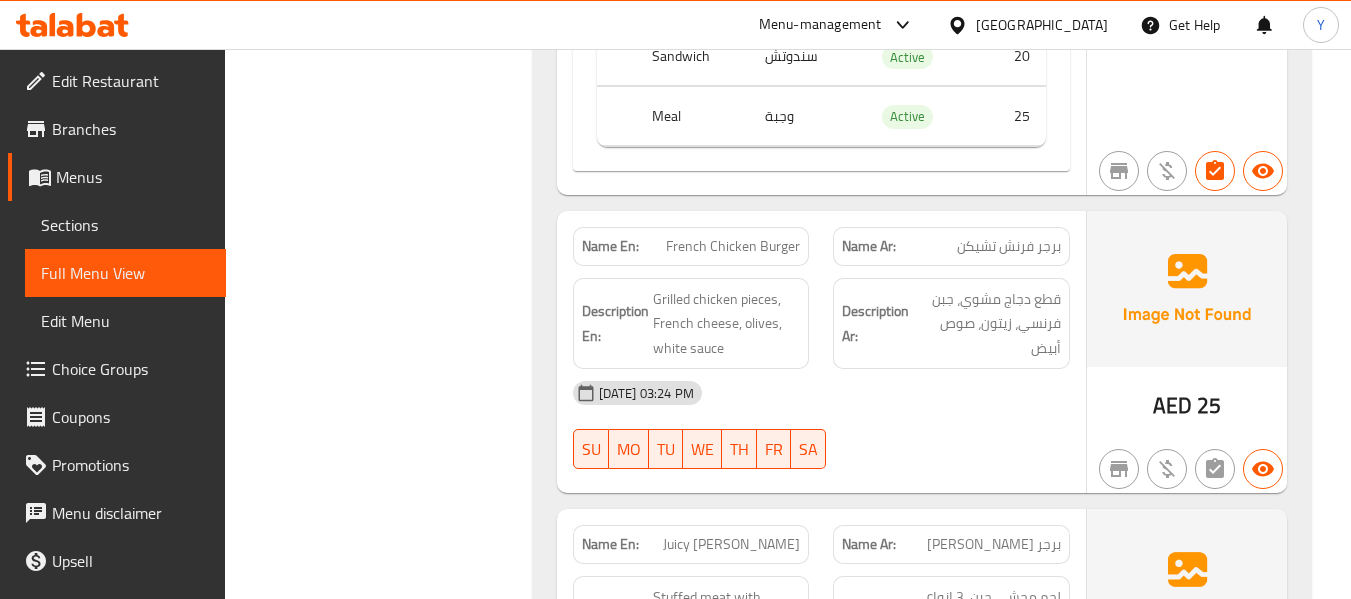 scroll, scrollTop: 7233, scrollLeft: 0, axis: vertical 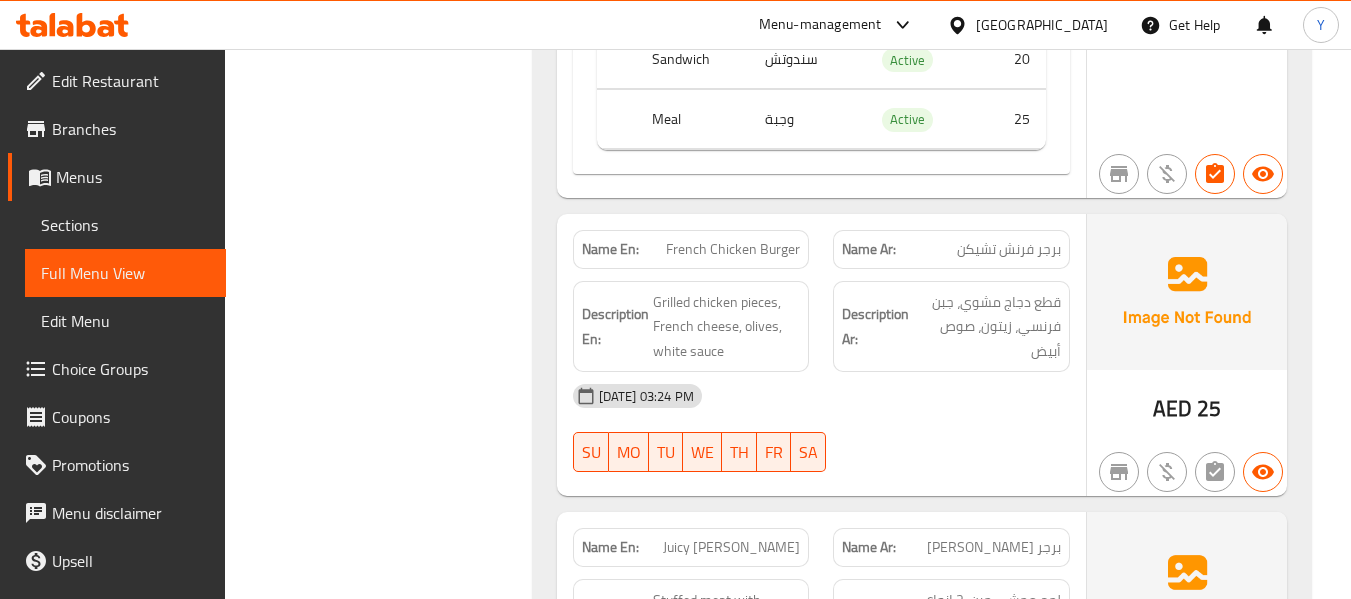 click on "Description Ar:" at bounding box center (875, 326) 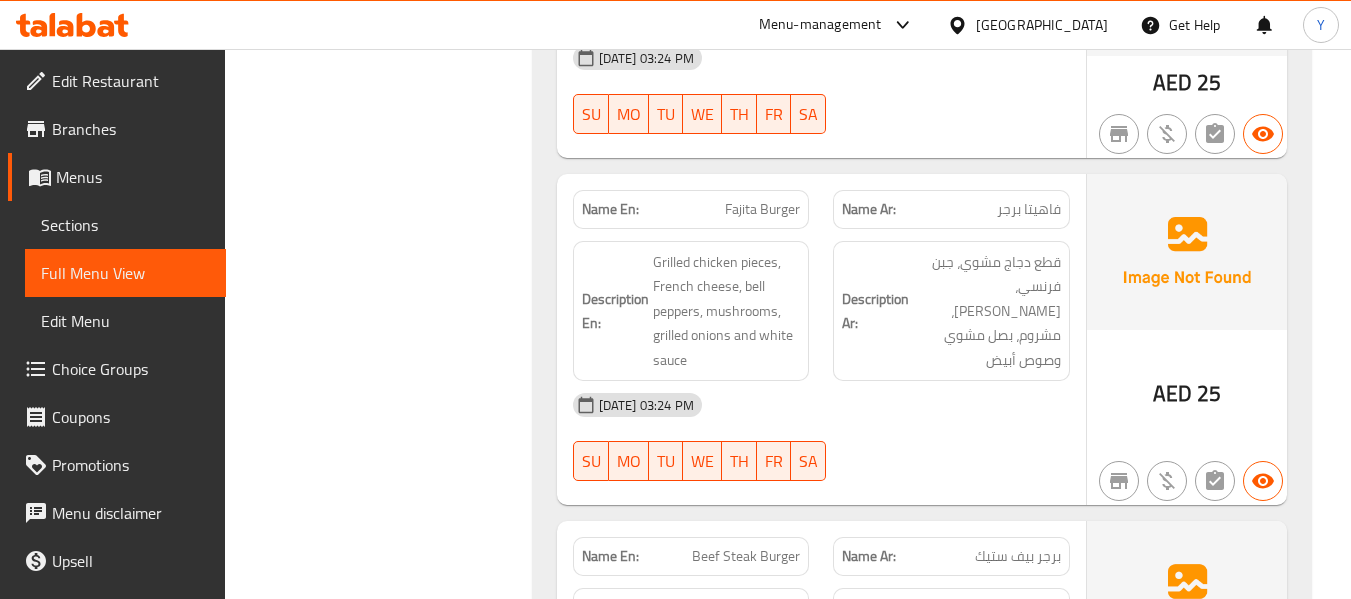 scroll, scrollTop: 8153, scrollLeft: 0, axis: vertical 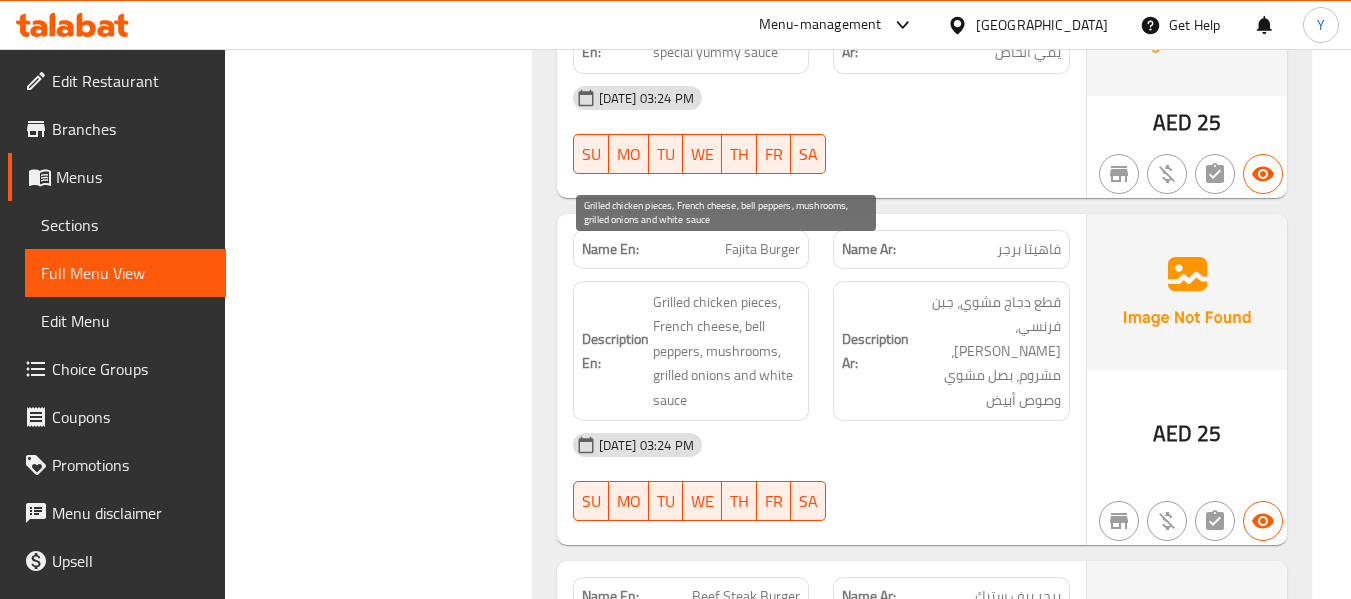 click on "Grilled chicken pieces, French cheese, bell peppers, mushrooms, grilled onions and white sauce" at bounding box center (727, 351) 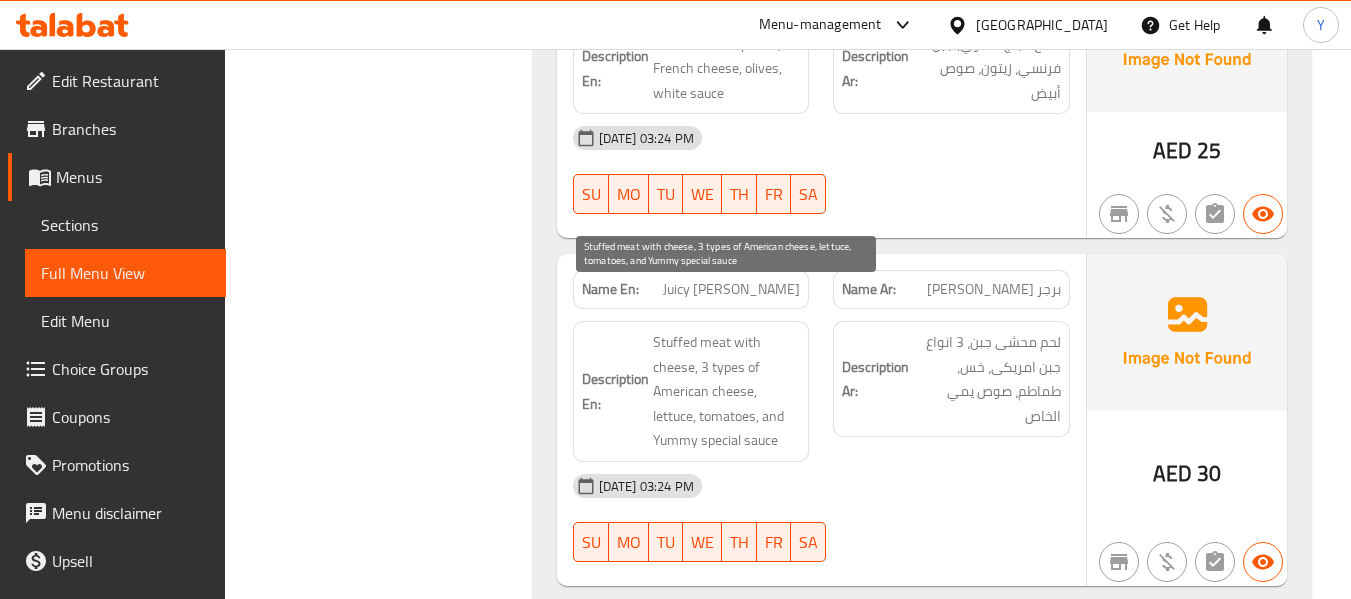 scroll, scrollTop: 7473, scrollLeft: 0, axis: vertical 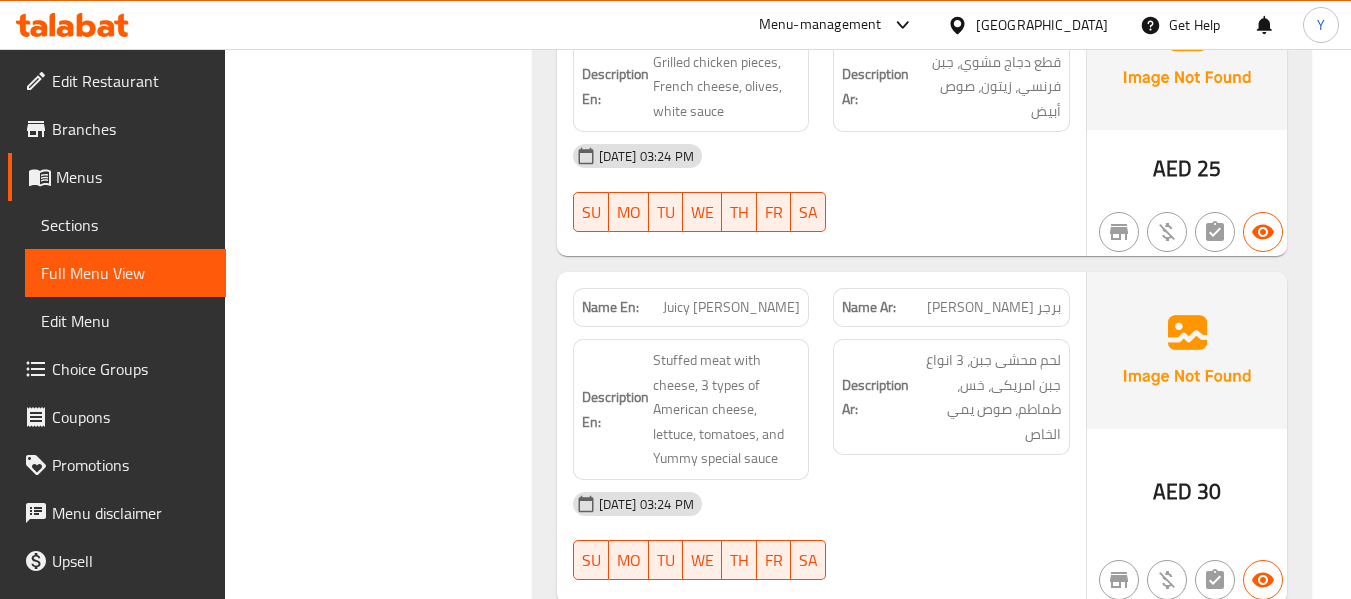 click on "Name En: Juicy Lucy Burger" at bounding box center (691, 307) 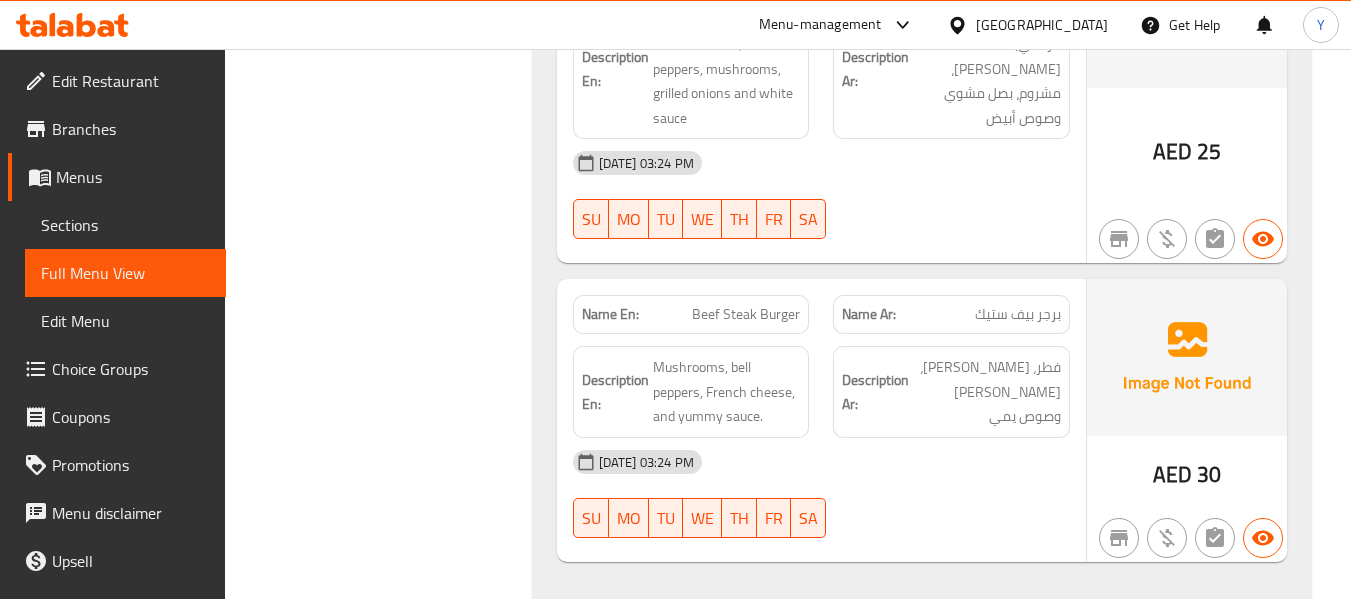 scroll, scrollTop: 8433, scrollLeft: 0, axis: vertical 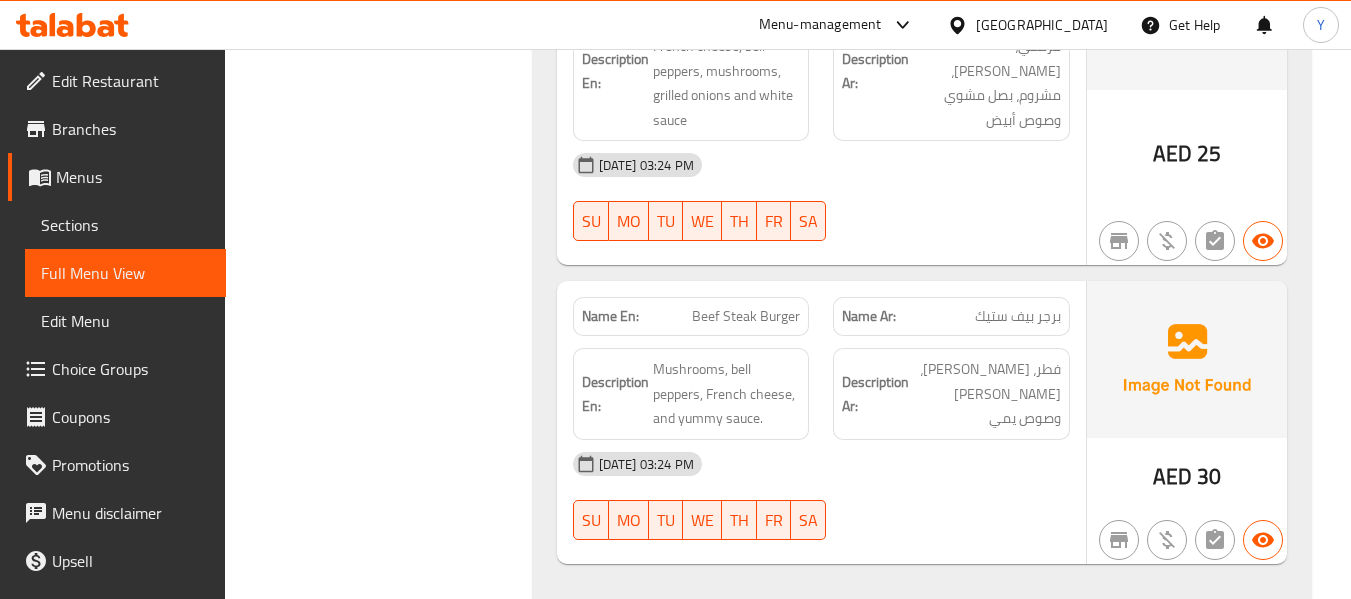 click on "Name En: Beef Steak Burger  Name Ar: برجر بيف ستيك Description En: Mushrooms, bell peppers, French cheese, and yummy sauce. Description Ar: فطر، فلفل رومى، جبن فرنسى وصوص يمي  10-07-2025 03:24 PM SU MO TU WE TH FR SA" at bounding box center (821, 422) 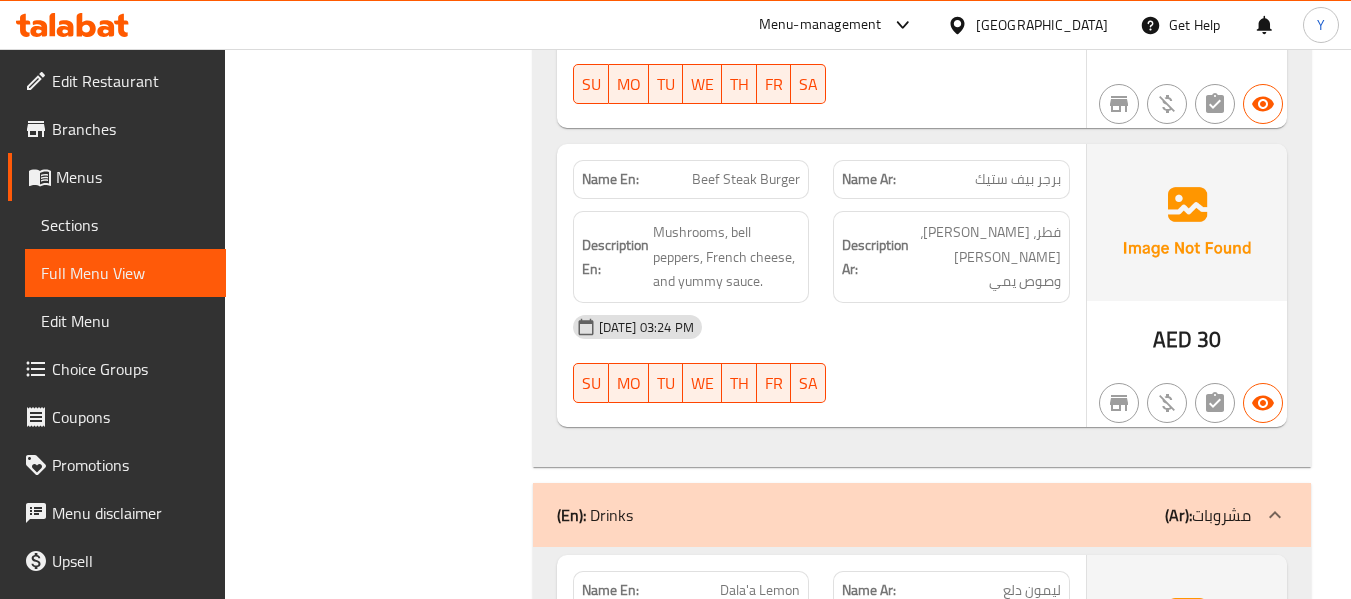 scroll, scrollTop: 9070, scrollLeft: 0, axis: vertical 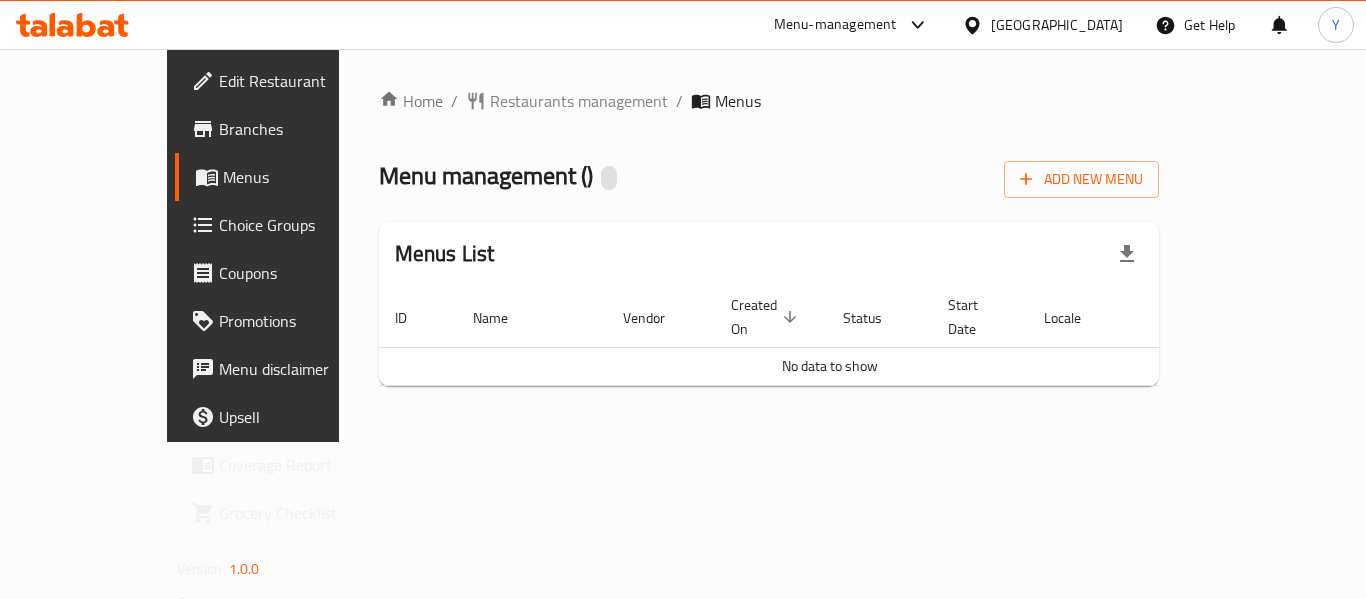 click on "Home / Restaurants management / Menus Menu management ( )  Add New Menu Menus List   ID Name Vendor Created On sorted descending Status Start Date Locale Actions No data to show" at bounding box center (769, 245) 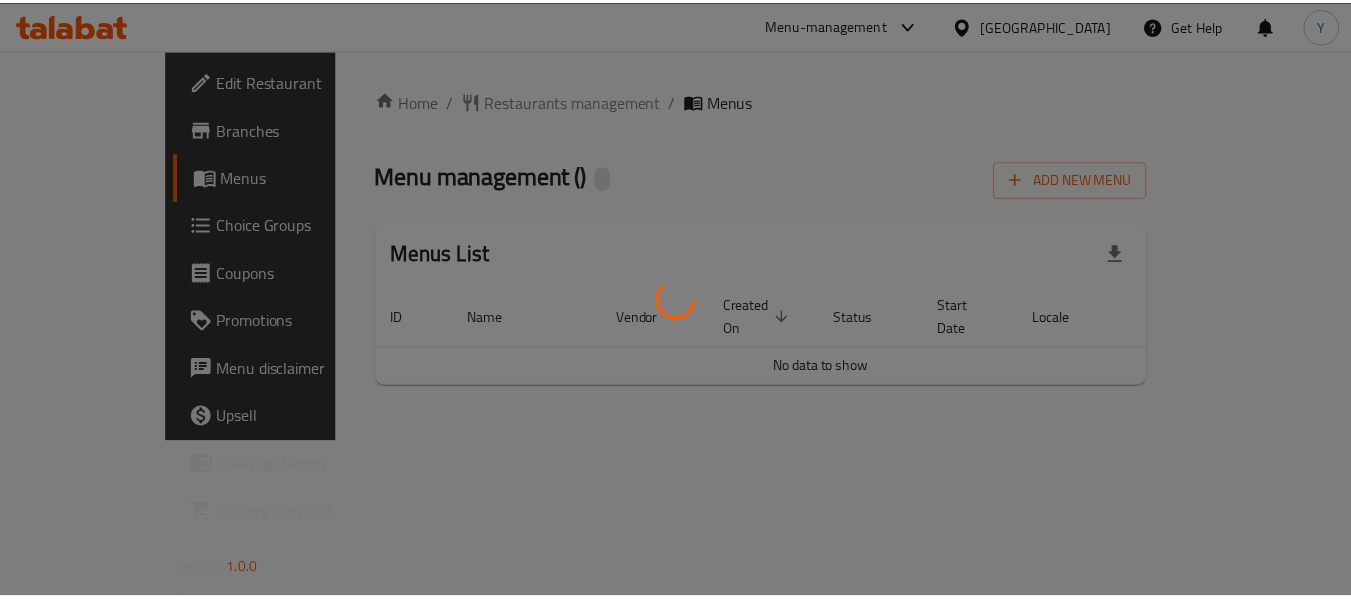 scroll, scrollTop: 0, scrollLeft: 0, axis: both 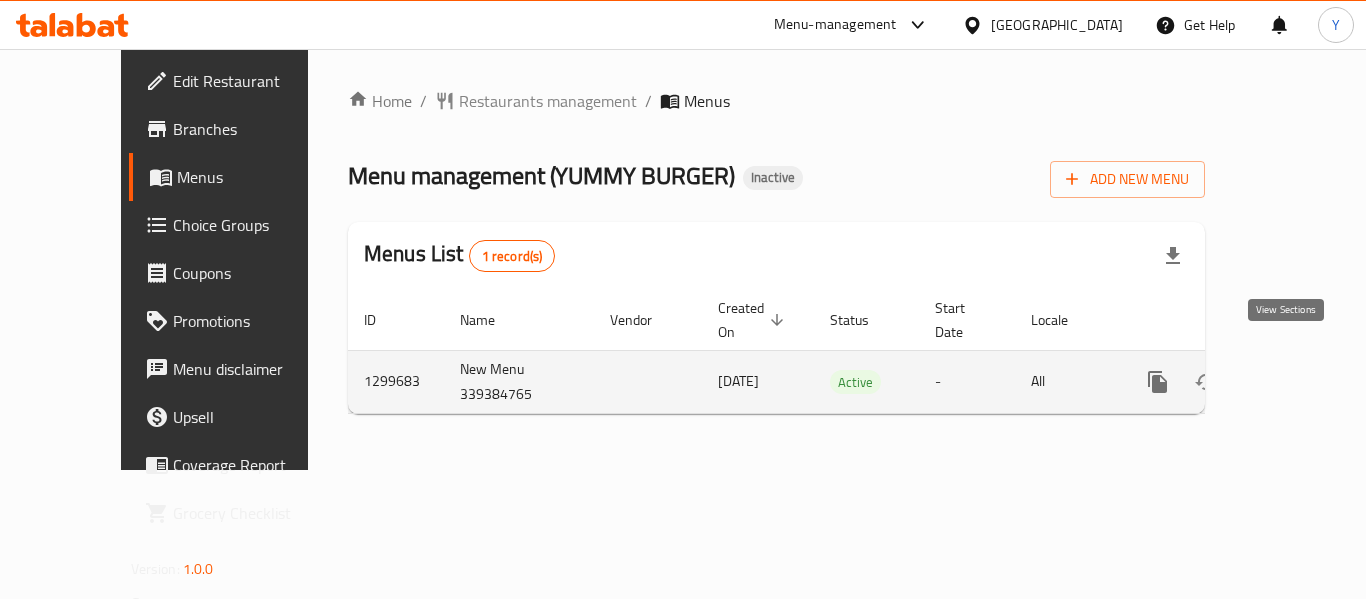 click 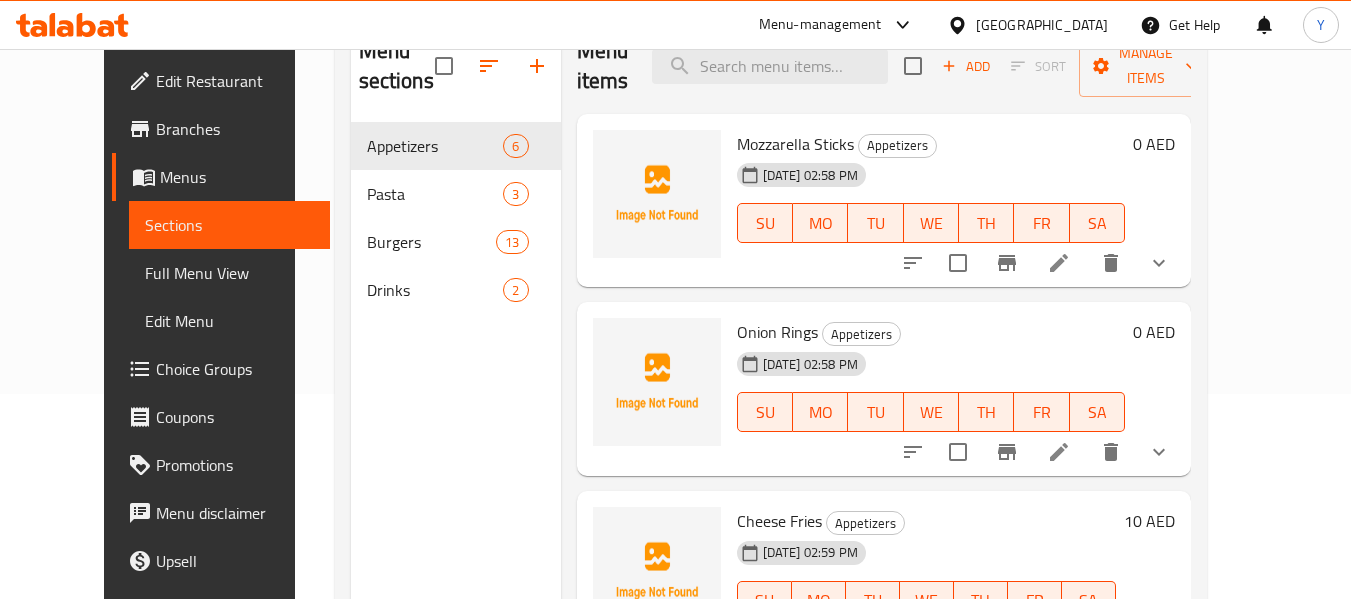 scroll, scrollTop: 219, scrollLeft: 0, axis: vertical 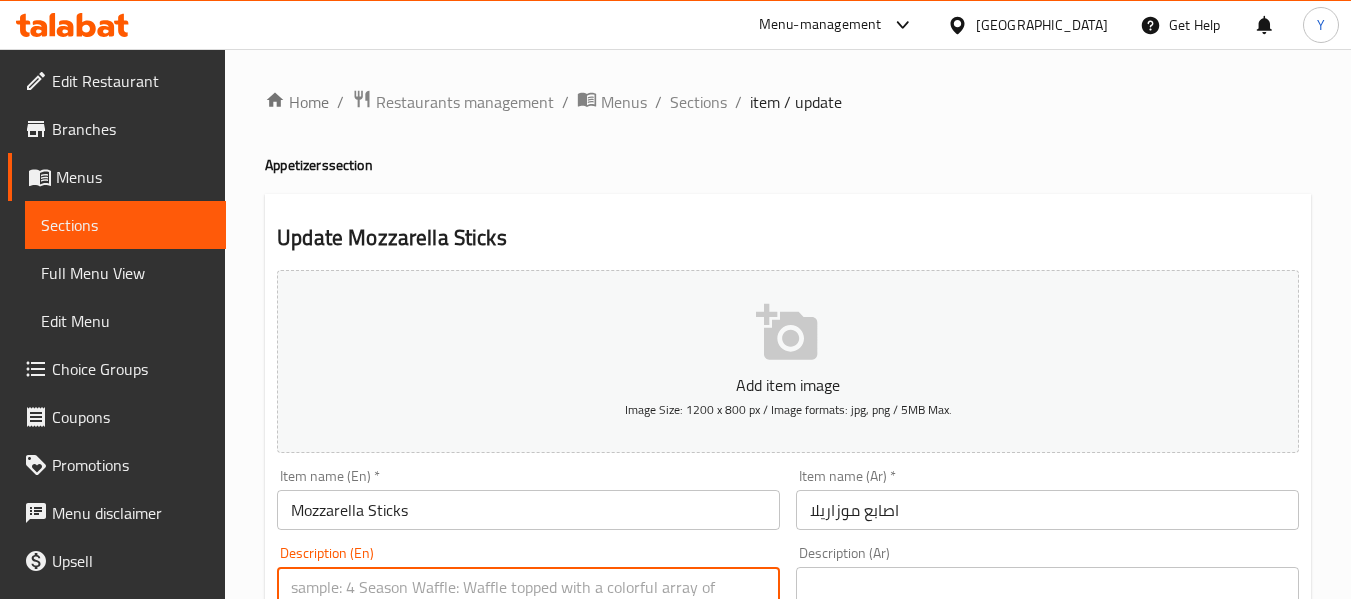 click at bounding box center (516, 625) 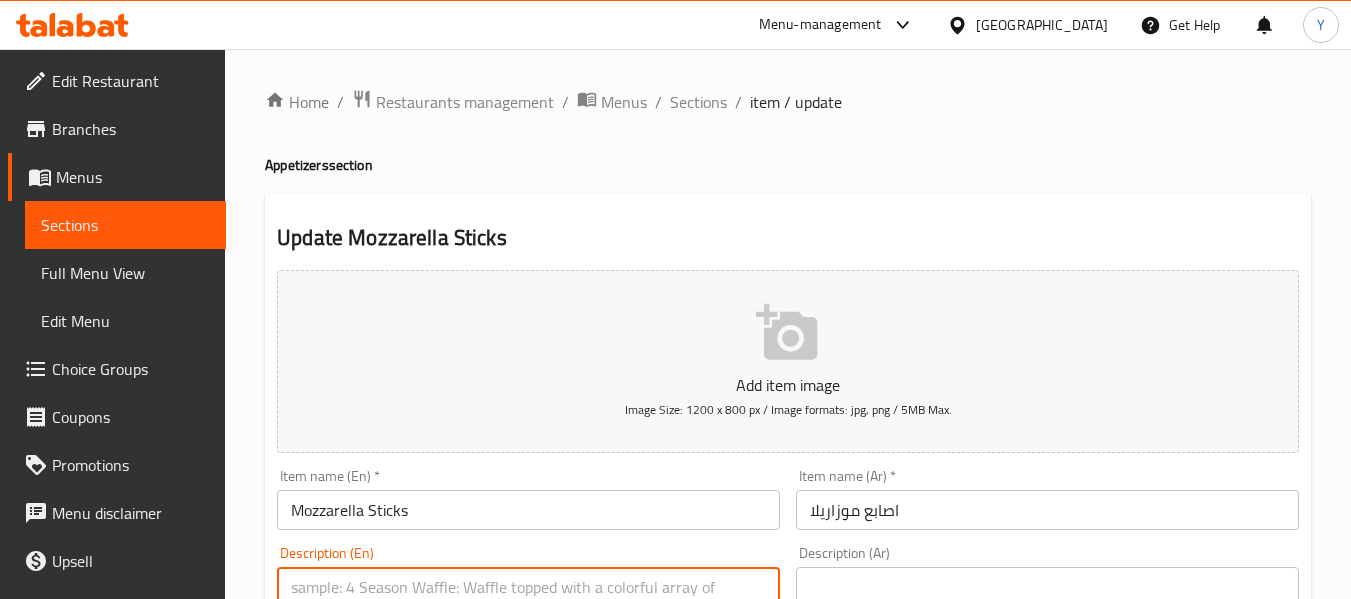 paste on "crispy" 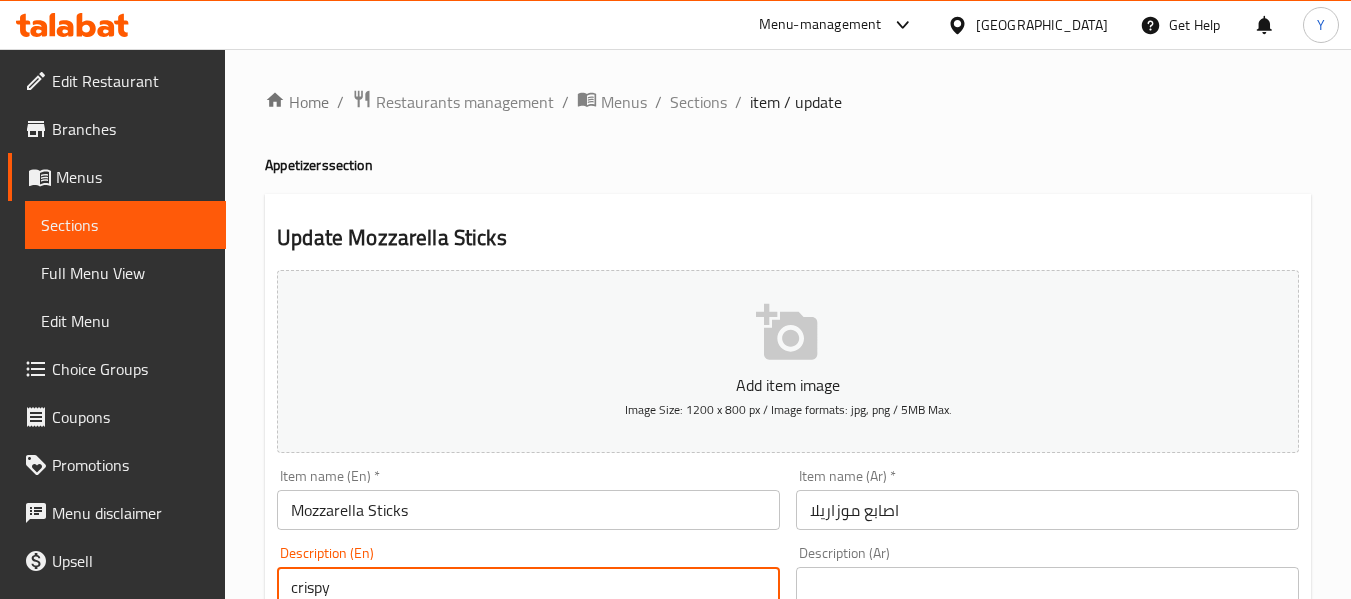 scroll, scrollTop: 3, scrollLeft: 0, axis: vertical 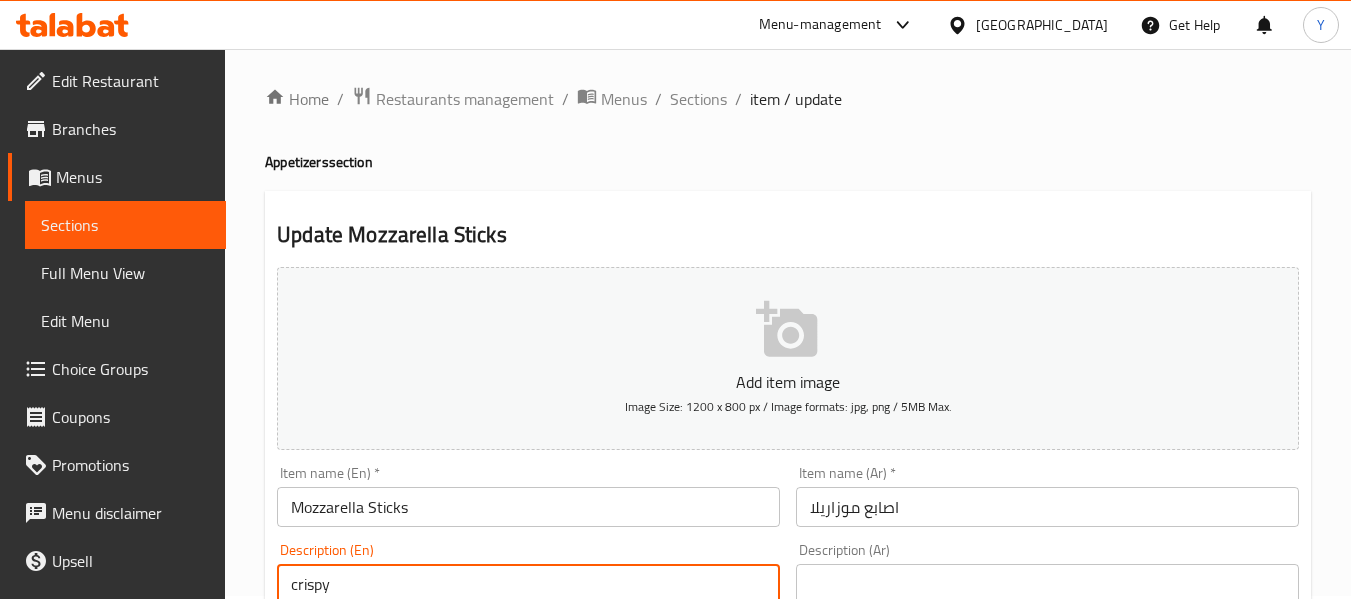 type on "crispy" 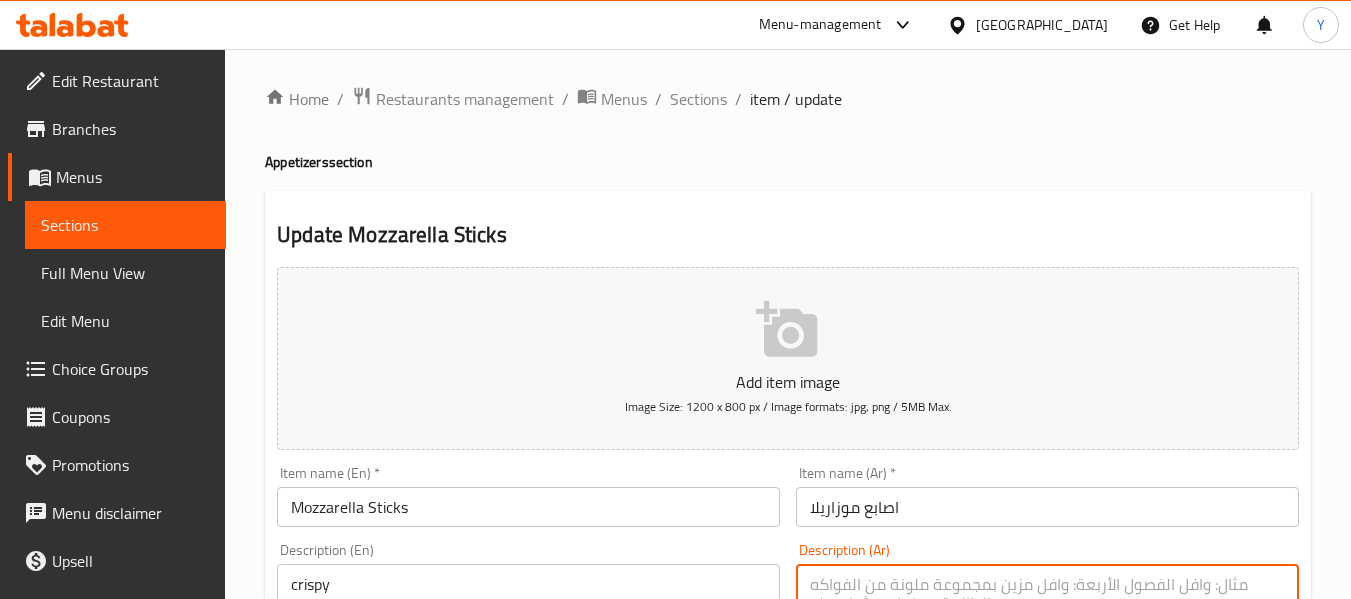 click at bounding box center [1035, 622] 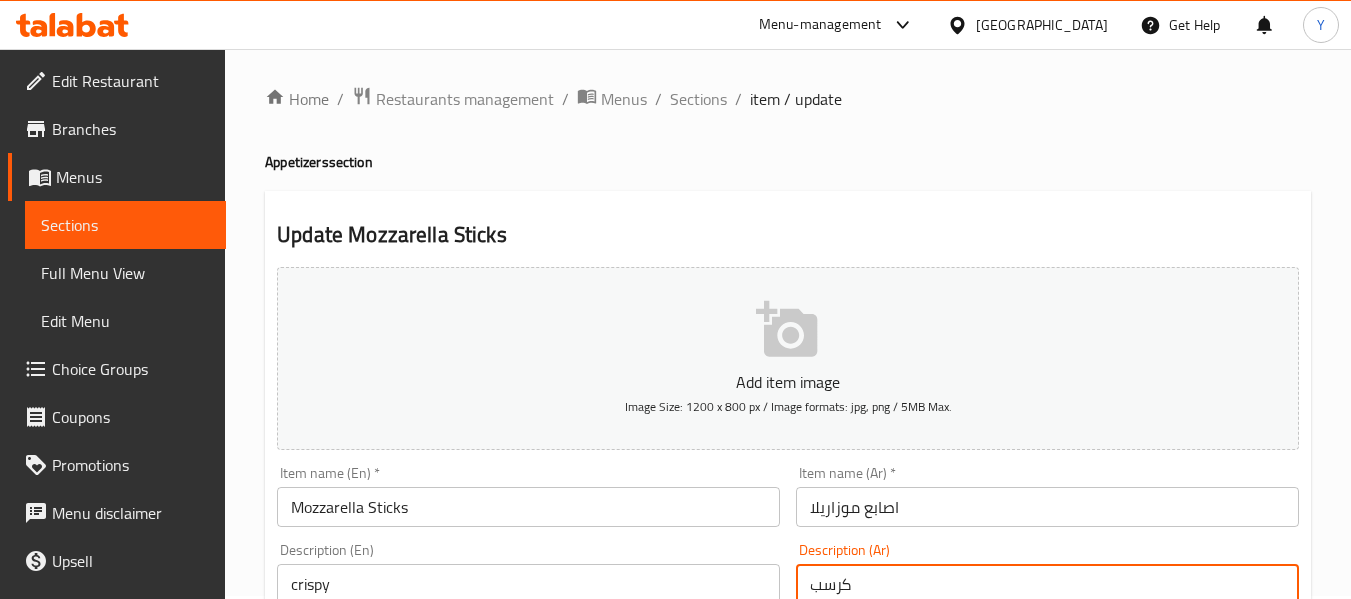 type on "كرسبي" 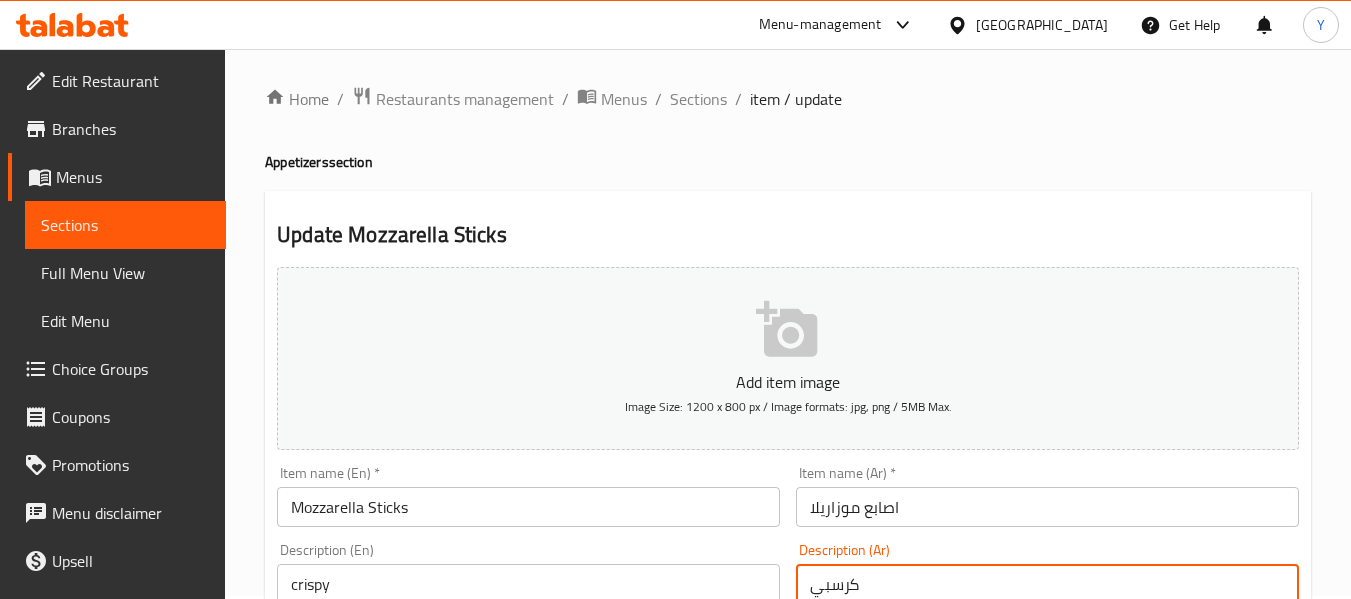 click on "كرسبي" at bounding box center (1035, 622) 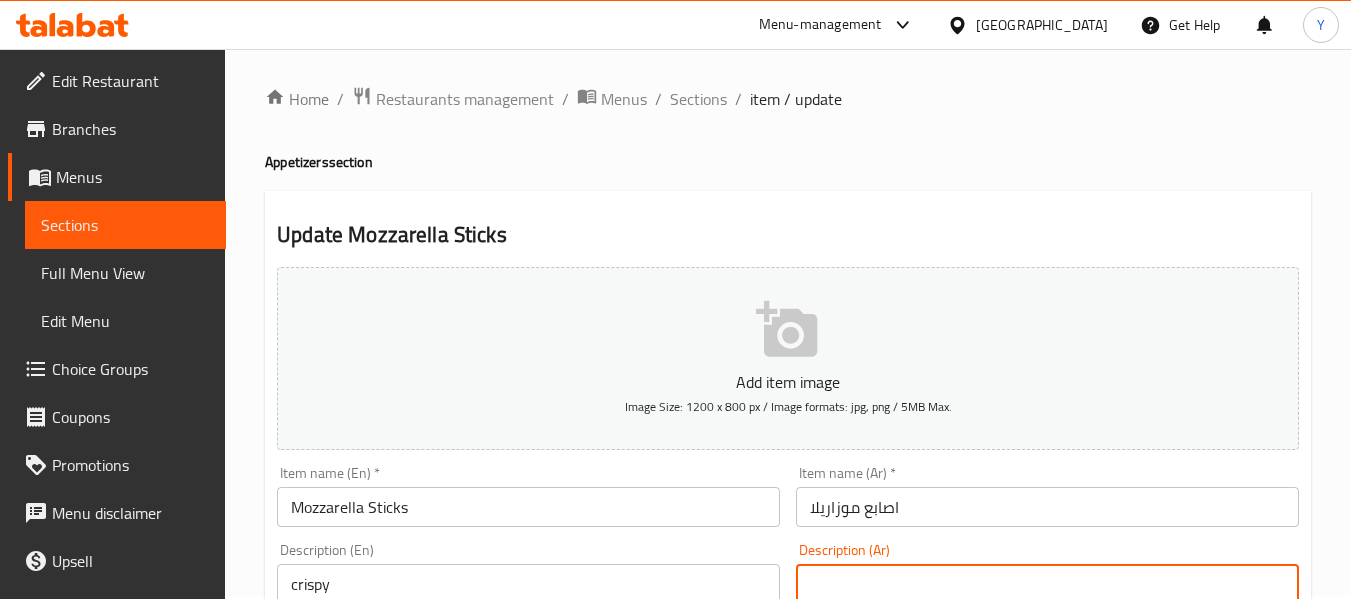 scroll, scrollTop: 22, scrollLeft: 0, axis: vertical 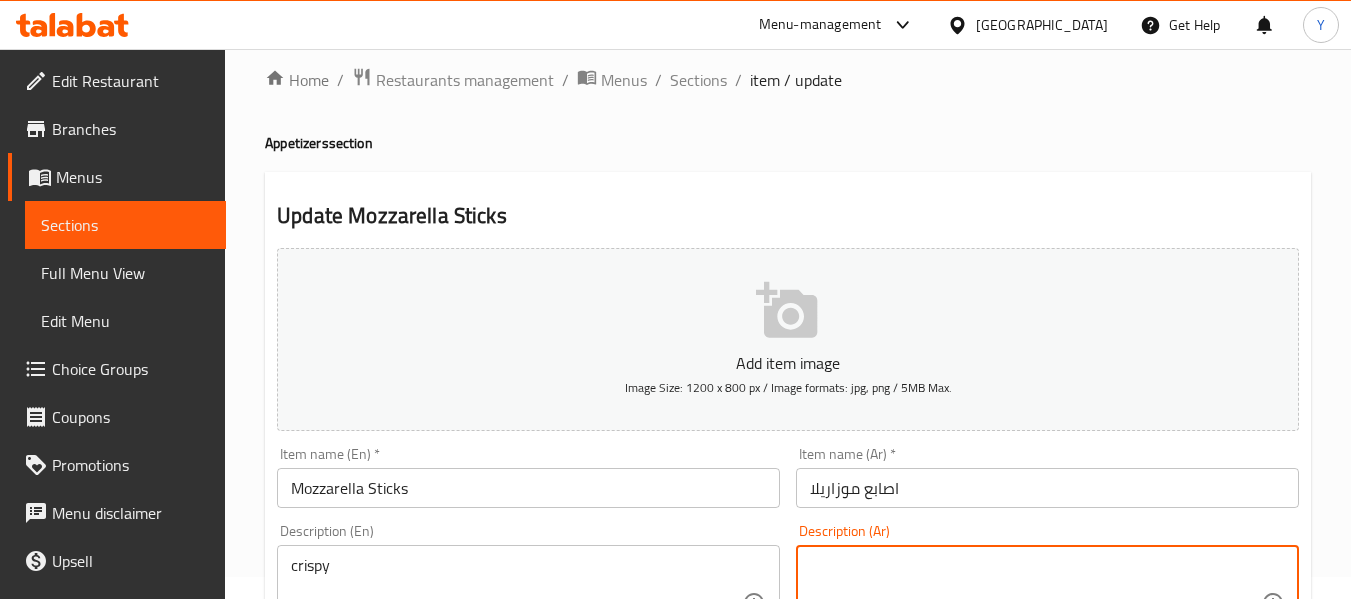 type on "م" 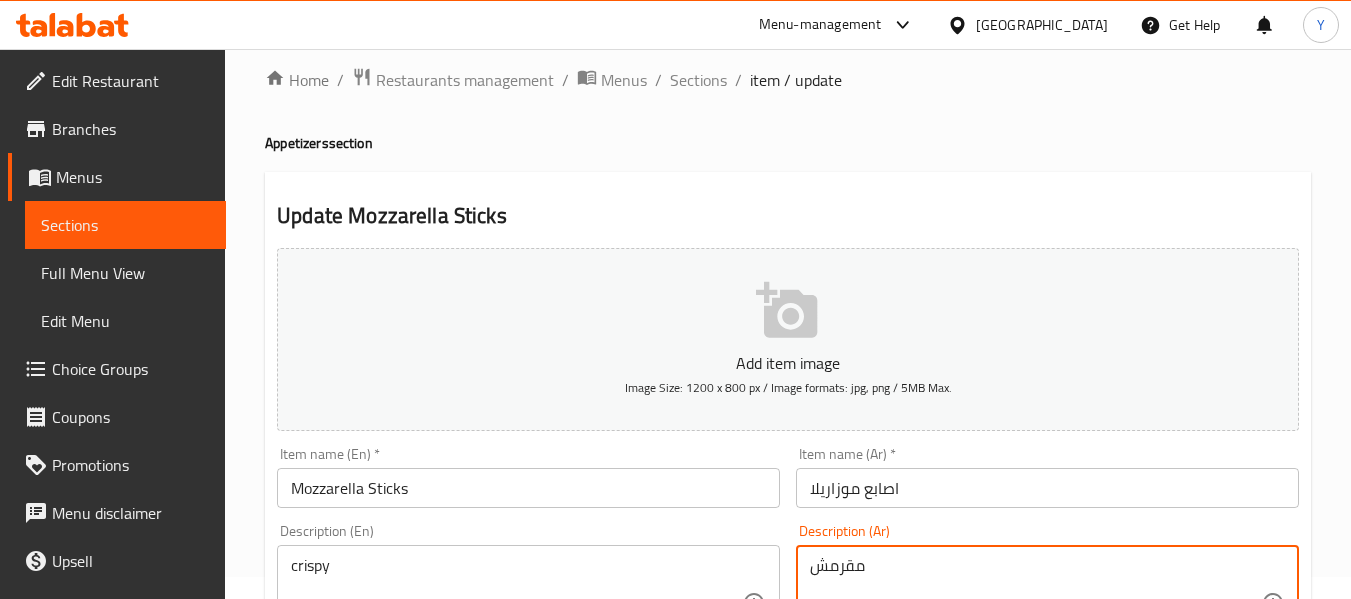 type on "مقرمش" 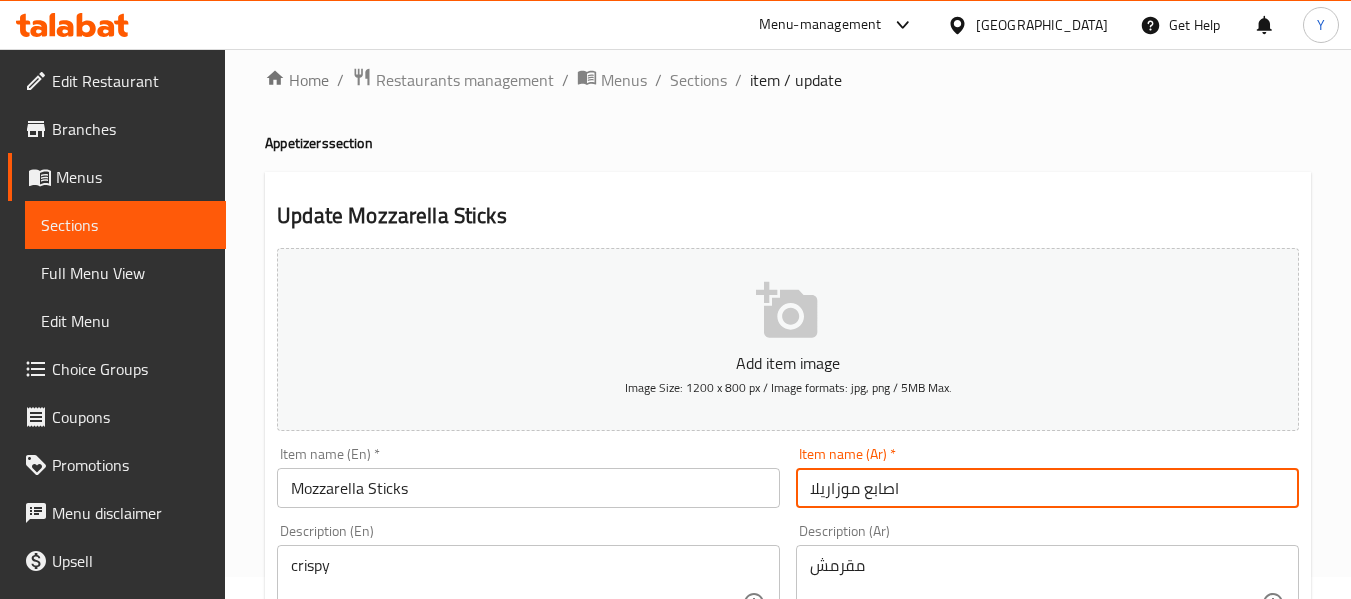 click on "اصابع موزاريلا" at bounding box center (1047, 488) 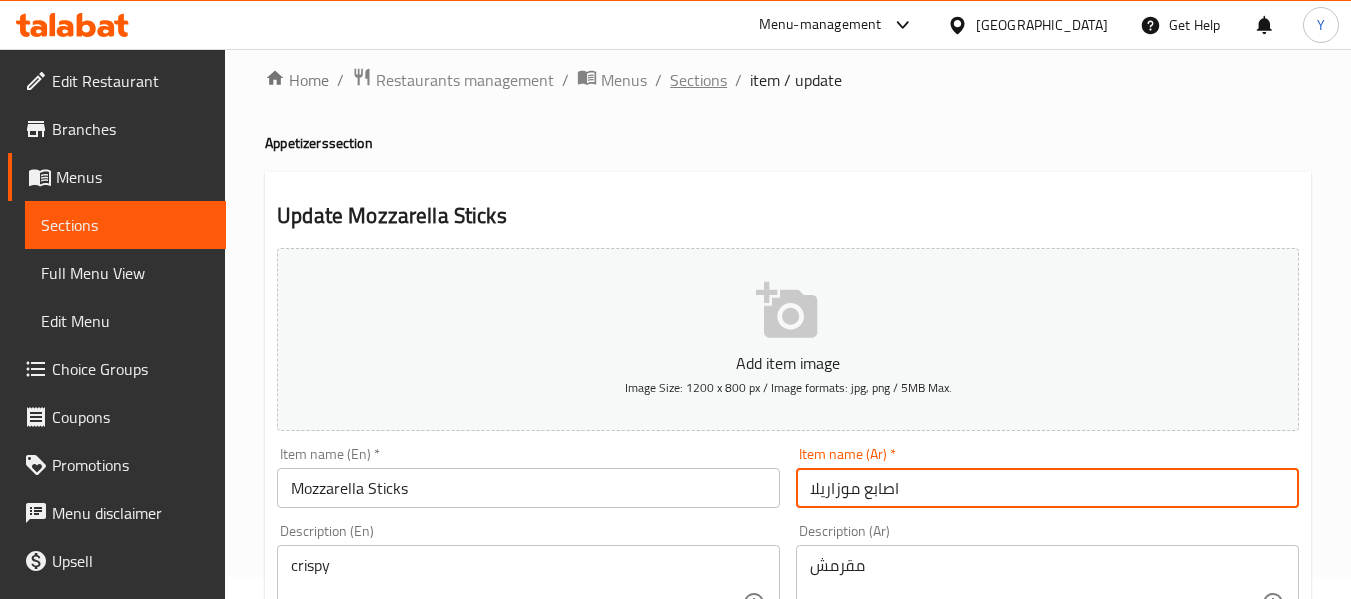 click on "Sections" at bounding box center [698, 80] 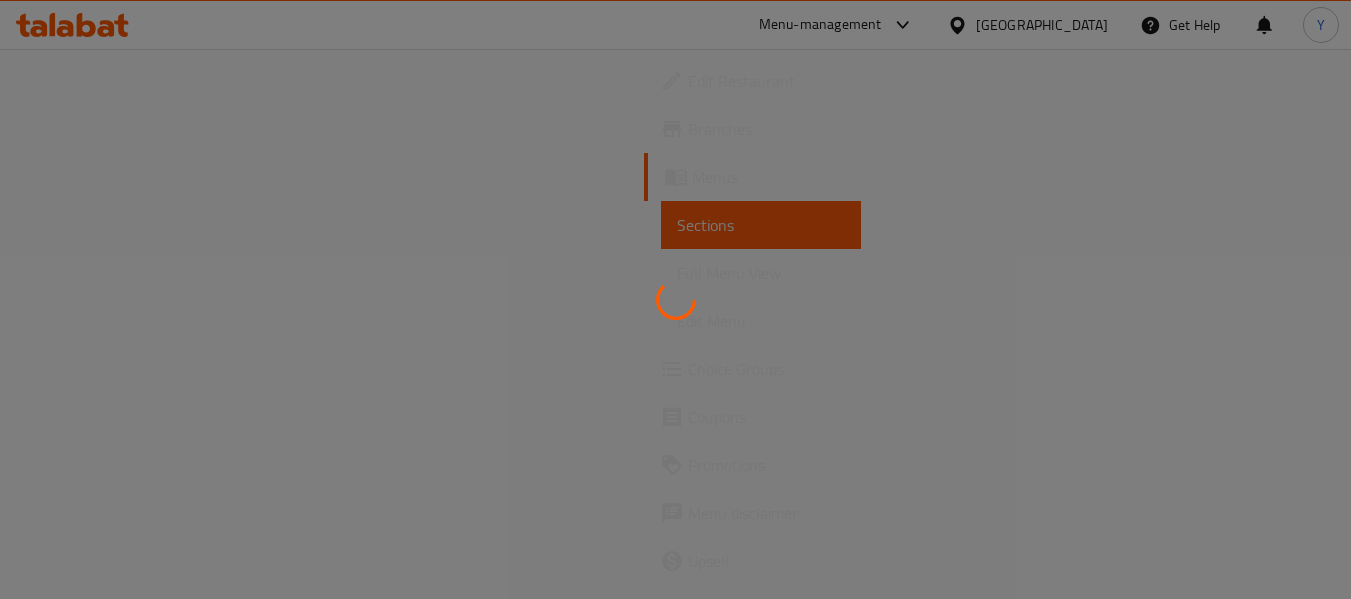 scroll, scrollTop: 0, scrollLeft: 0, axis: both 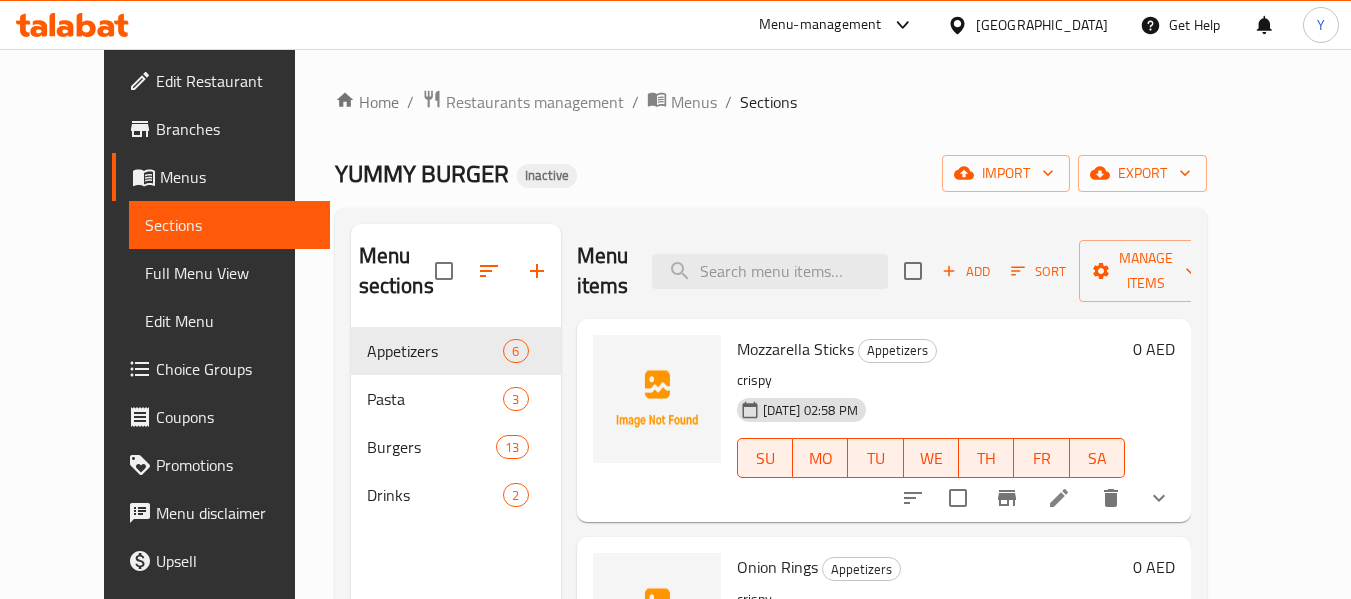 click on "Menu items" at bounding box center (603, 271) 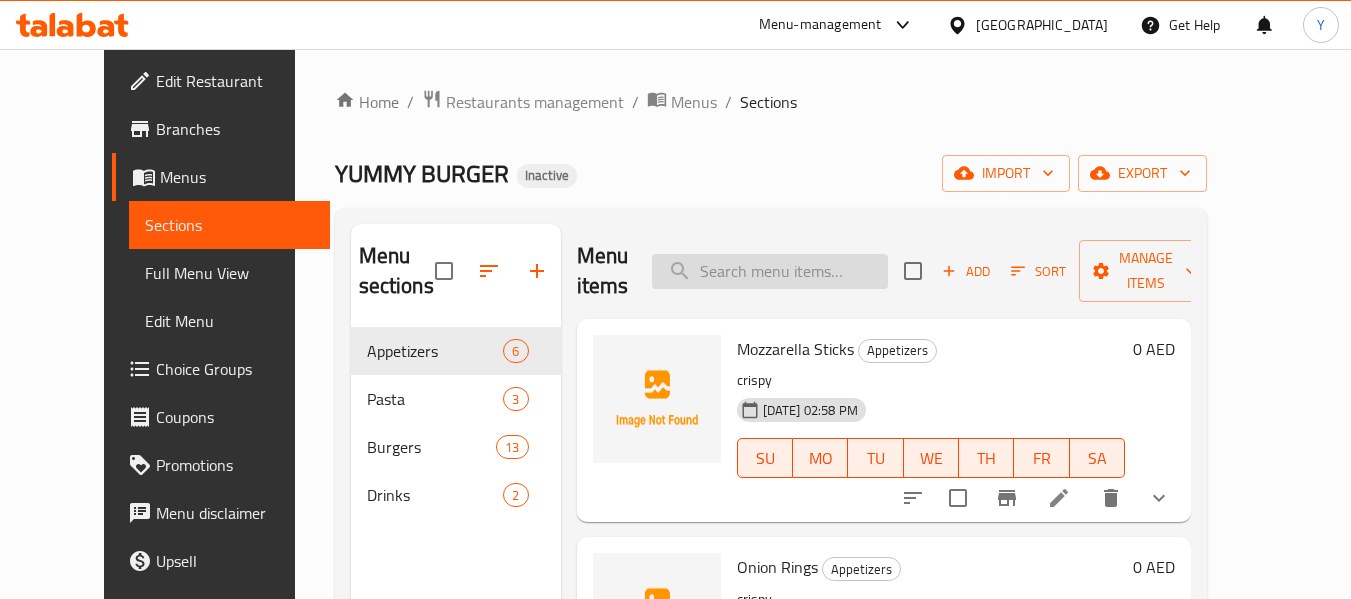click at bounding box center (770, 271) 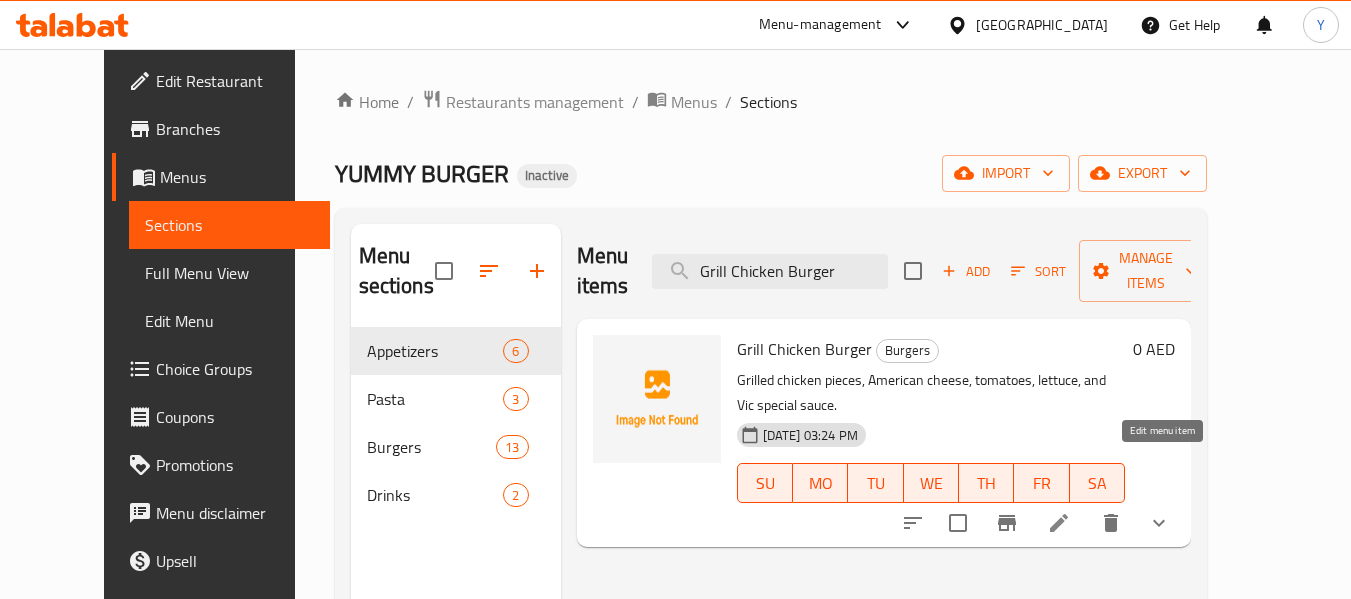 type on "Grill Chicken Burger" 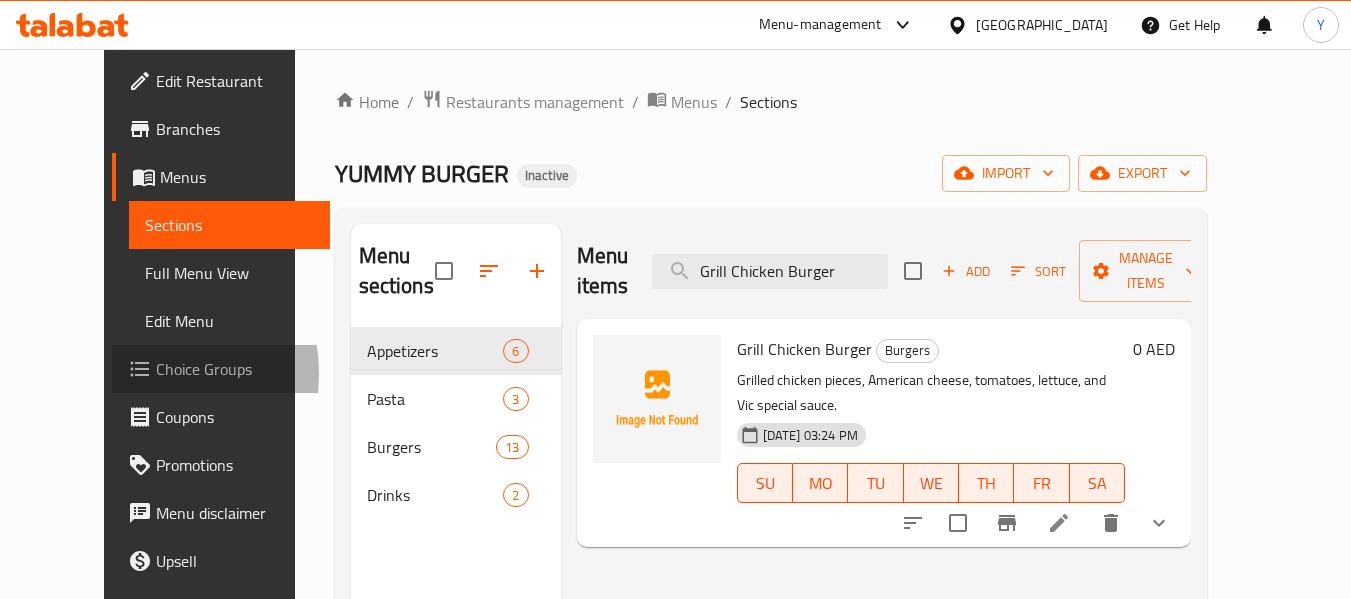 click on "Choice Groups" at bounding box center [235, 369] 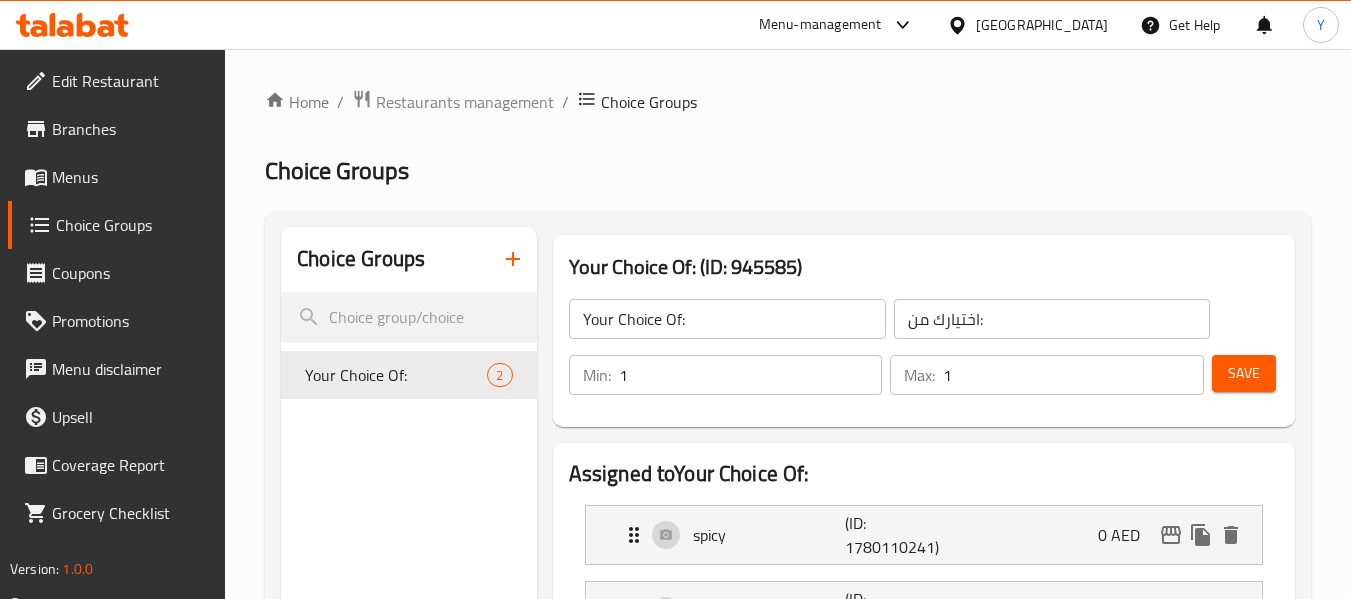 scroll, scrollTop: 524, scrollLeft: 0, axis: vertical 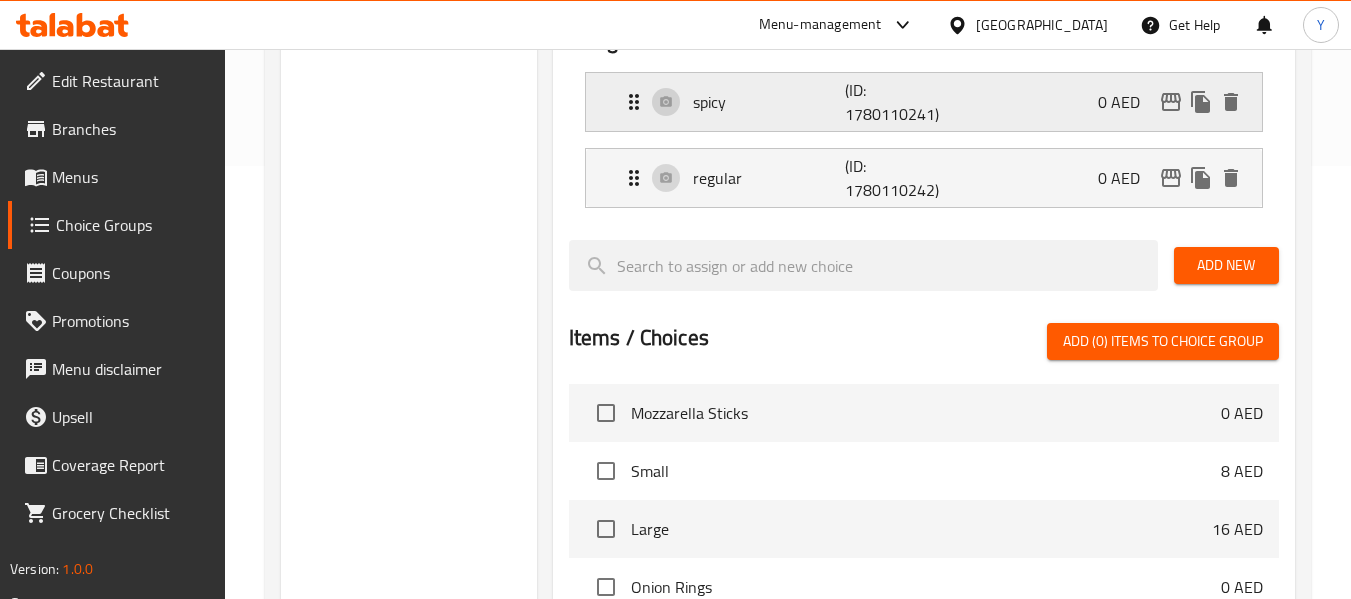 click on "spicy" at bounding box center [769, 102] 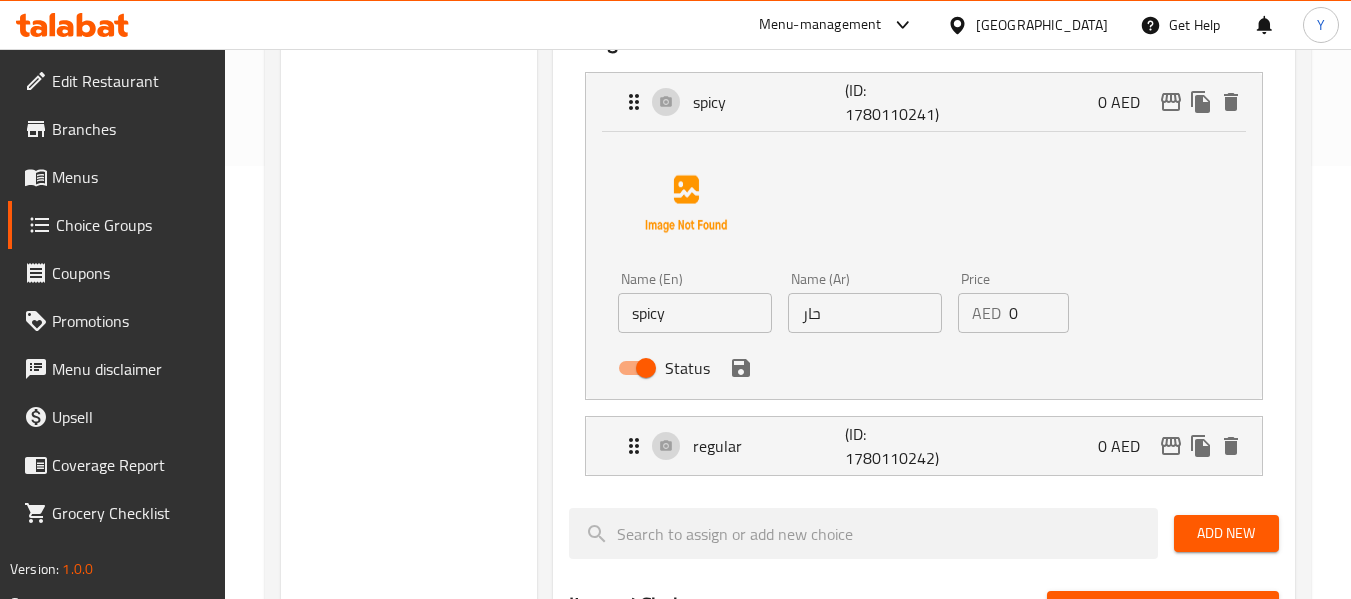 click on "Choice Groups Your Choice Of: 2" at bounding box center (408, 480) 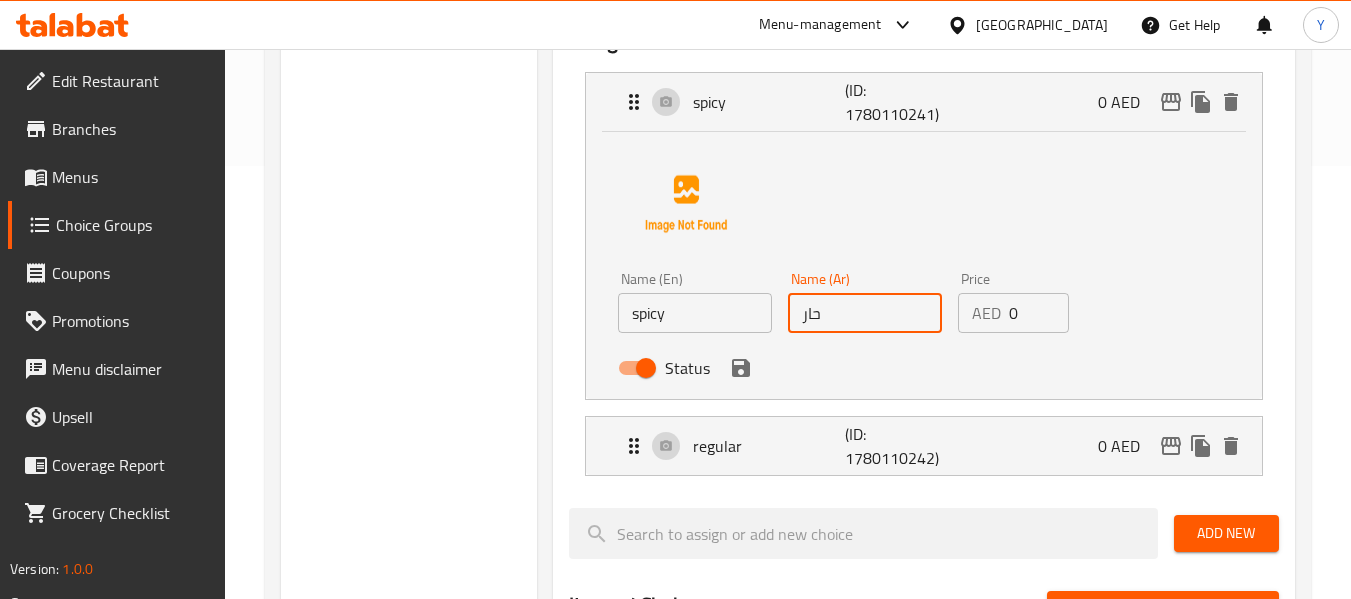 drag, startPoint x: 825, startPoint y: 328, endPoint x: 675, endPoint y: 361, distance: 153.58711 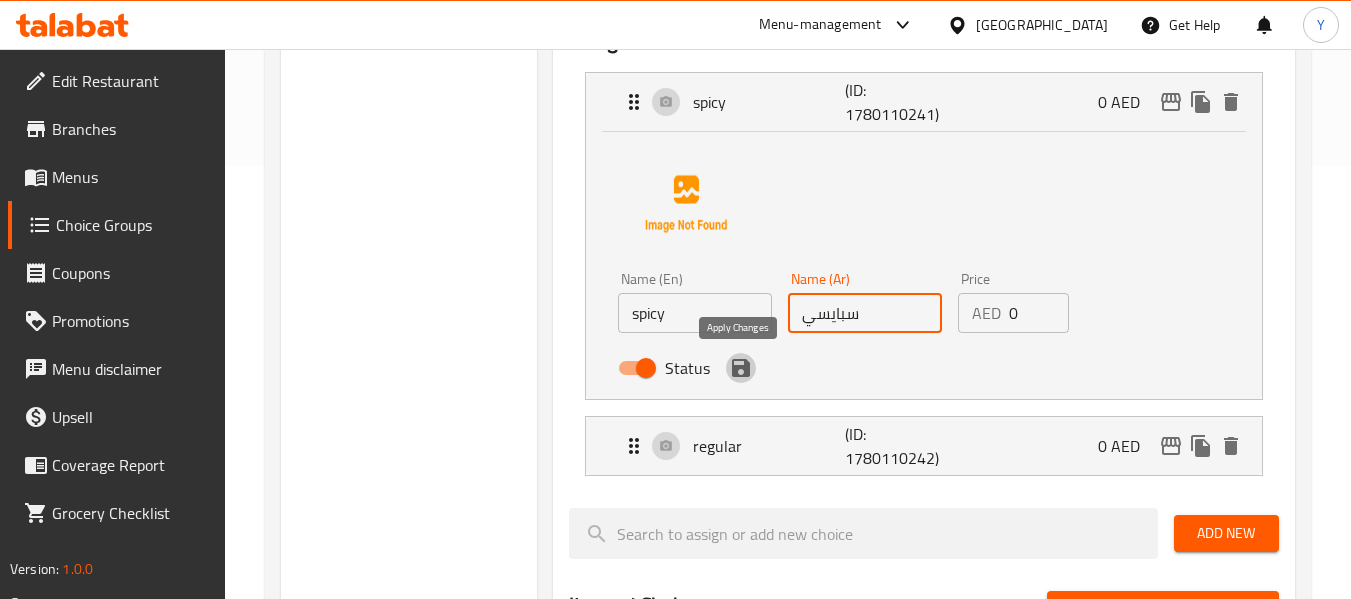 click 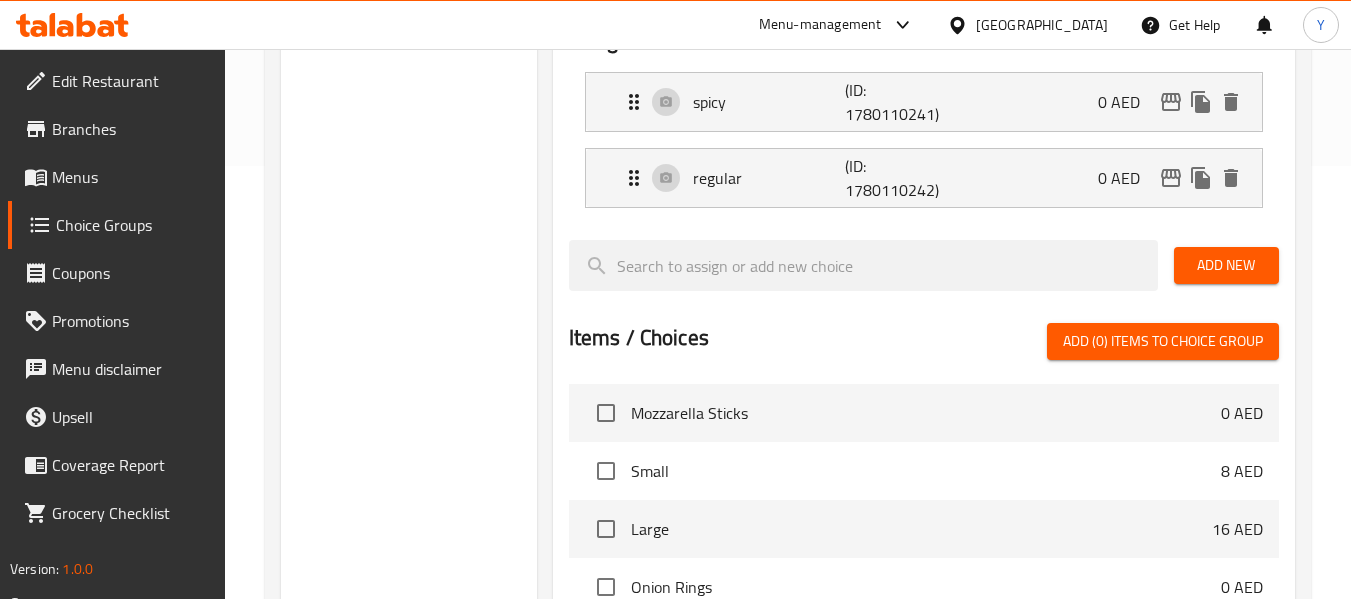 type on "سبايسي" 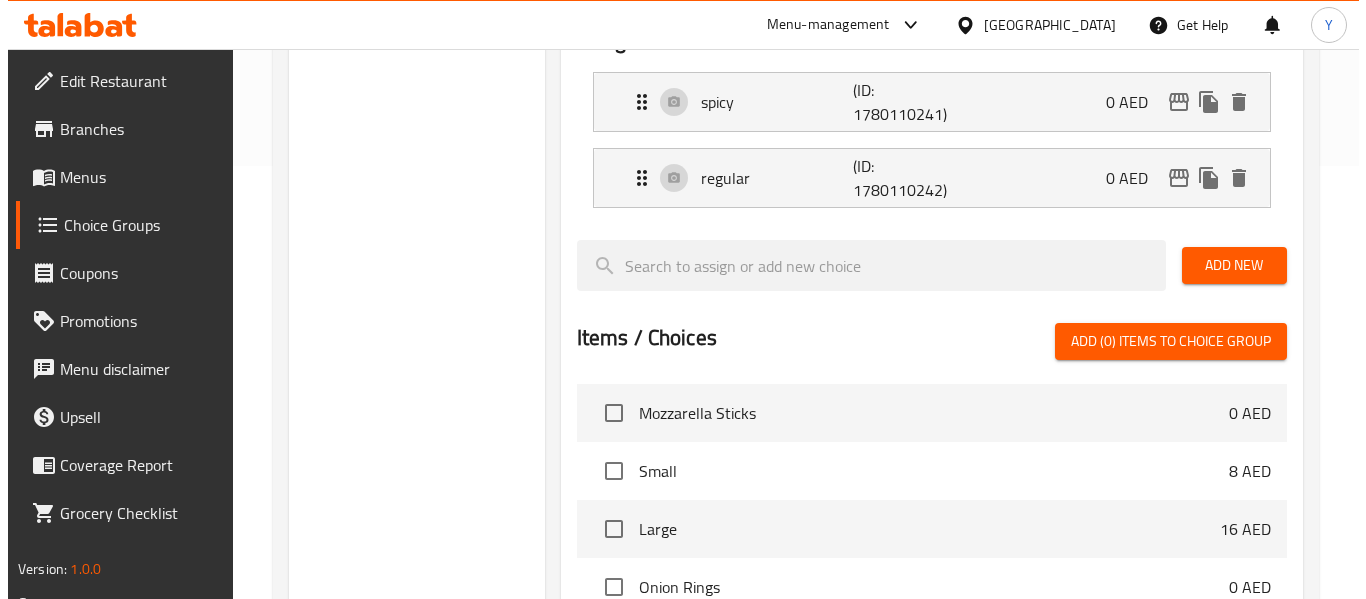 scroll, scrollTop: 0, scrollLeft: 0, axis: both 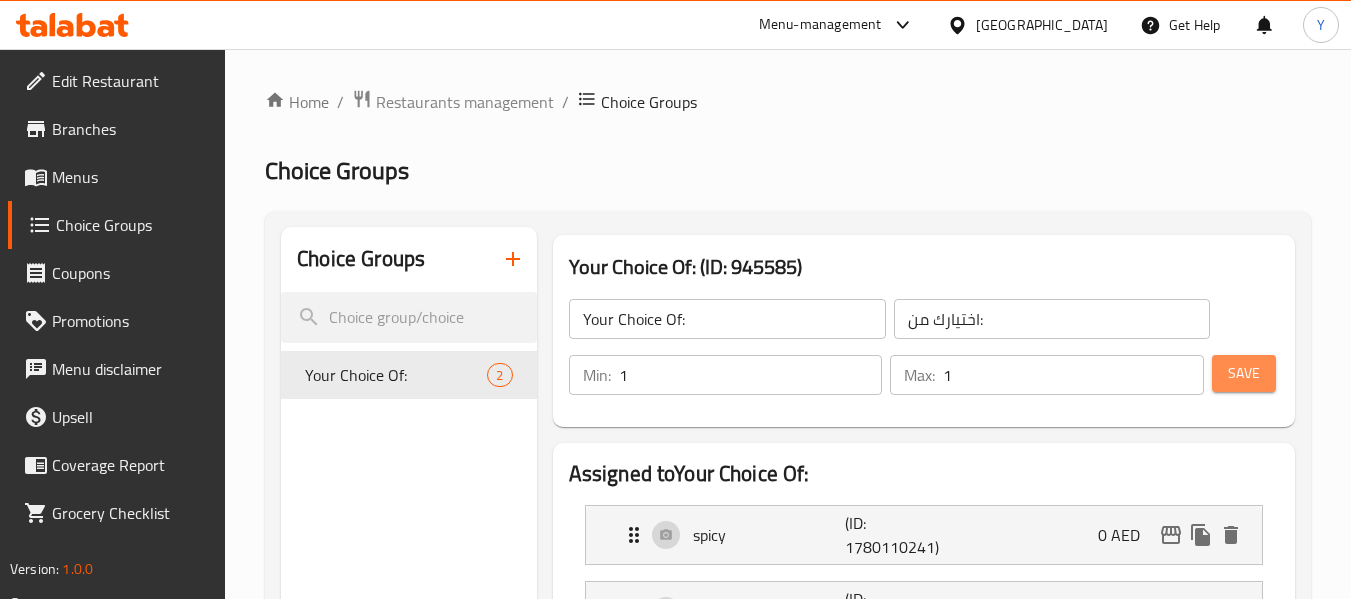 click on "Save" at bounding box center (1244, 373) 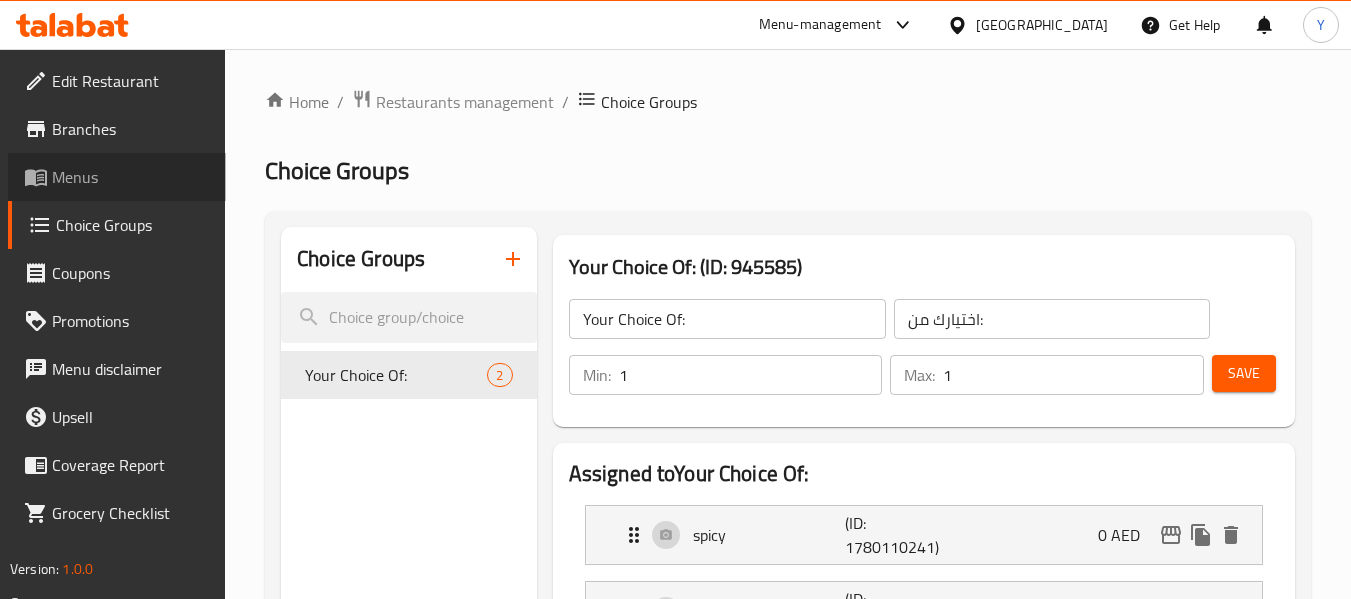 click on "Menus" at bounding box center (131, 177) 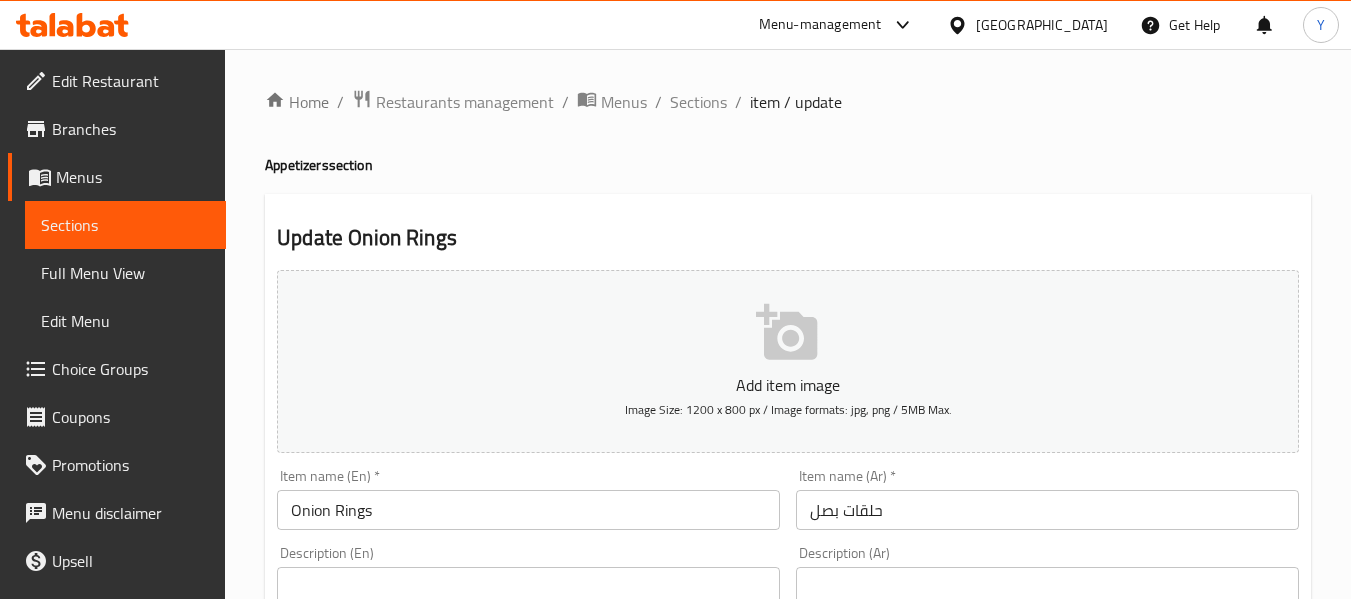 scroll, scrollTop: 0, scrollLeft: 0, axis: both 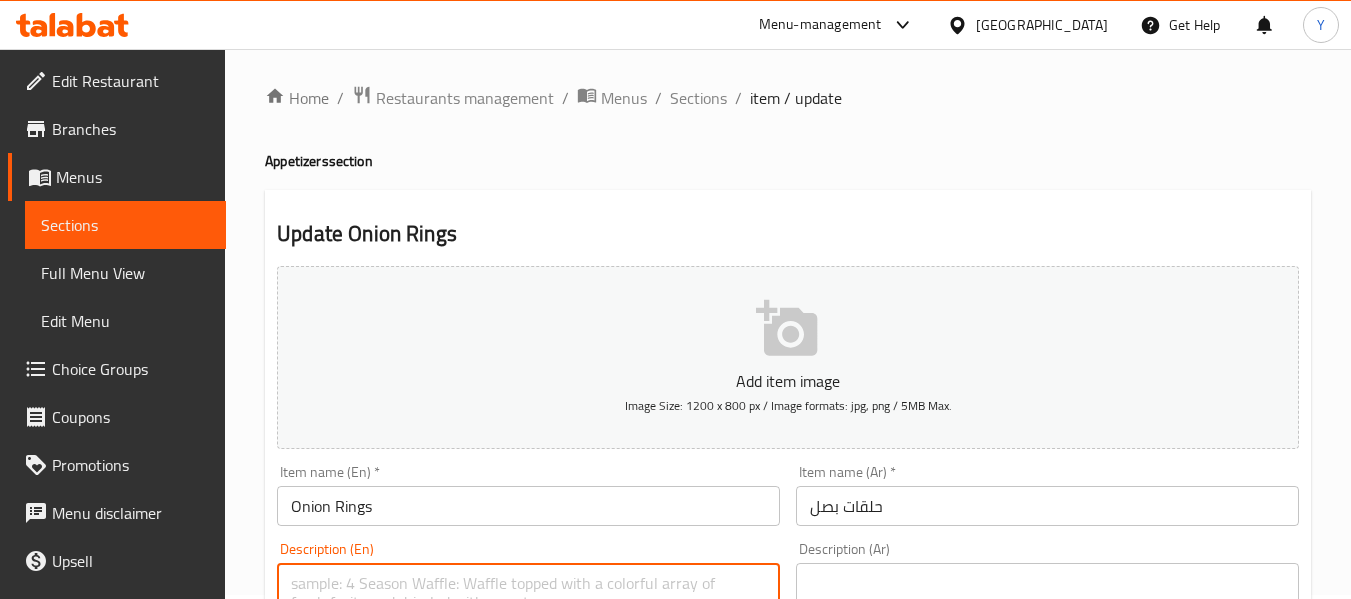 paste on "crispy" 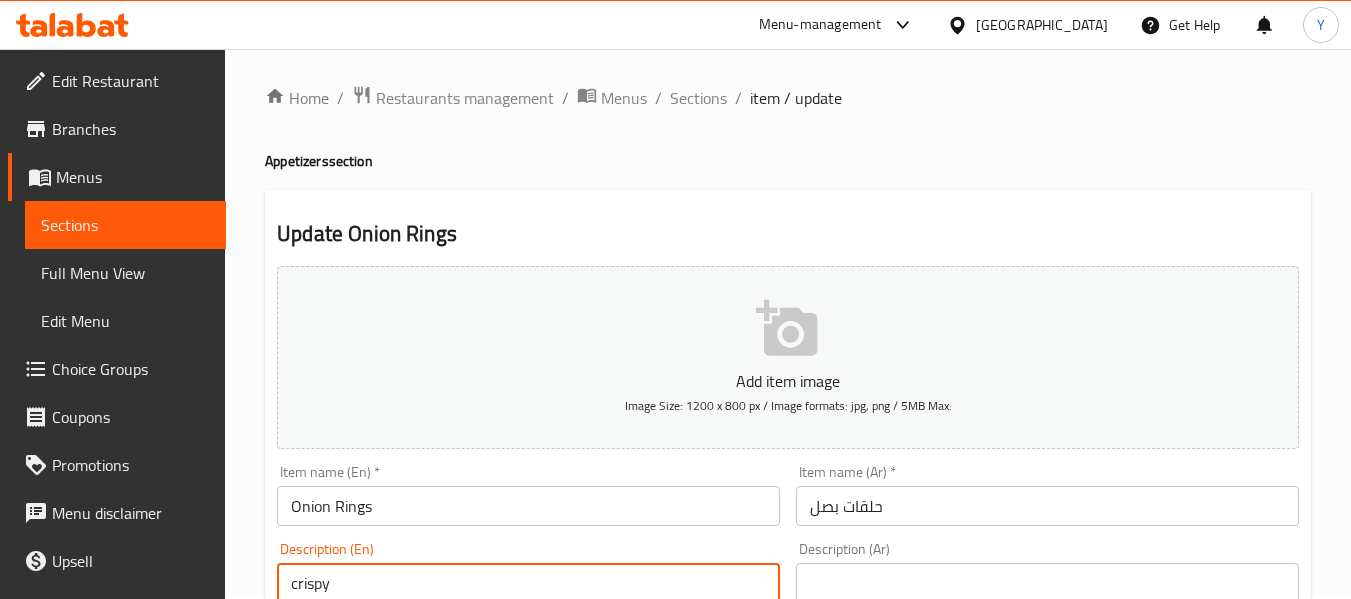 type on "crispy" 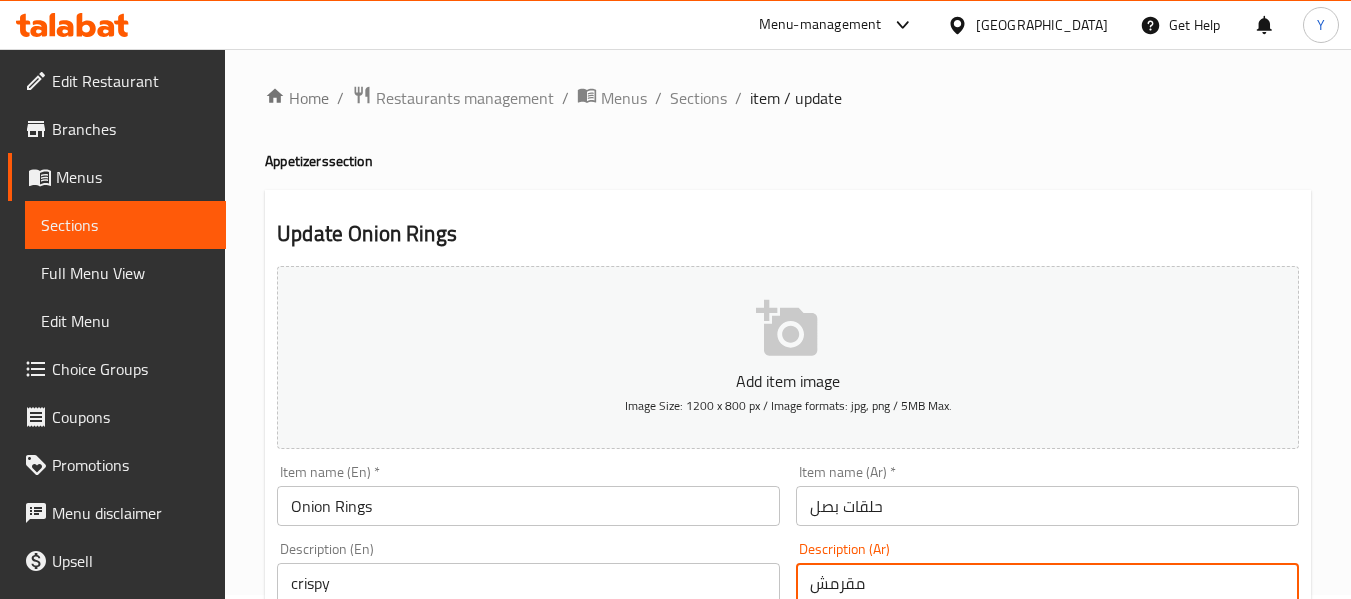 type on "مقرمش" 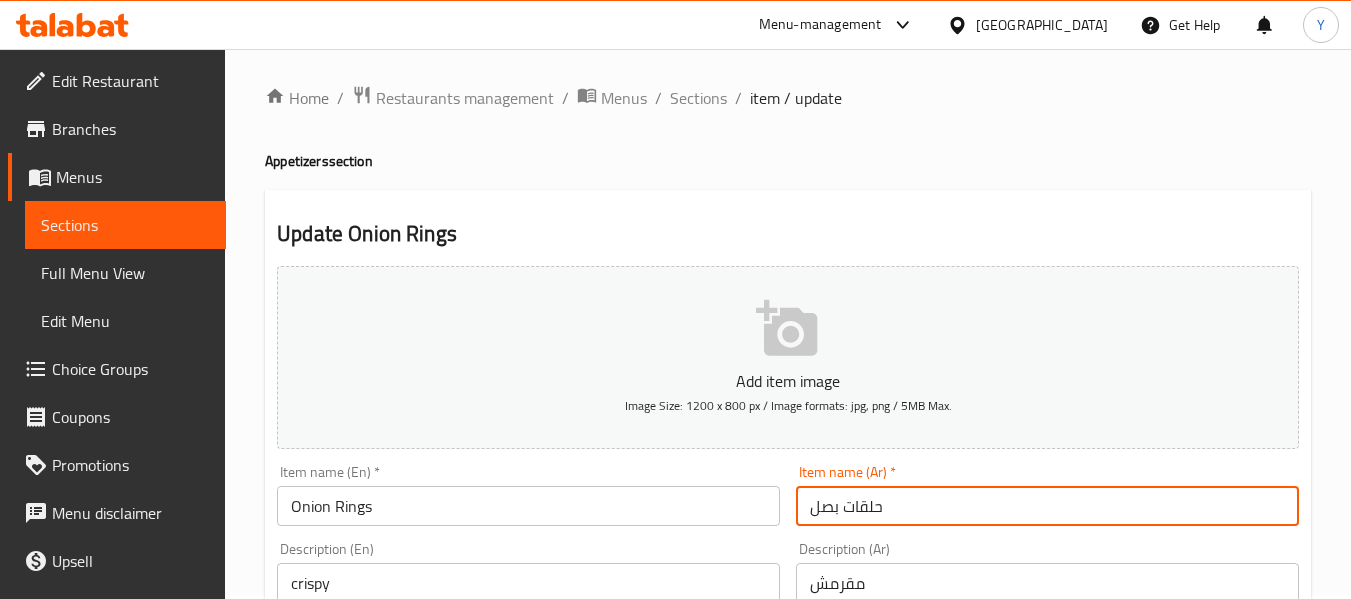 click on "حلقات بصل" at bounding box center (1047, 506) 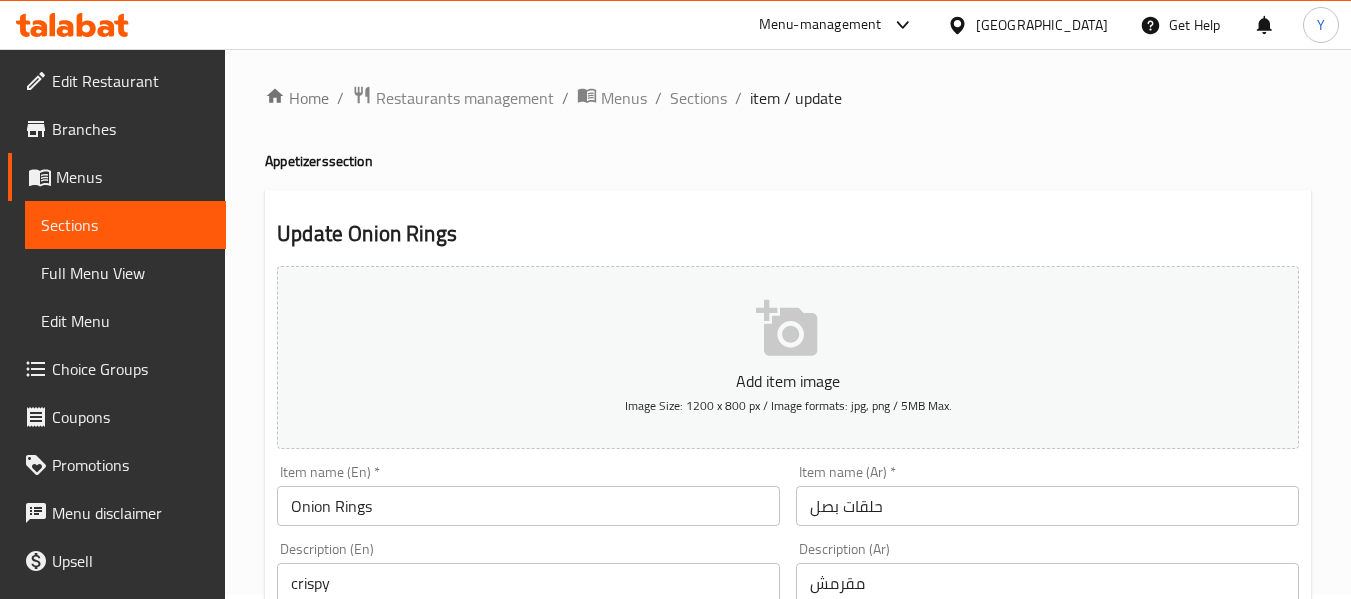 click on "Home / Restaurants management / Menus / Sections / item / update Appetizers  section Update Onion Rings Add item image Image Size: 1200 x 800 px / Image formats: jpg, png / 5MB Max. Item name (En)   * Onion Rings Item name (En)  * Item name (Ar)   * حلقات بصل Item name (Ar)  * Description (En) crispy Description (En) Description (Ar) مقرمش Description (Ar) Product barcode Product barcode Product sku Product sku Price   * AED 0 Price  * Price on selection Free item Start Date Start Date End Date End Date Available Days SU MO TU WE TH FR SA Available from ​ ​ Available to ​ ​ Status Active Inactive Exclude from GEM Variations & Choices Your choice of: (ID: 1066356014) Min 1  ,  Max 1 Name (En) Your choice of: Name (En) Name (Ar) اختيارك من: Name (Ar) Min 1 Min Max 1 [PERSON_NAME] (ID: 1776032400) 8   AED Name (En) Small Name (En) Name (Ar) صغير Name (Ar) Price AED 8 Price Status Large (ID: 1776032401) 16   AED Name (En) Large Name (En) Name (Ar) كبير Name (Ar) Price 16" at bounding box center [788, 749] 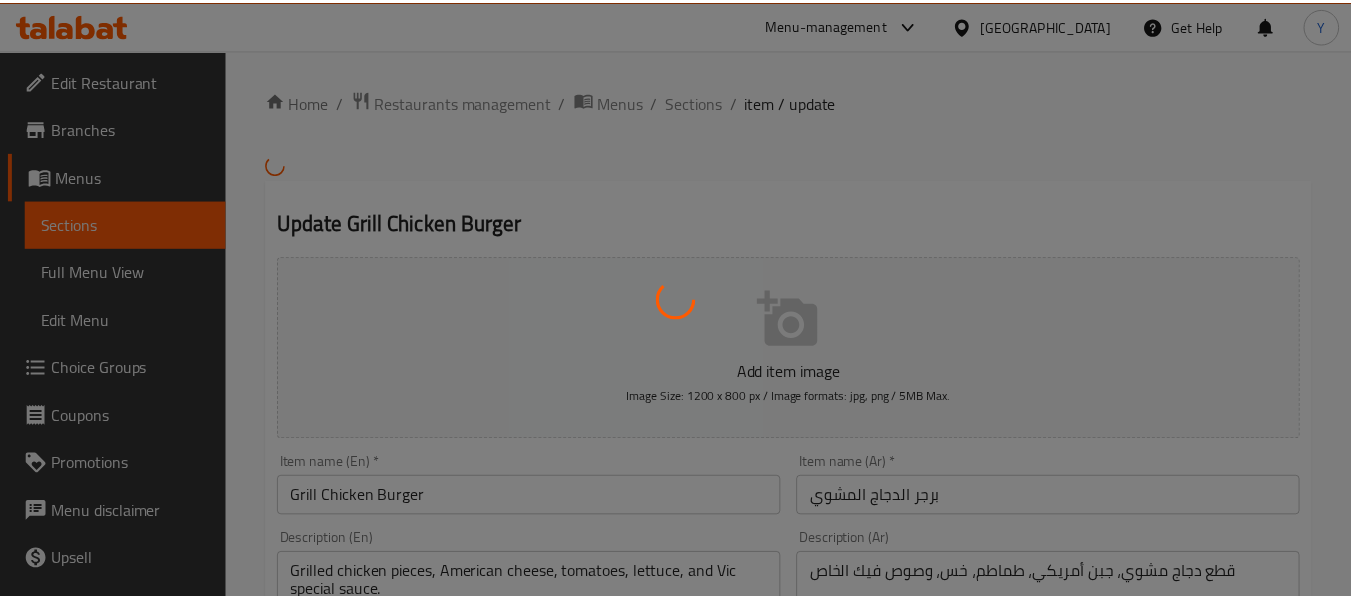 scroll, scrollTop: 0, scrollLeft: 0, axis: both 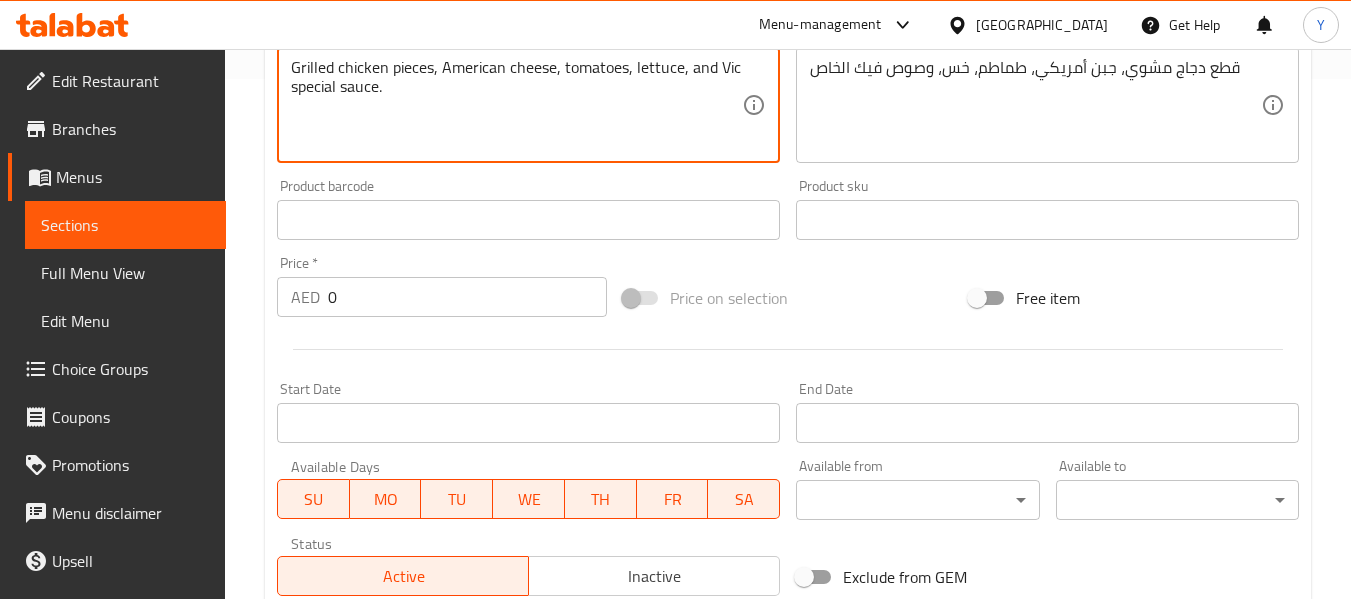 drag, startPoint x: 433, startPoint y: 66, endPoint x: 338, endPoint y: 58, distance: 95.33625 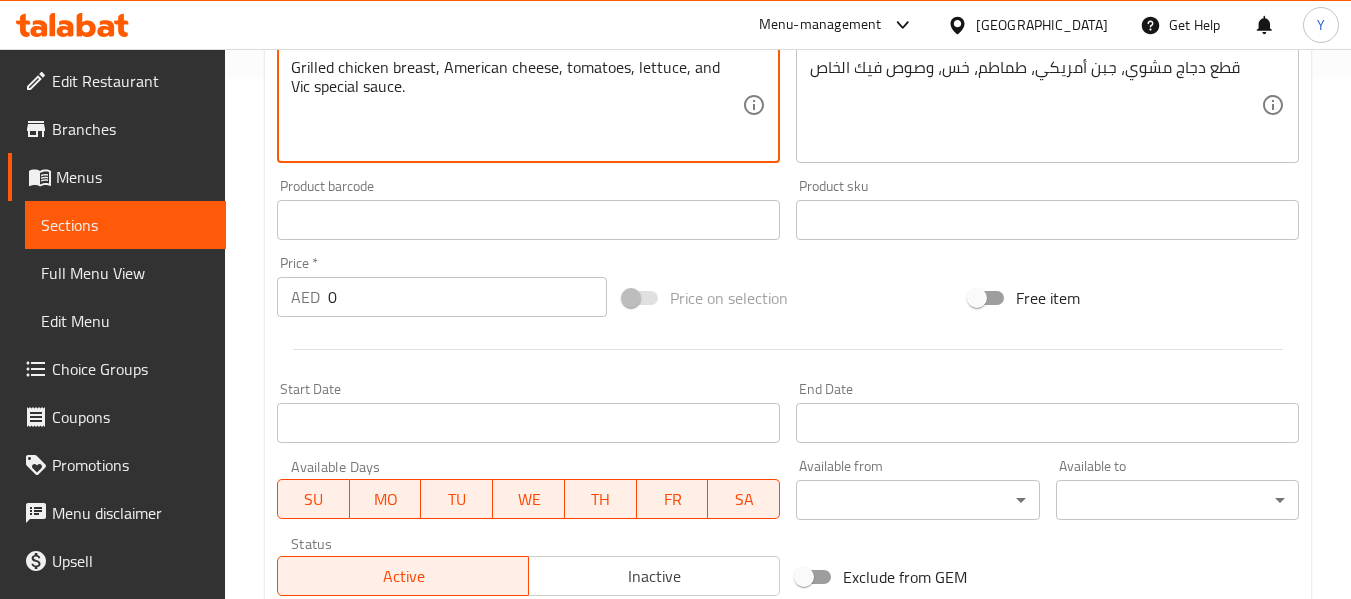 type on "Grilled chicken breast, American cheese, tomatoes, lettuce, and Vic special sauce." 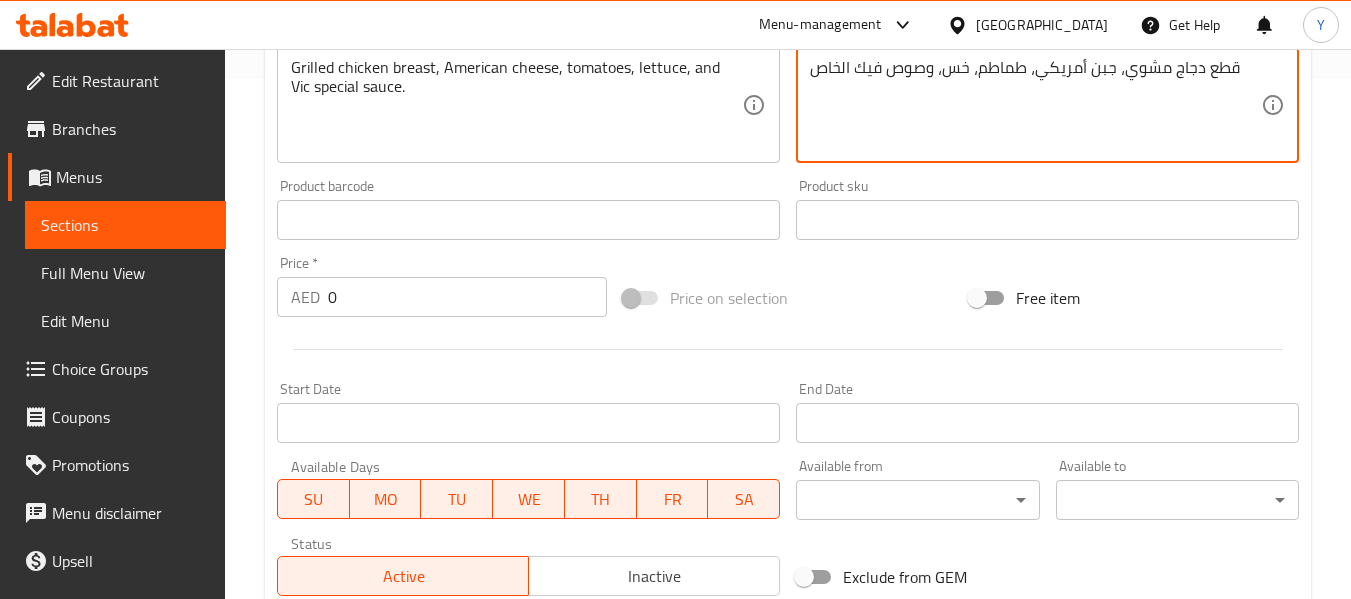 click on "قطع دجاج مشوي، جبن أمريكي، طماطم، خس، وصوص فيك الخاص" at bounding box center (1035, 105) 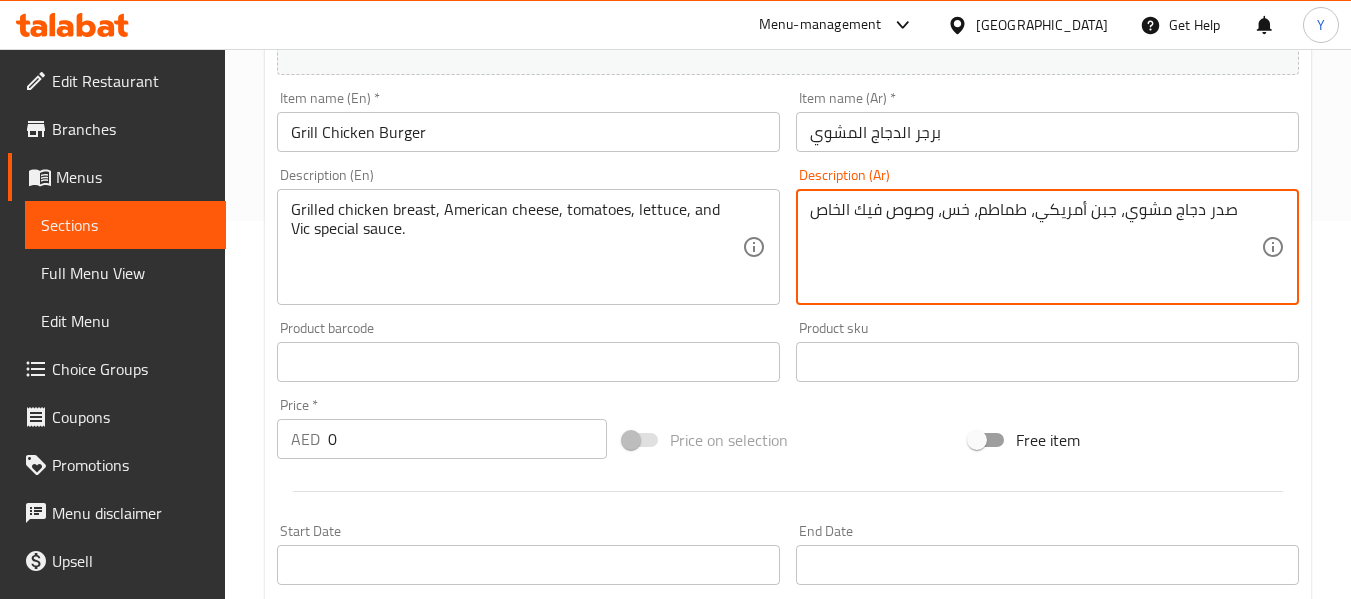 scroll, scrollTop: 373, scrollLeft: 0, axis: vertical 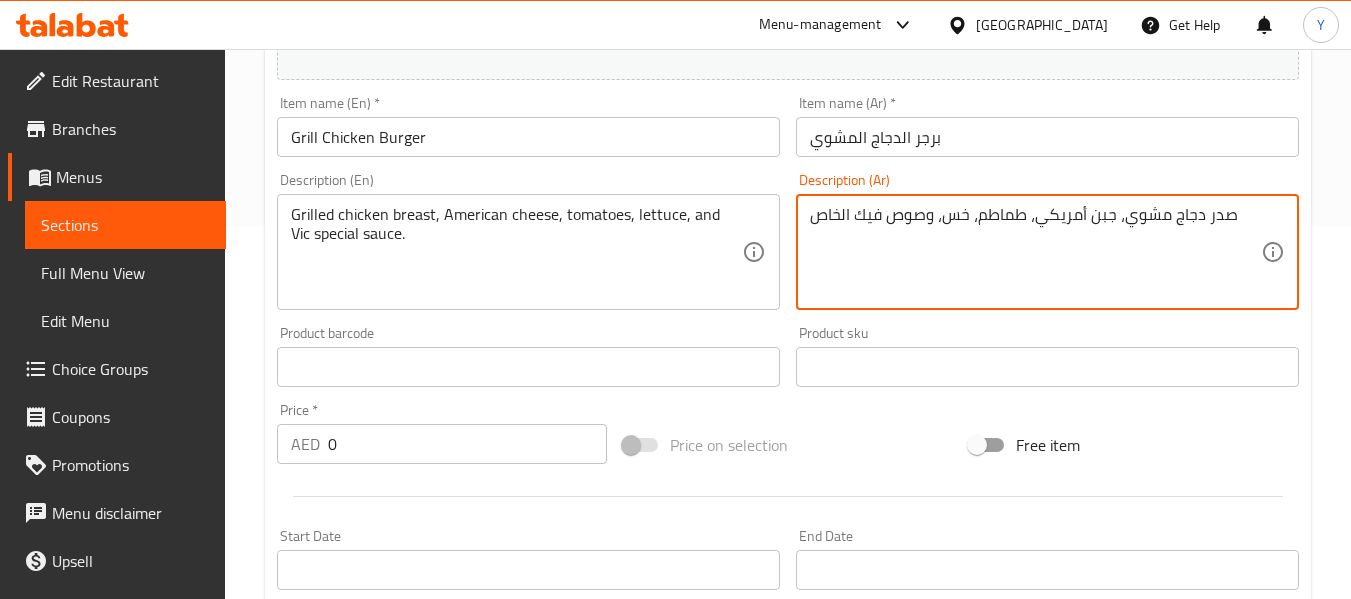 type on "صدر دجاج مشوي، جبن أمريكي، طماطم، خس، وصوص فيك الخاص" 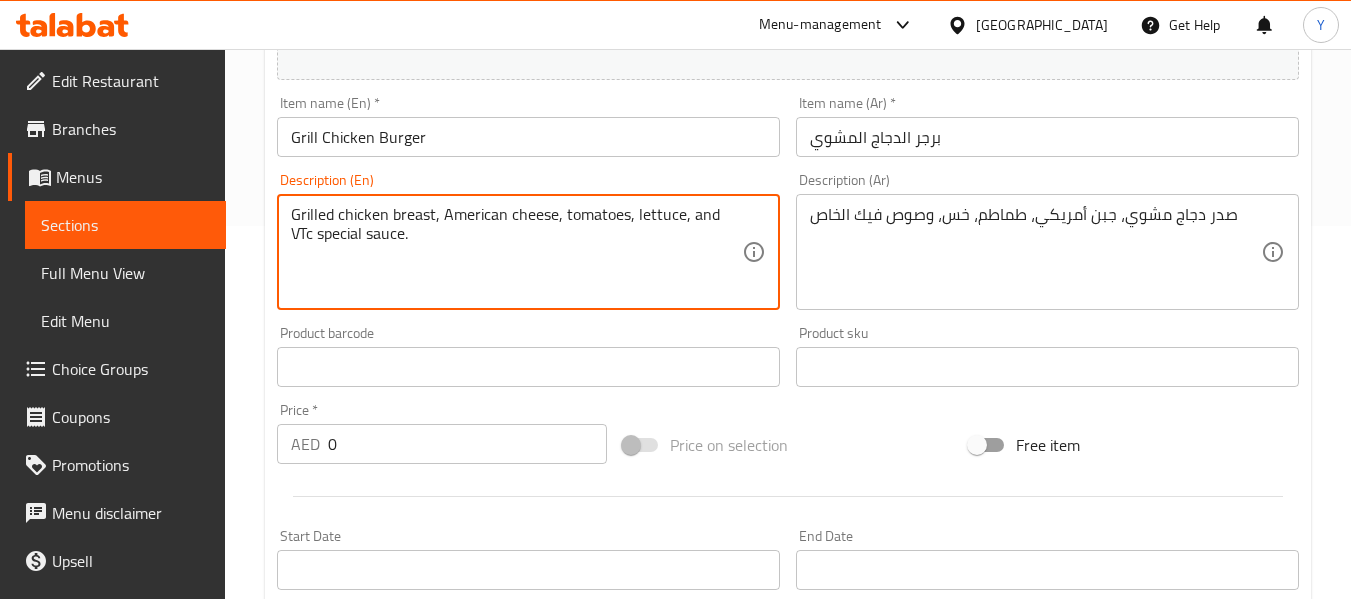 click on "Grilled chicken breast, American cheese, tomatoes, lettuce, and VTc special sauce." at bounding box center (516, 252) 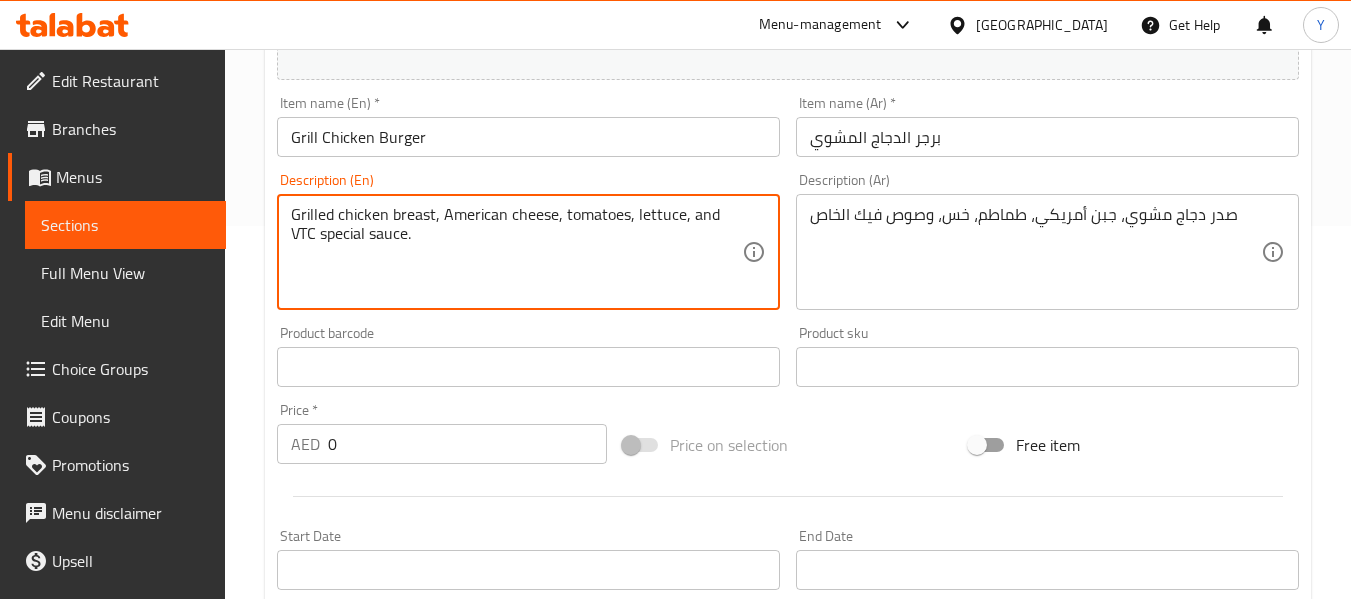 type on "Grilled chicken breast, American cheese, tomatoes, lettuce, and VTC special sauce." 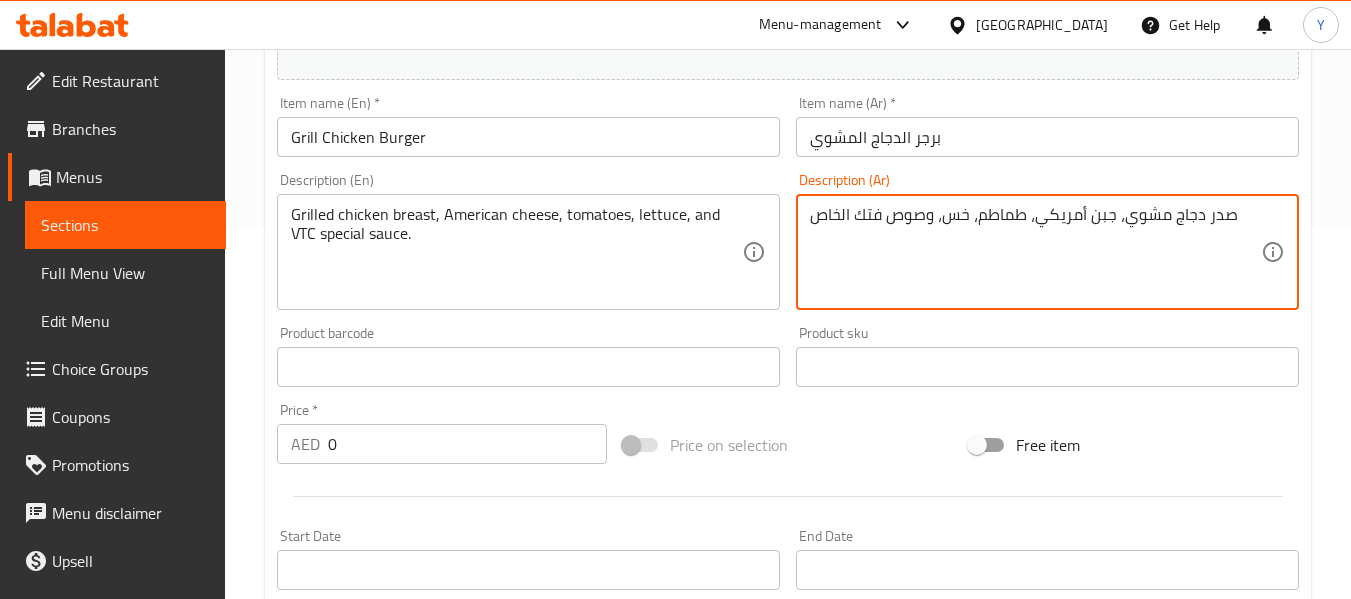 type on "صدر دجاج مشوي، جبن أمريكي، طماطم، خس، وصوص فتك الخاص" 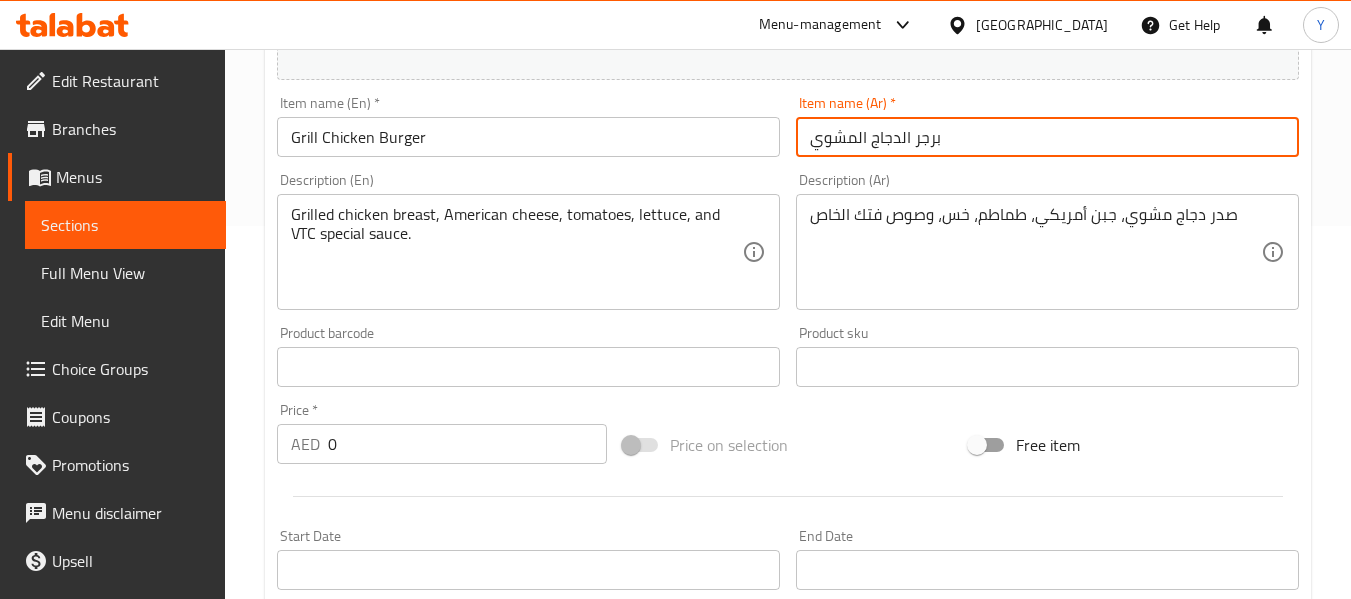 click on "برجر الدجاج المشوي" at bounding box center [1047, 137] 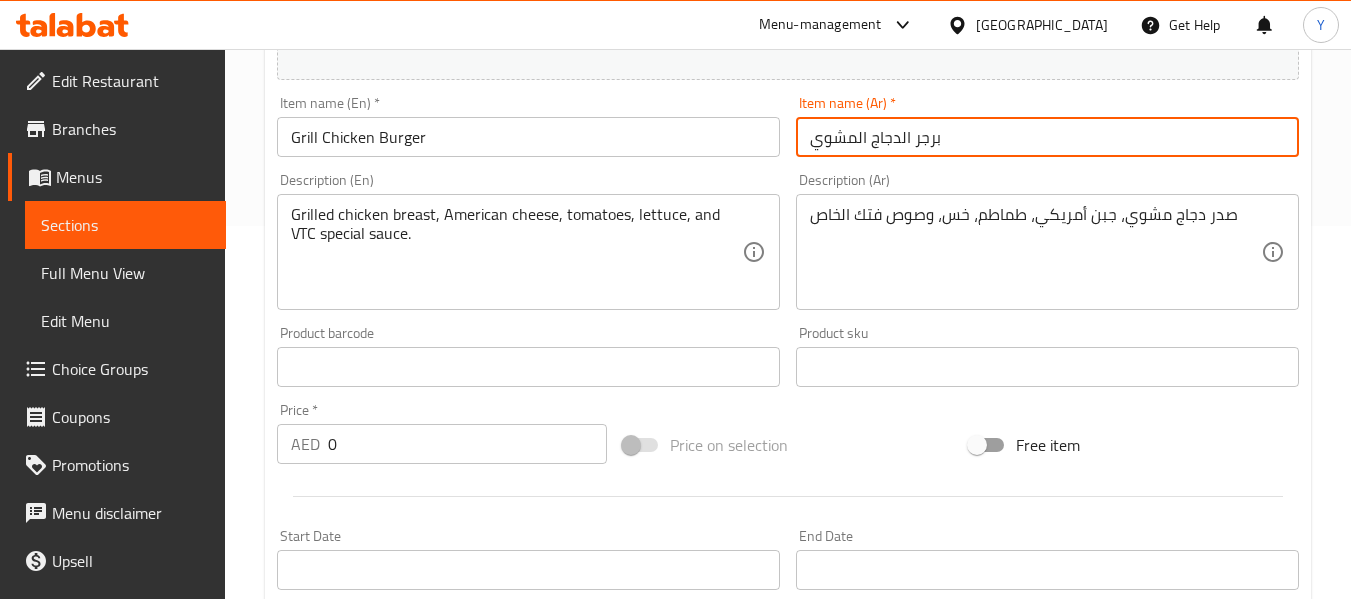 click on "Update" at bounding box center (398, 998) 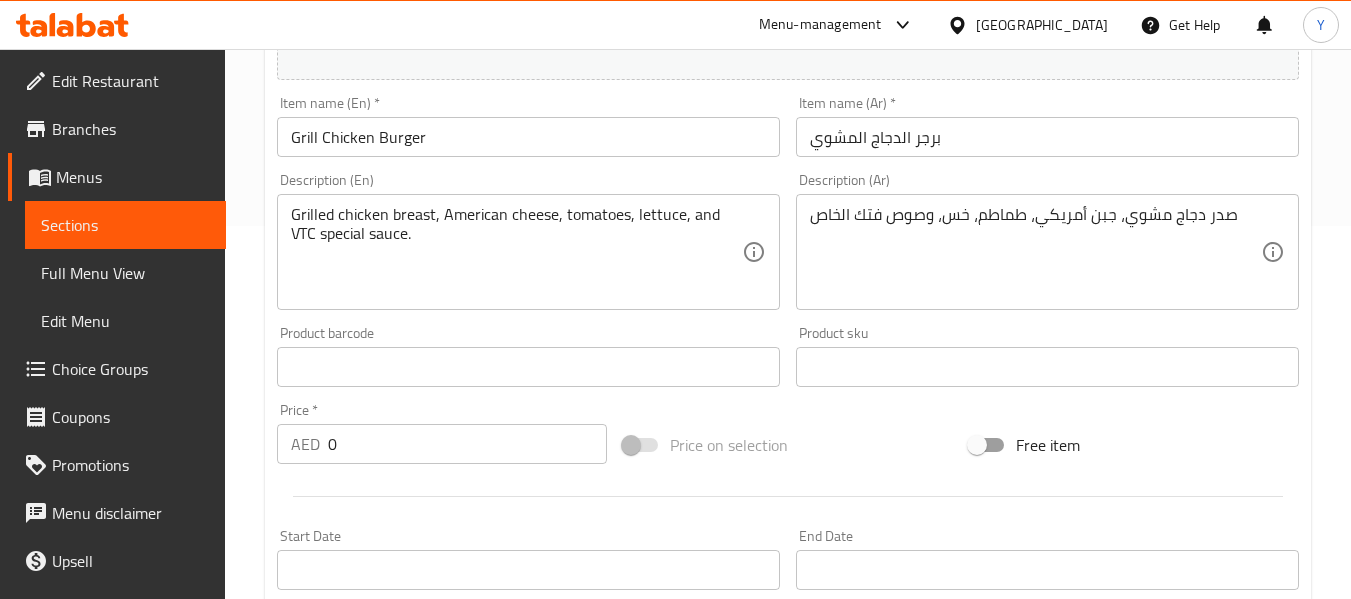 click on "Add item image Image Size: 1200 x 800 px / Image formats: jpg, png / 5MB Max." at bounding box center (788, -12) 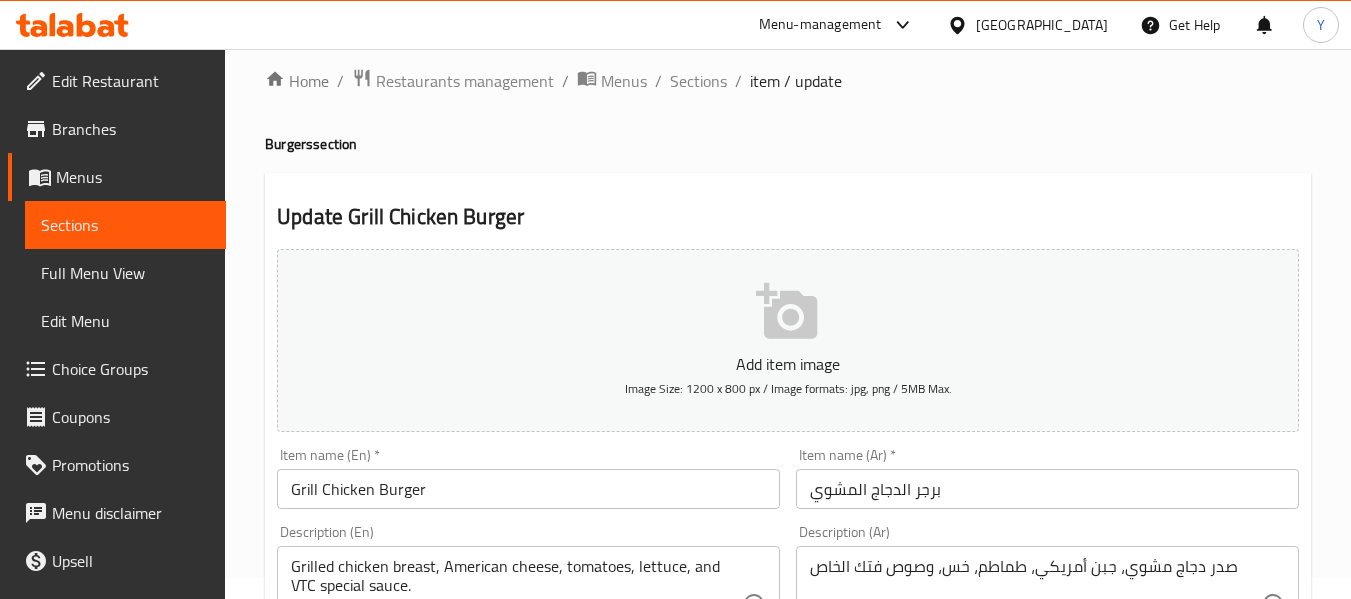 scroll, scrollTop: 0, scrollLeft: 0, axis: both 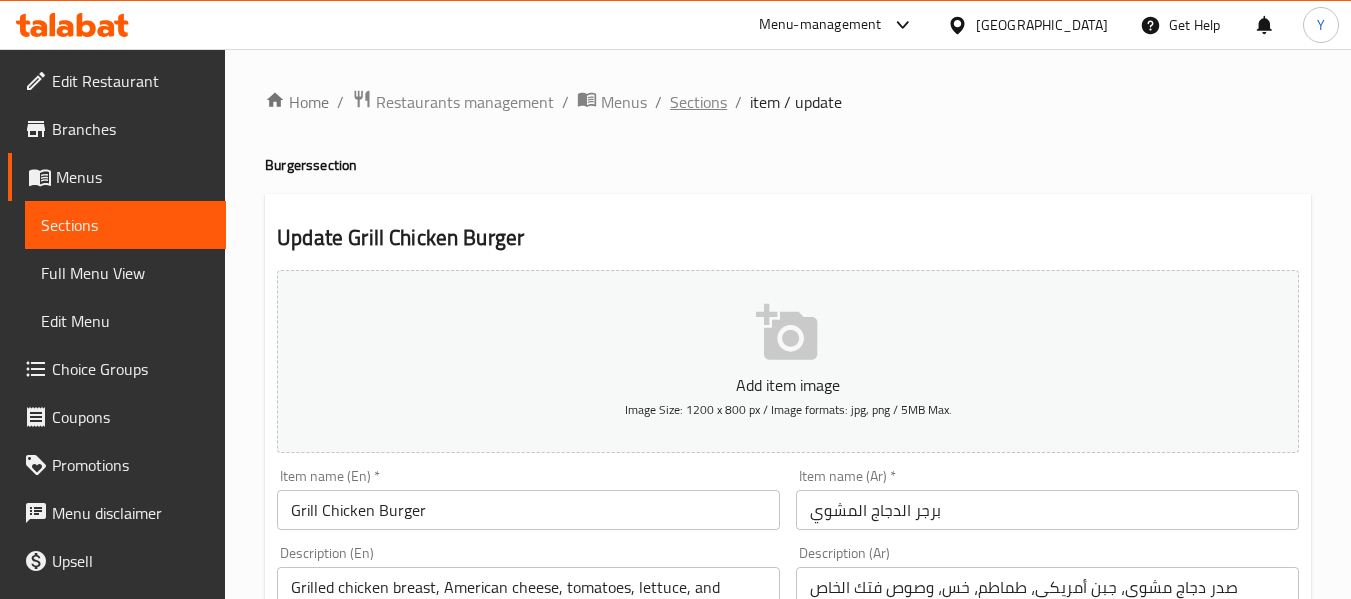 click on "Sections" at bounding box center [698, 102] 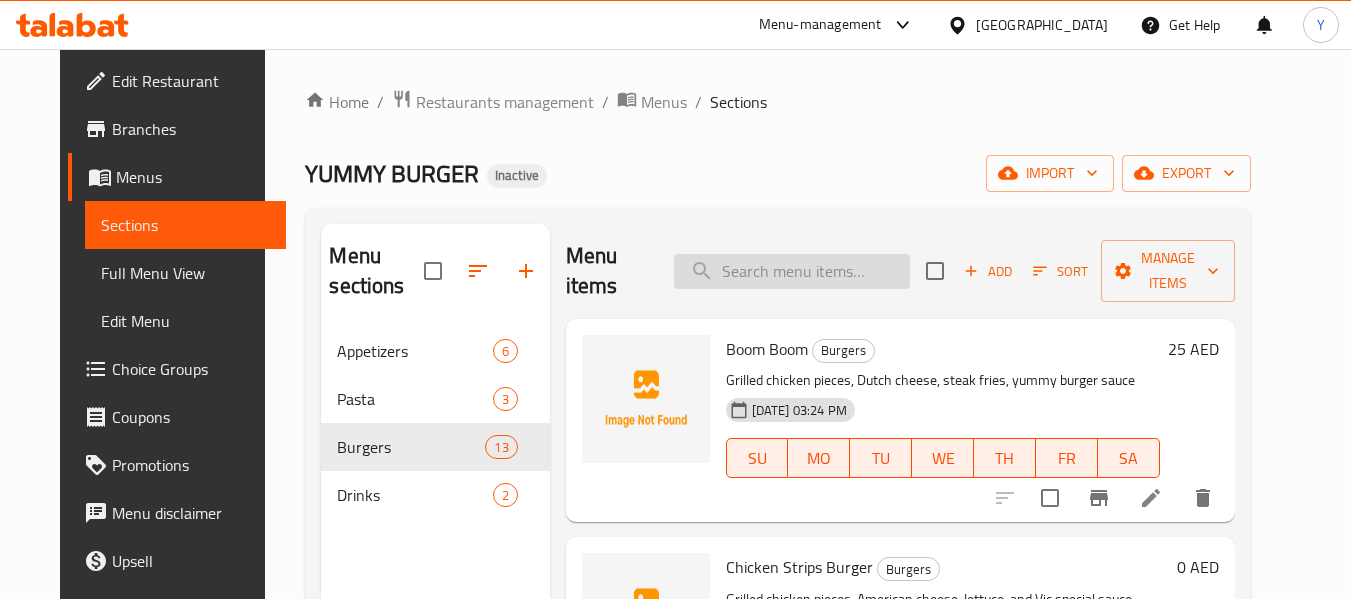 click at bounding box center (792, 271) 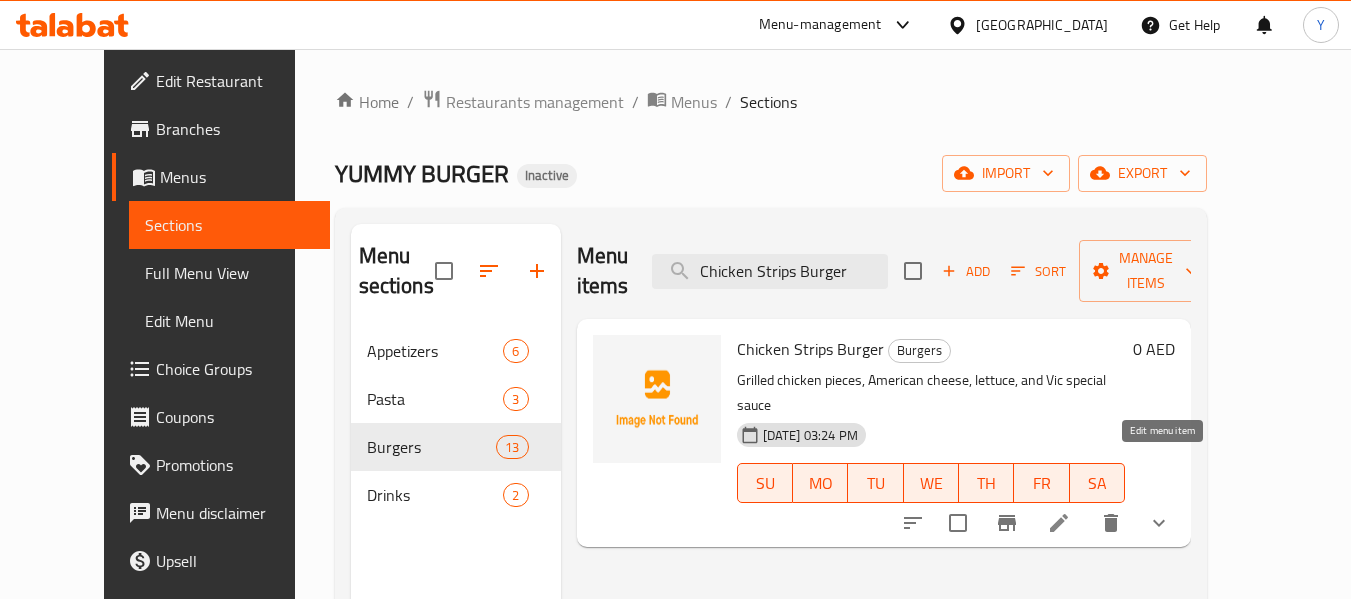 type on "Chicken Strips Burger" 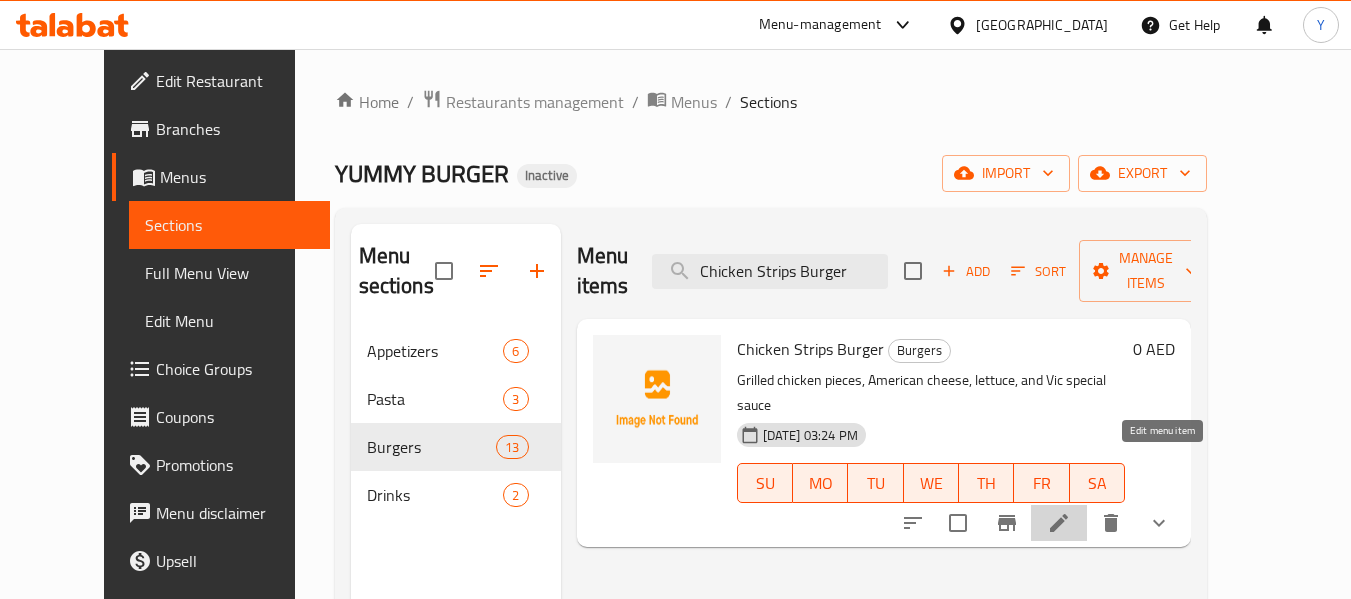 click 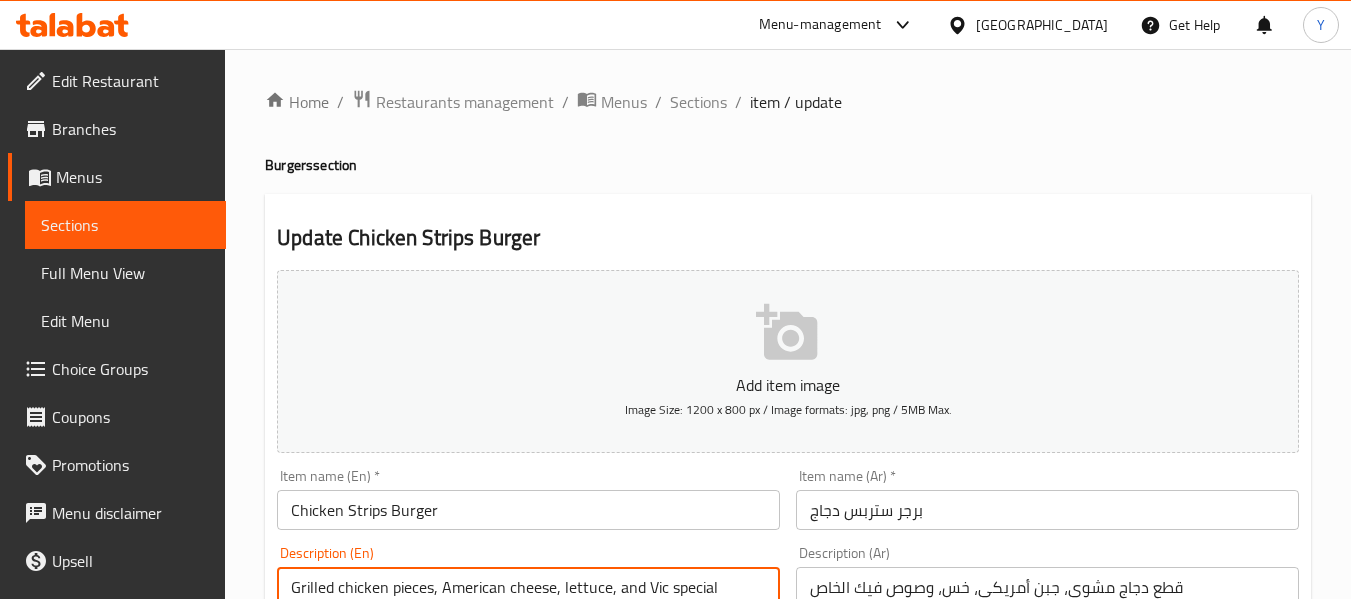 click on "Grilled chicken pieces, American cheese, lettuce, and Vic special sauce" at bounding box center [516, 625] 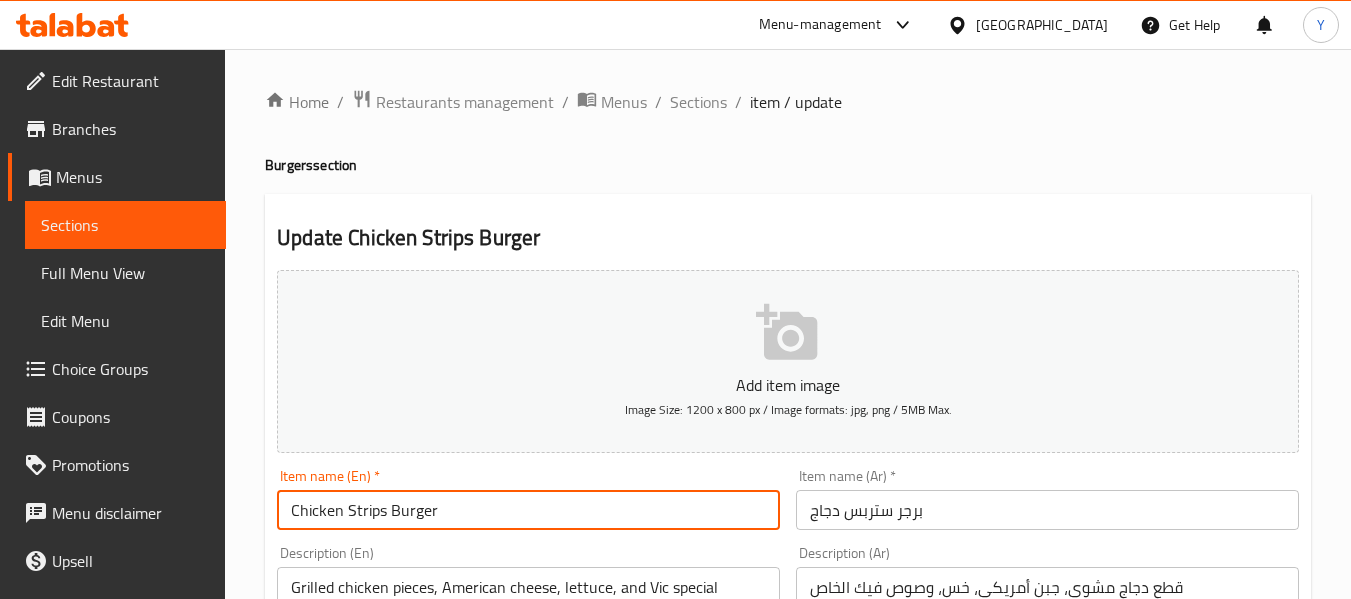click on "Chicken Strips Burger" at bounding box center [528, 510] 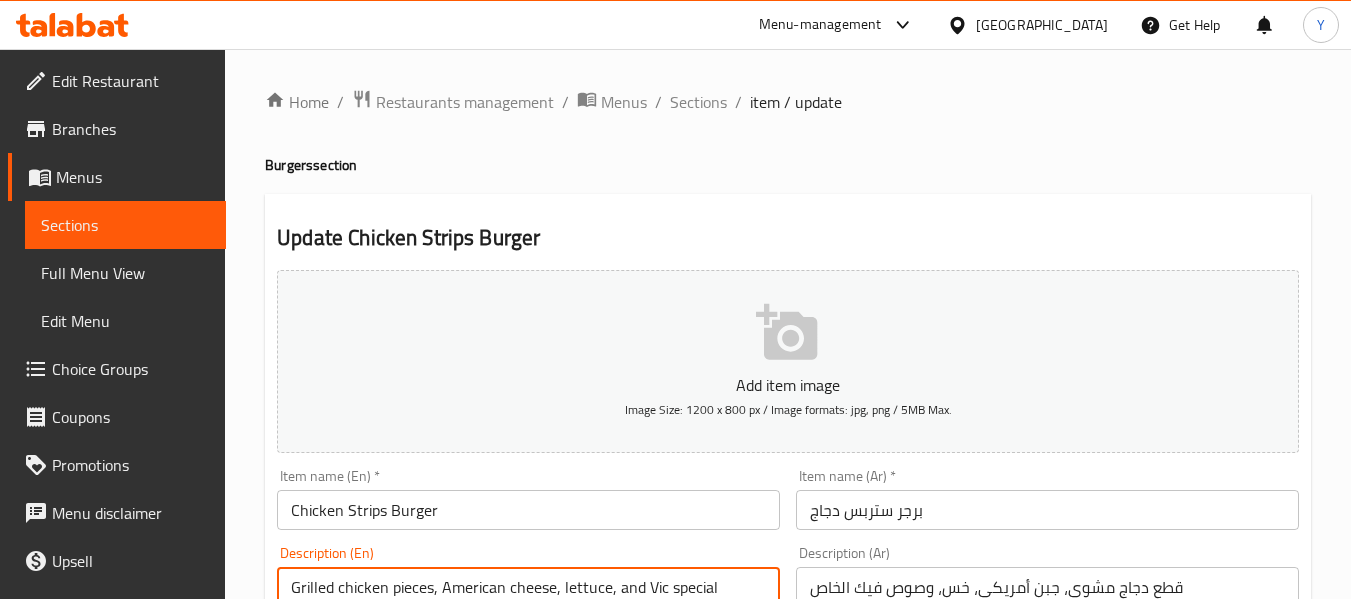 click on "Grilled chicken pieces, American cheese, lettuce, and Vic special sauce" at bounding box center (516, 625) 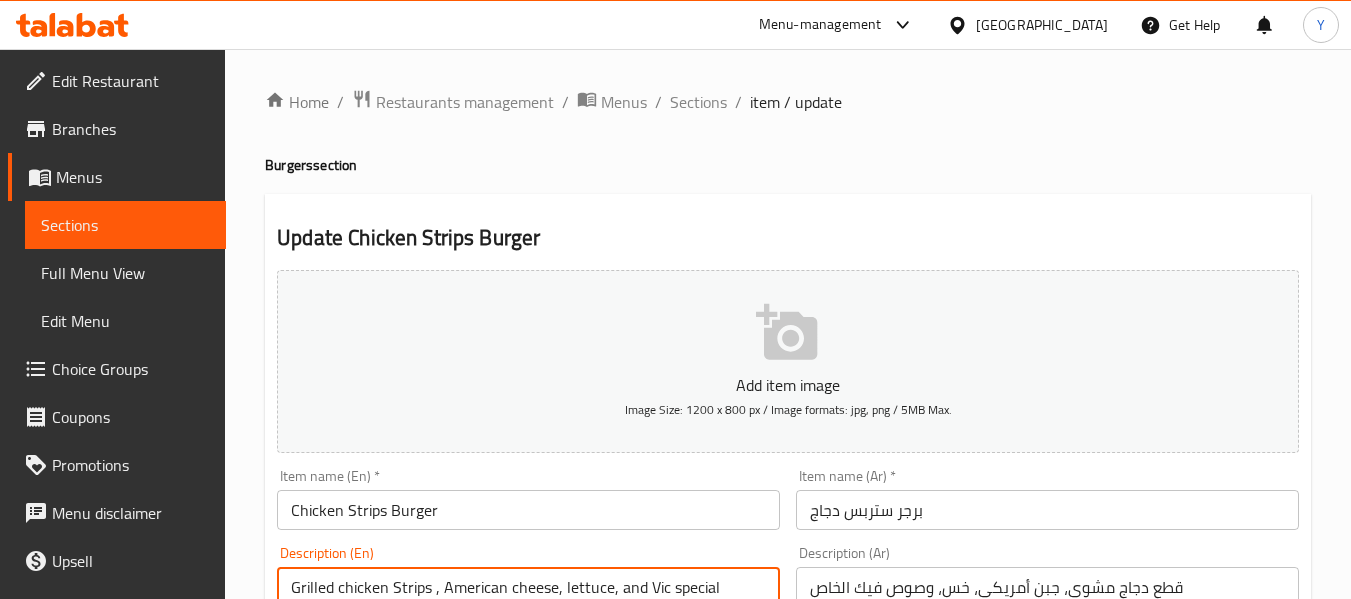 scroll, scrollTop: 3, scrollLeft: 0, axis: vertical 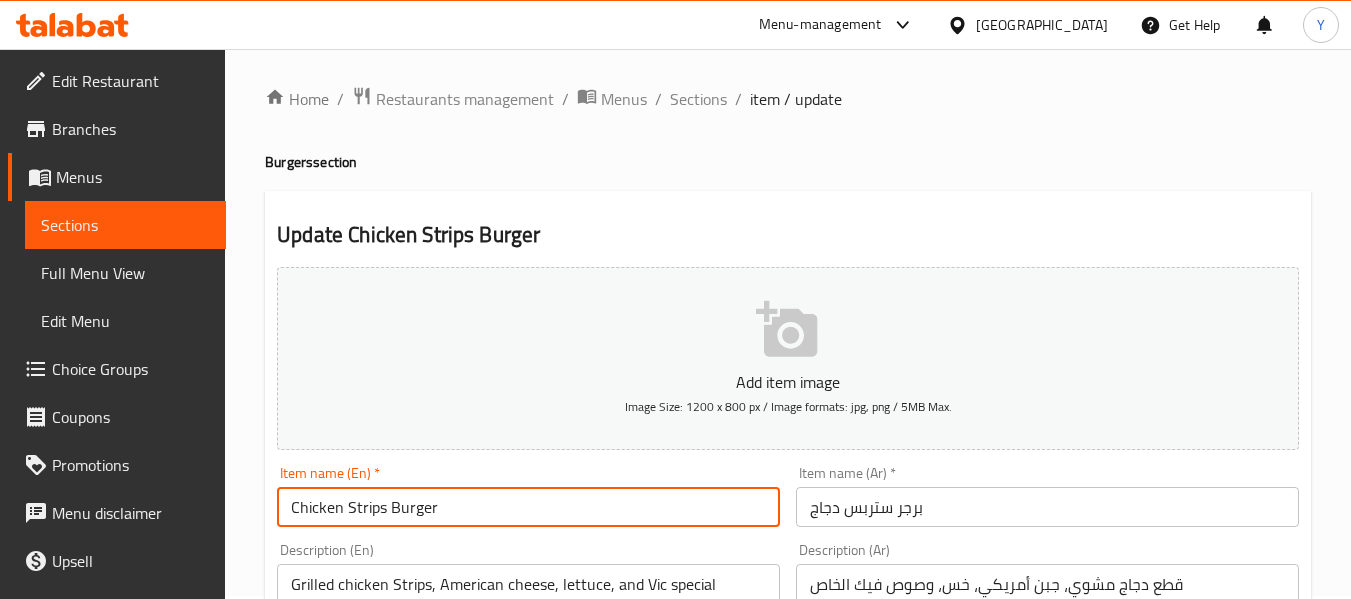 click on "Chicken Strips Burger" at bounding box center (528, 507) 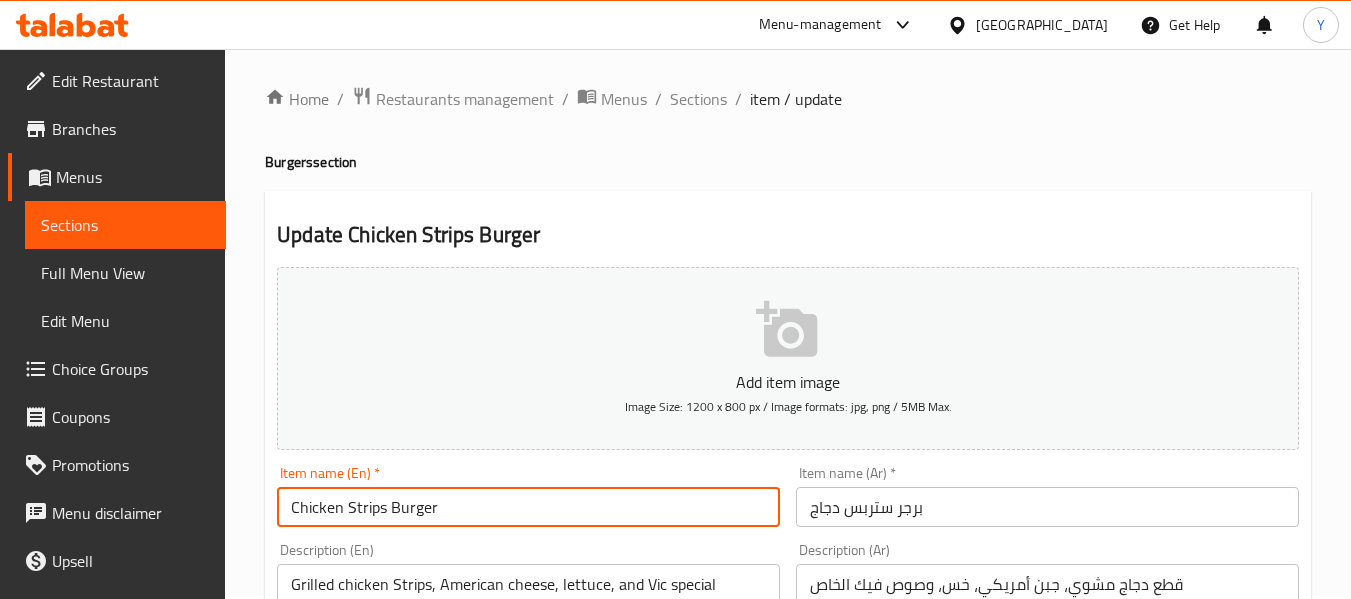 click on "Update" at bounding box center (398, 1368) 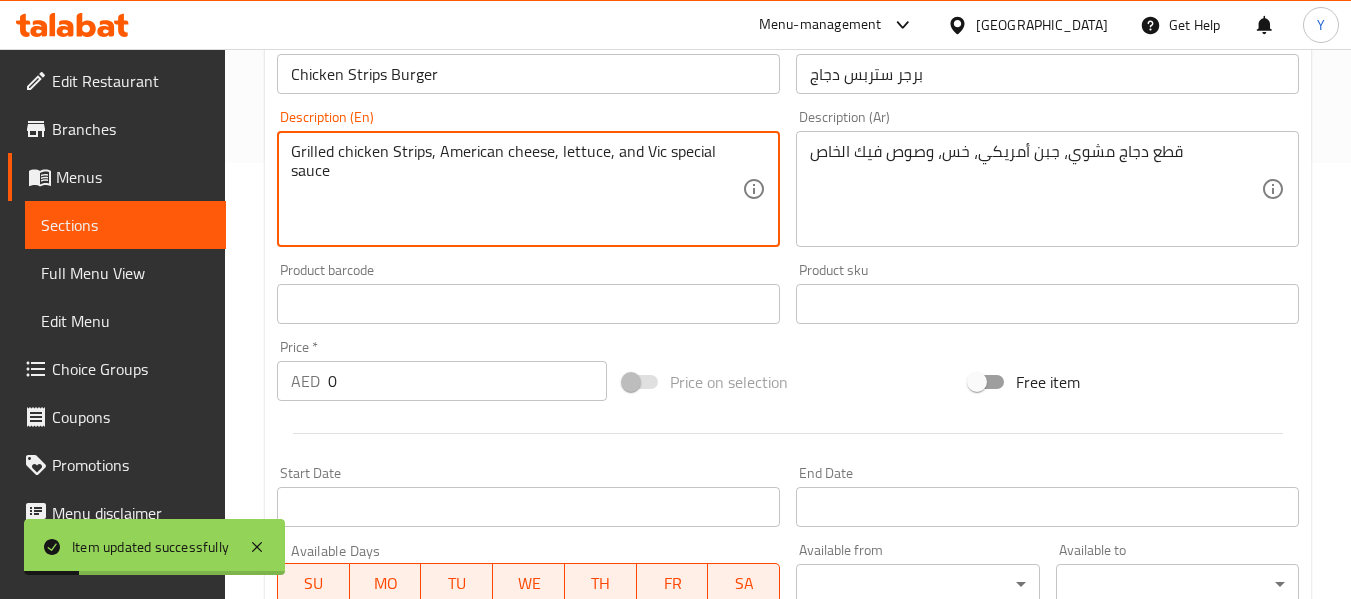 scroll, scrollTop: 480, scrollLeft: 0, axis: vertical 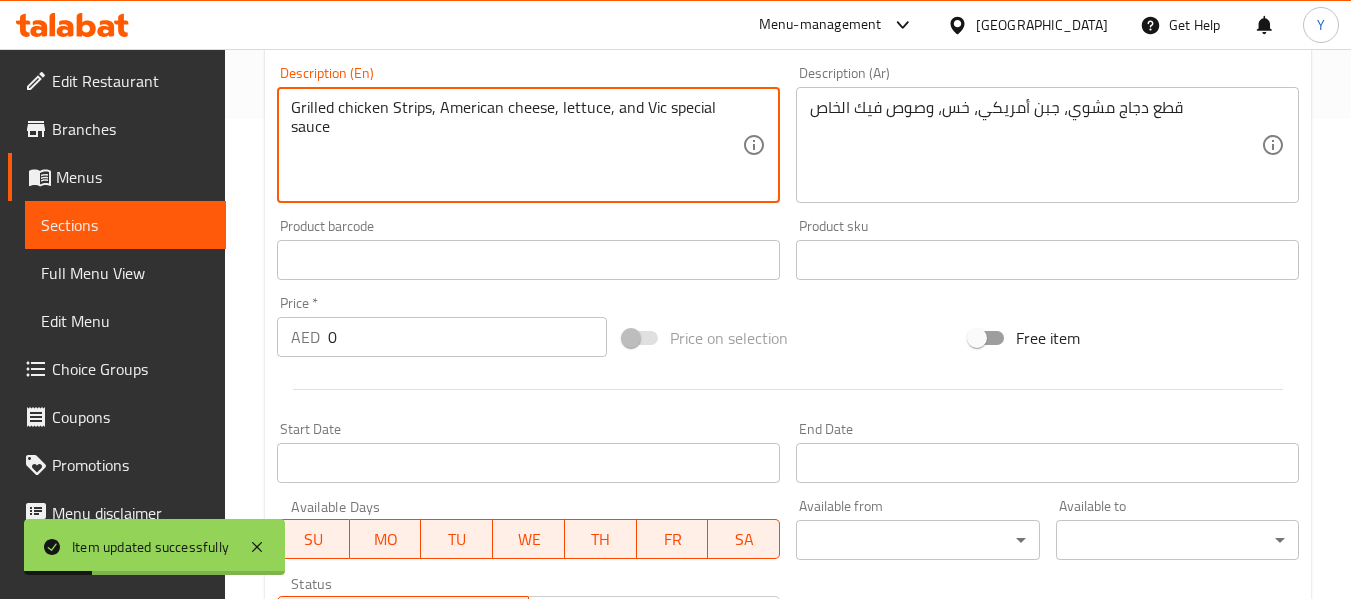 drag, startPoint x: 651, startPoint y: 587, endPoint x: 681, endPoint y: 159, distance: 429.0501 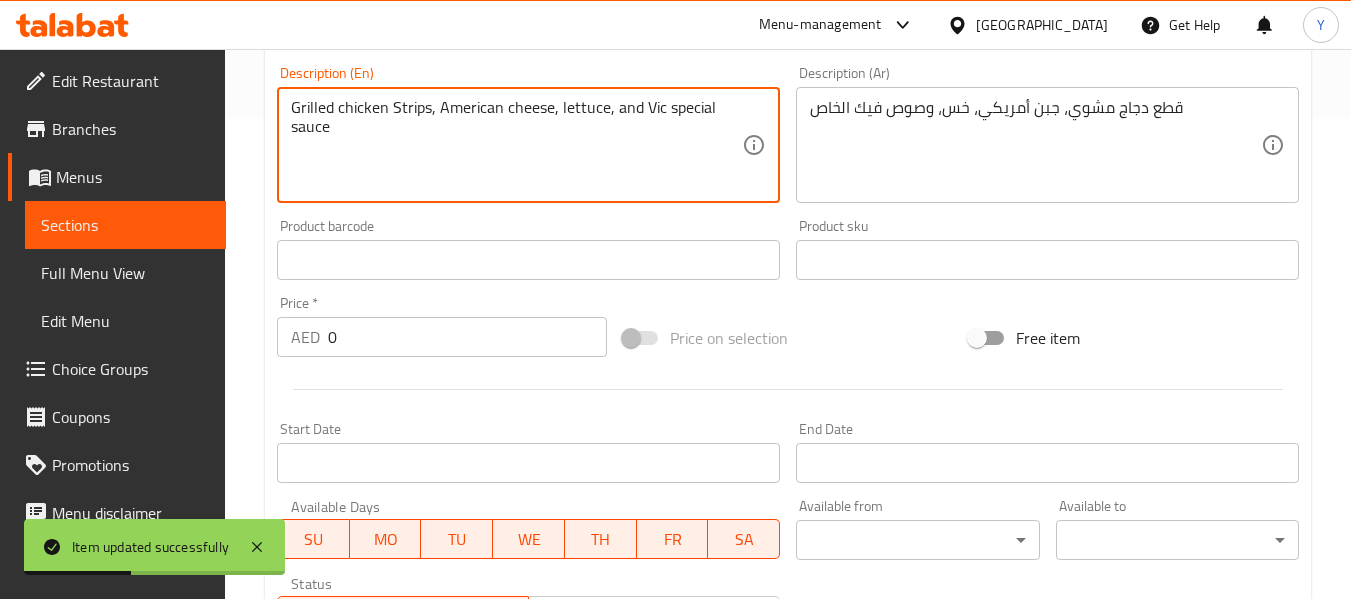 click on "Grilled chicken Strips, American cheese, lettuce, and Vic special sauce" at bounding box center (516, 145) 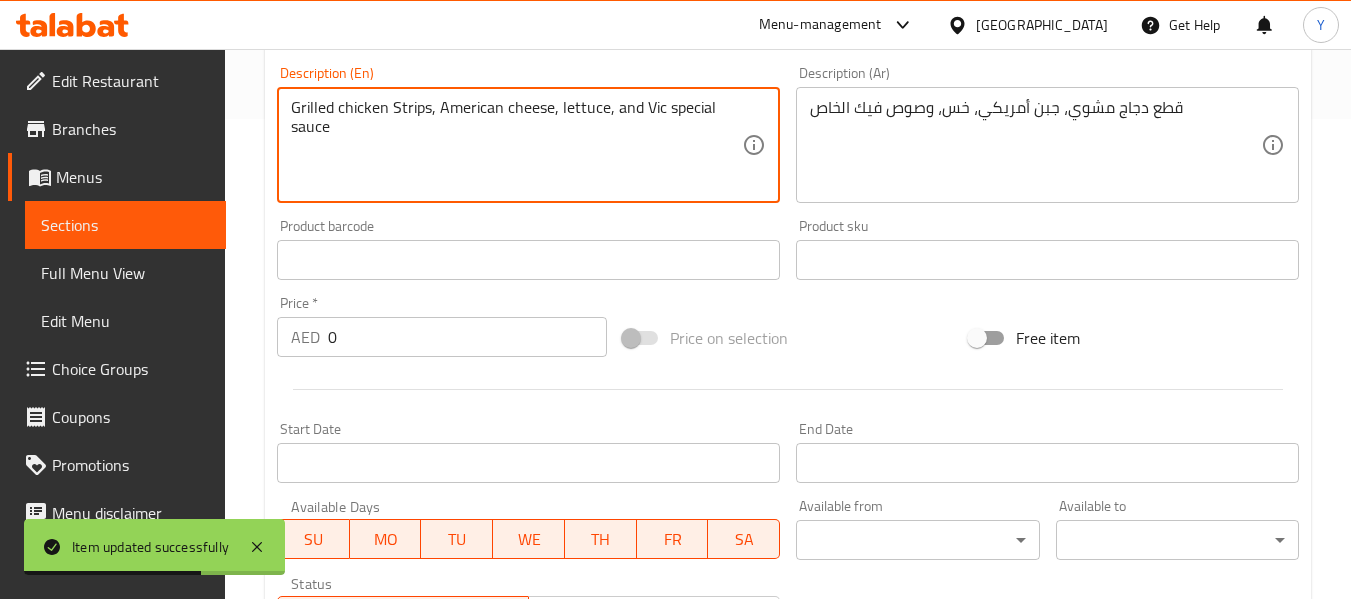 drag, startPoint x: 660, startPoint y: 106, endPoint x: 649, endPoint y: 102, distance: 11.7046995 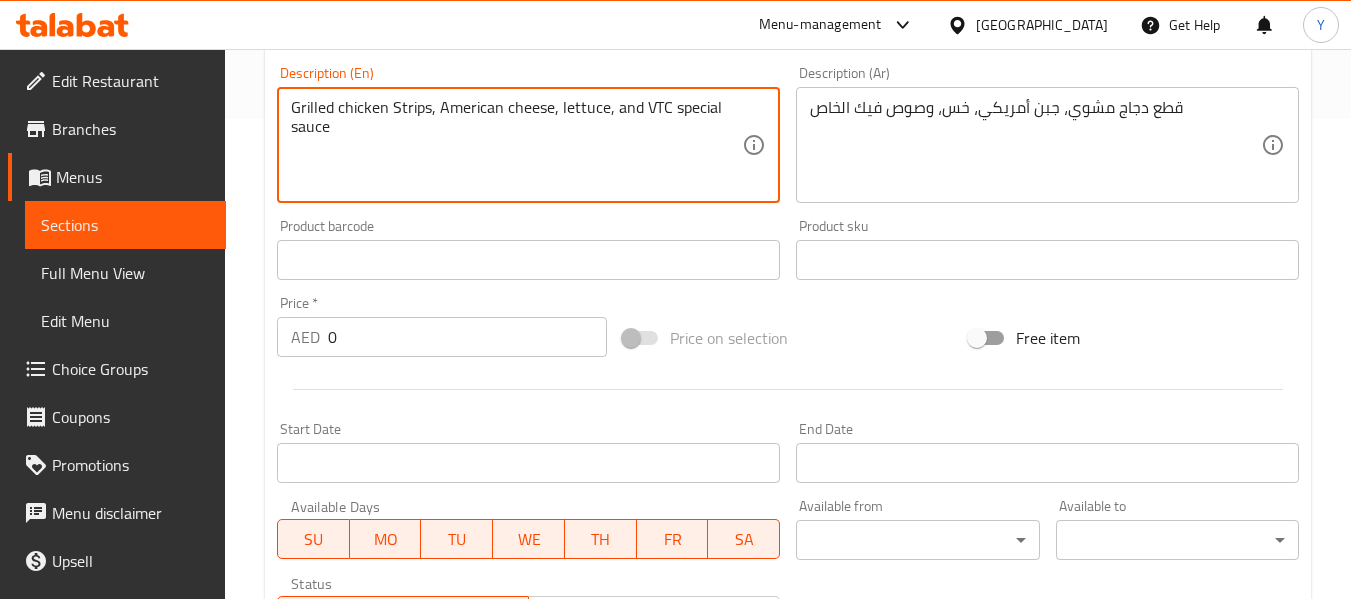 type on "Grilled chicken Strips, American cheese, lettuce, and VTC special sauce" 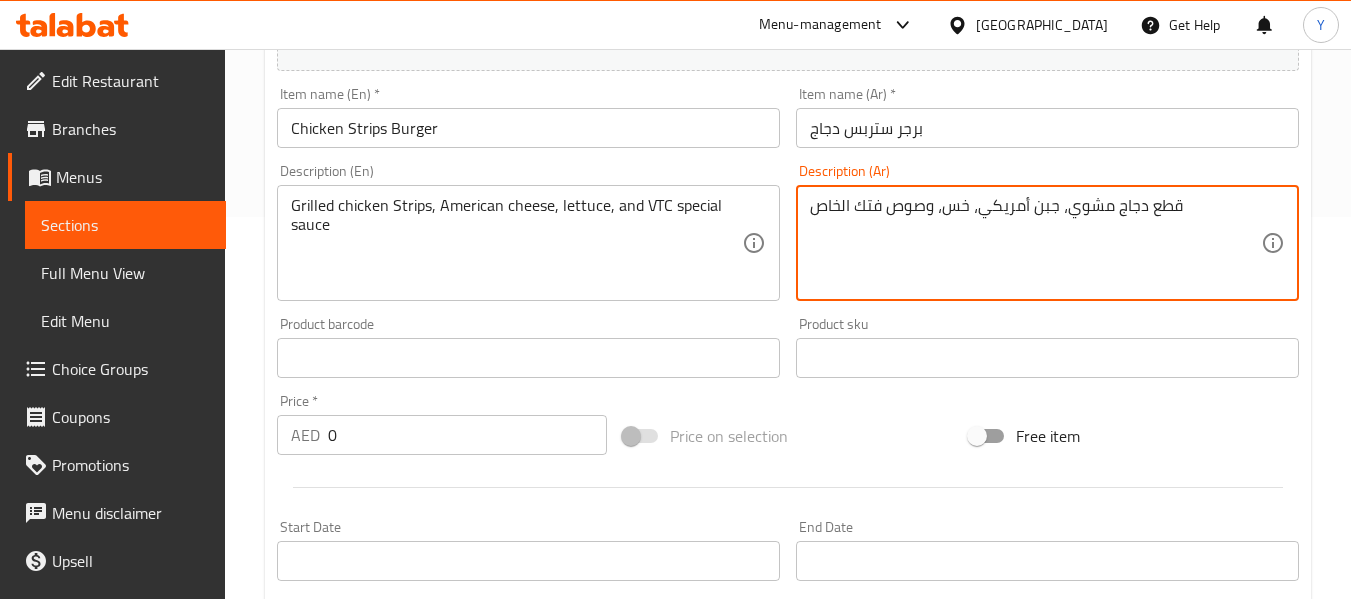 scroll, scrollTop: 361, scrollLeft: 0, axis: vertical 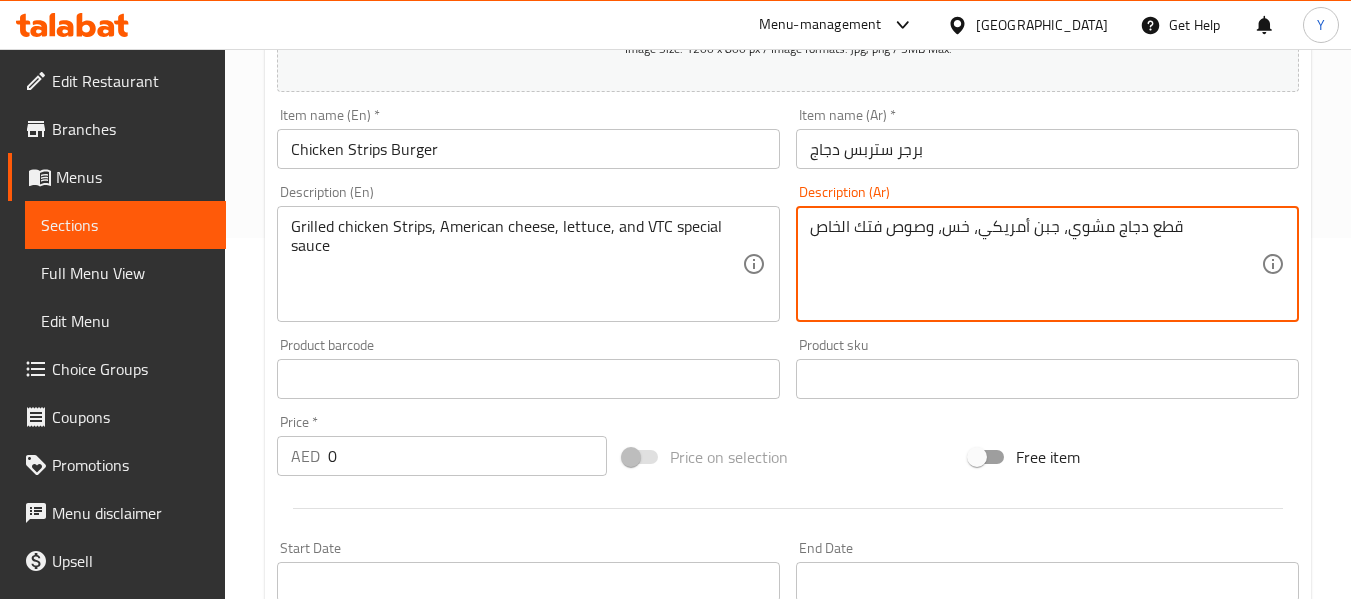 type on "قطع دجاج مشوي، جبن أمريكي، خس، وصوص فتك الخاص" 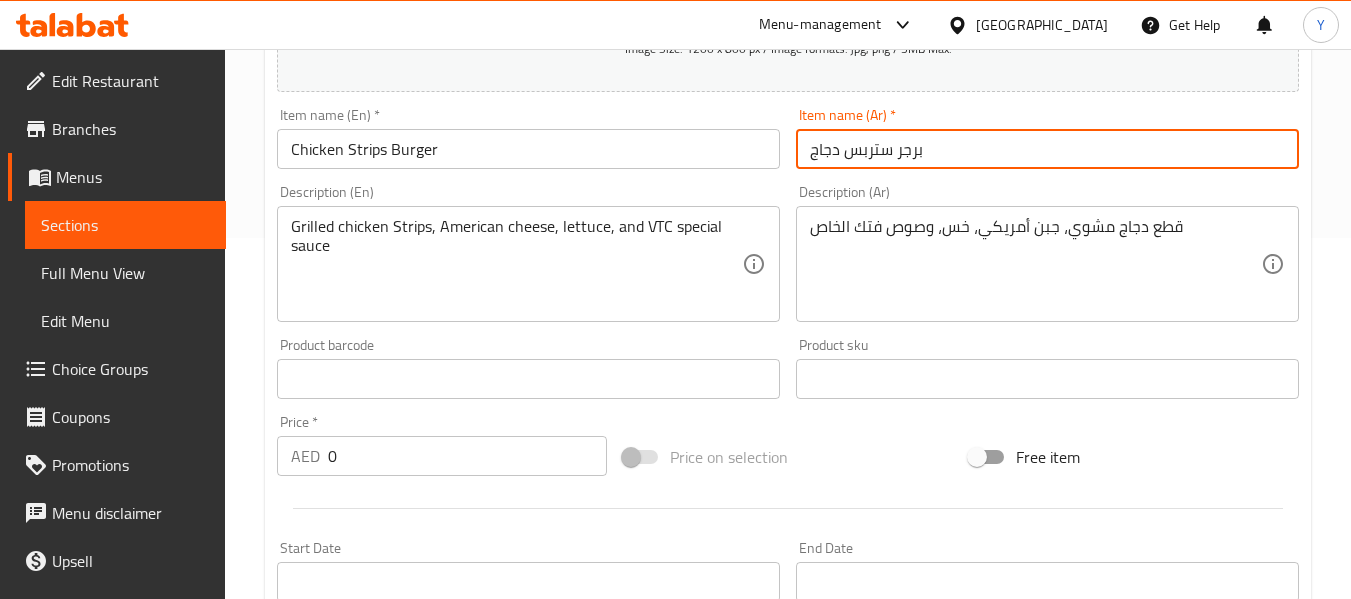 click on "Update" at bounding box center [398, 1010] 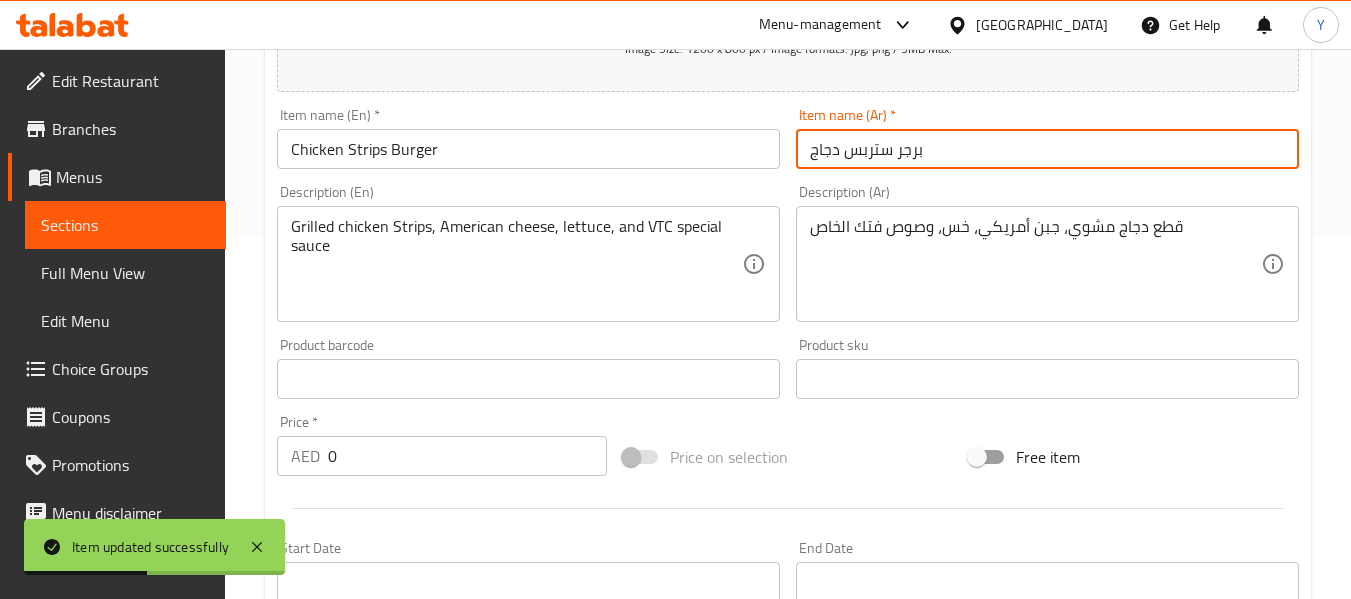 scroll, scrollTop: 34, scrollLeft: 0, axis: vertical 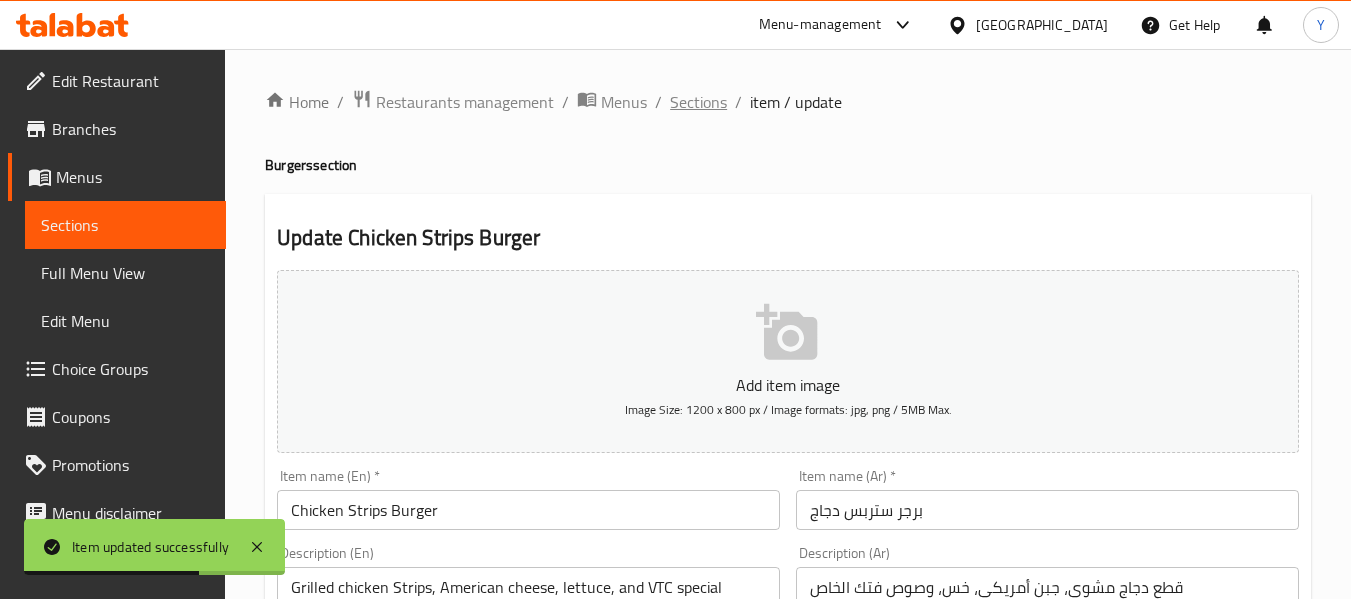 click on "Sections" at bounding box center (698, 102) 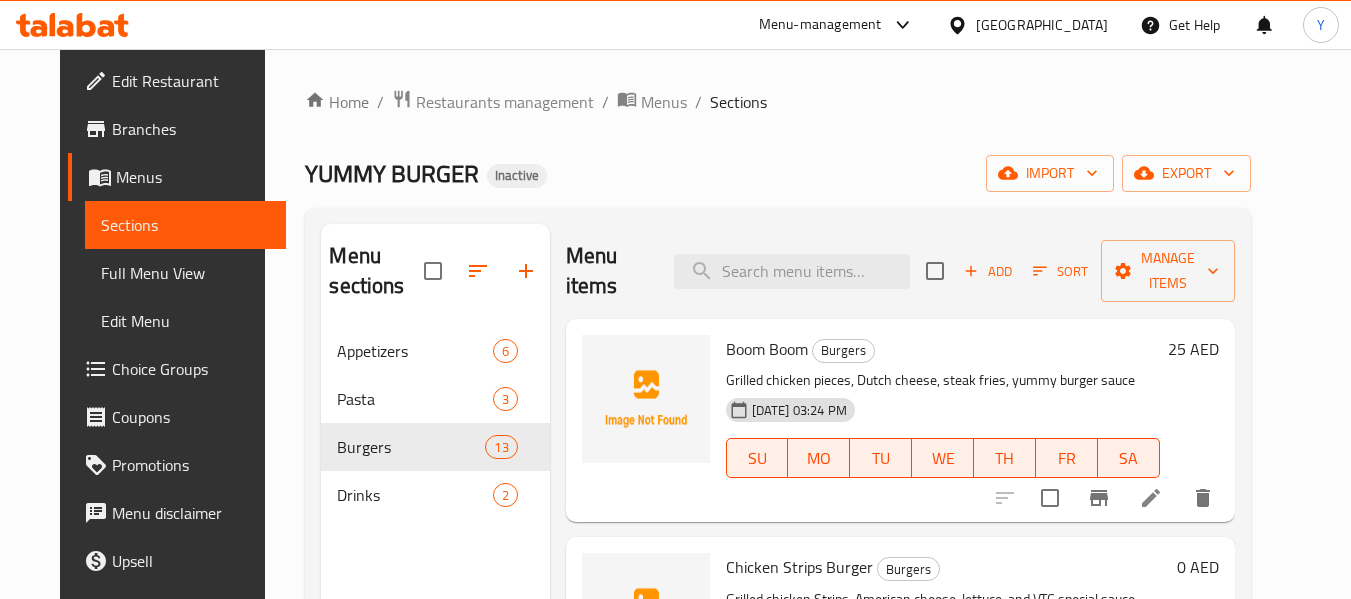 click on "YUMMY BURGER Inactive import export" at bounding box center (777, 173) 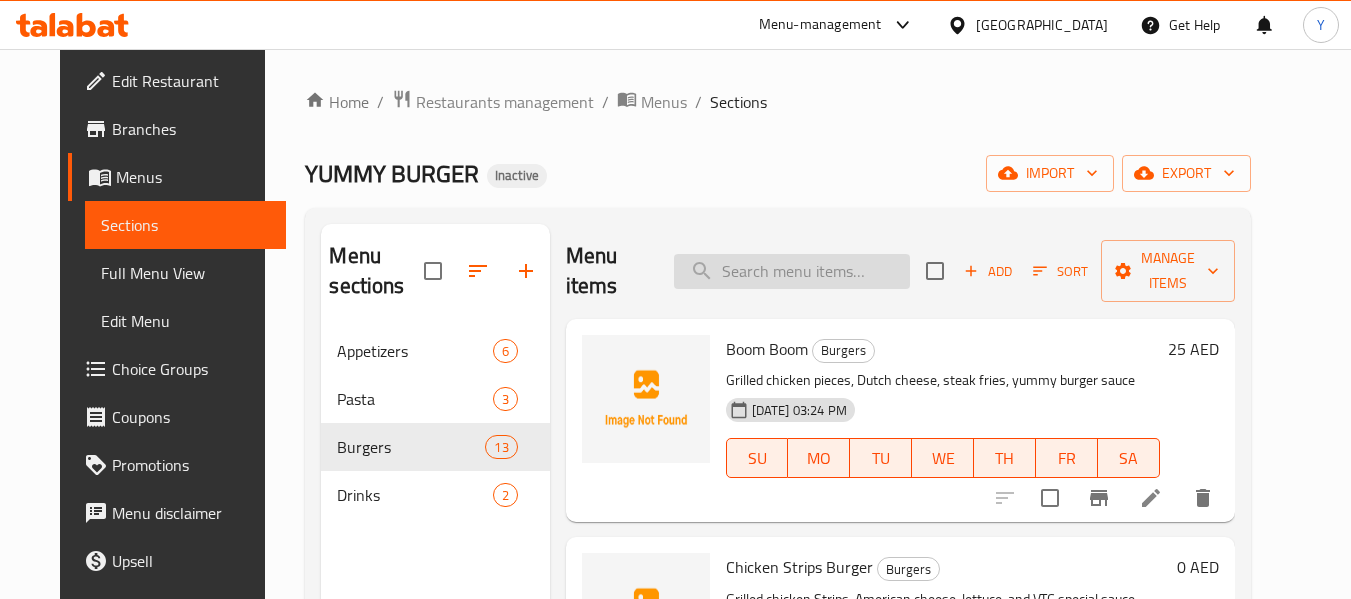 click at bounding box center [792, 271] 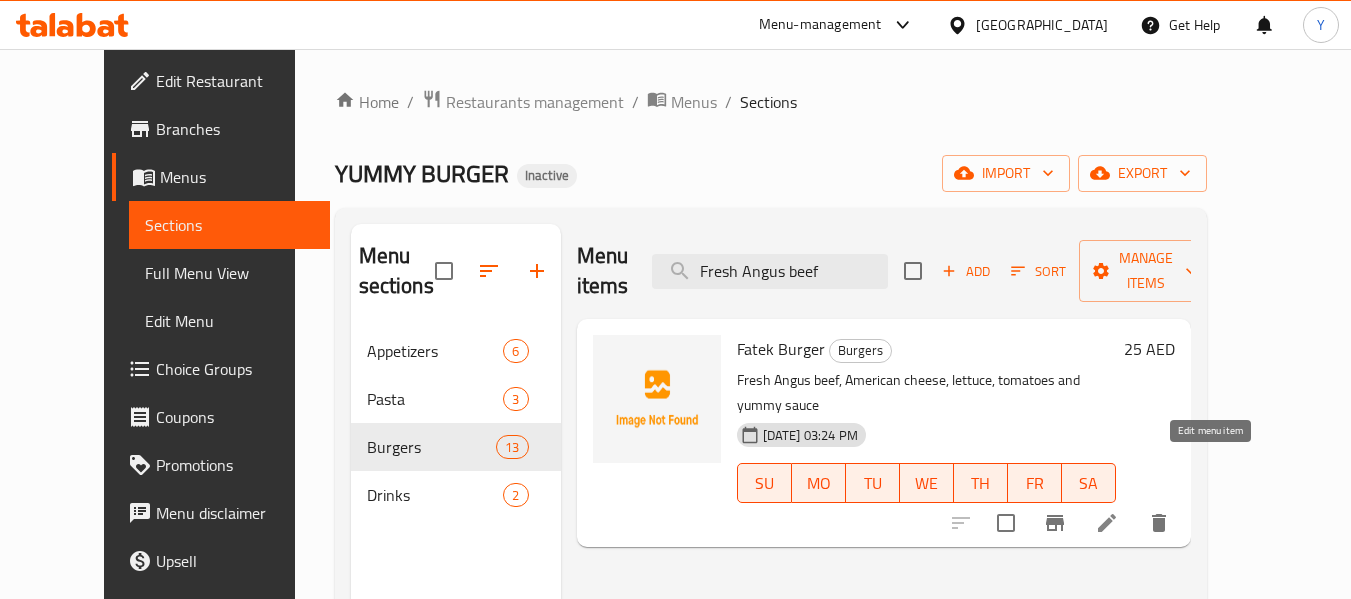 type on "Fresh Angus beef" 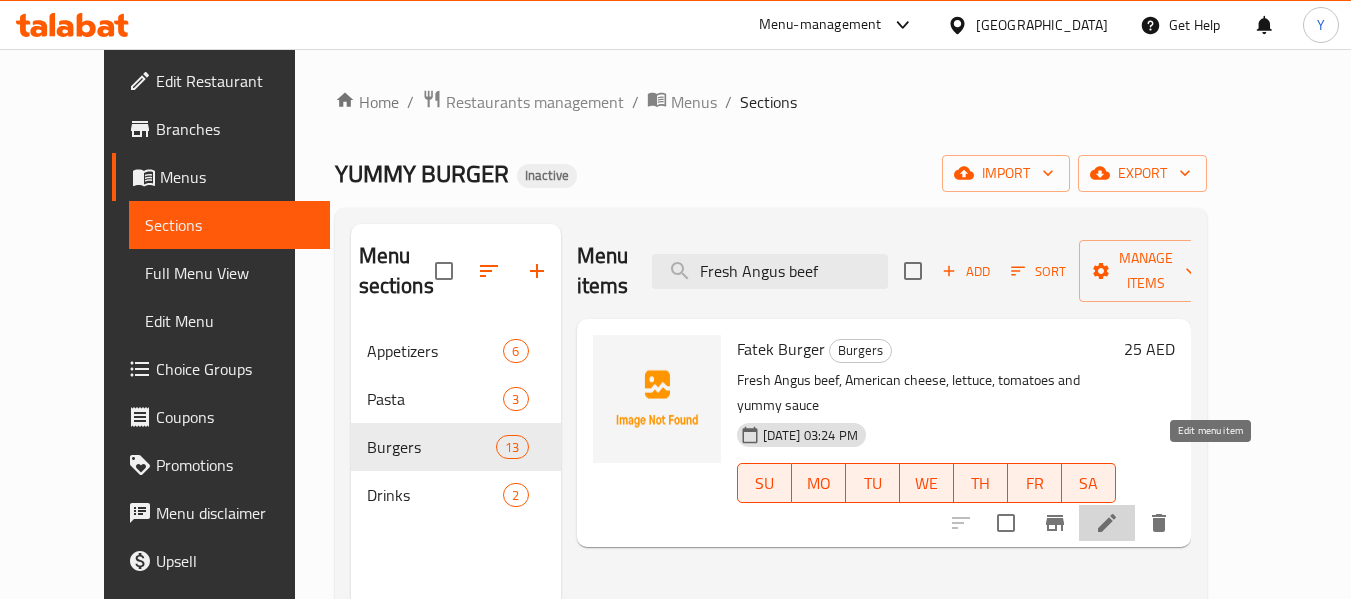 click 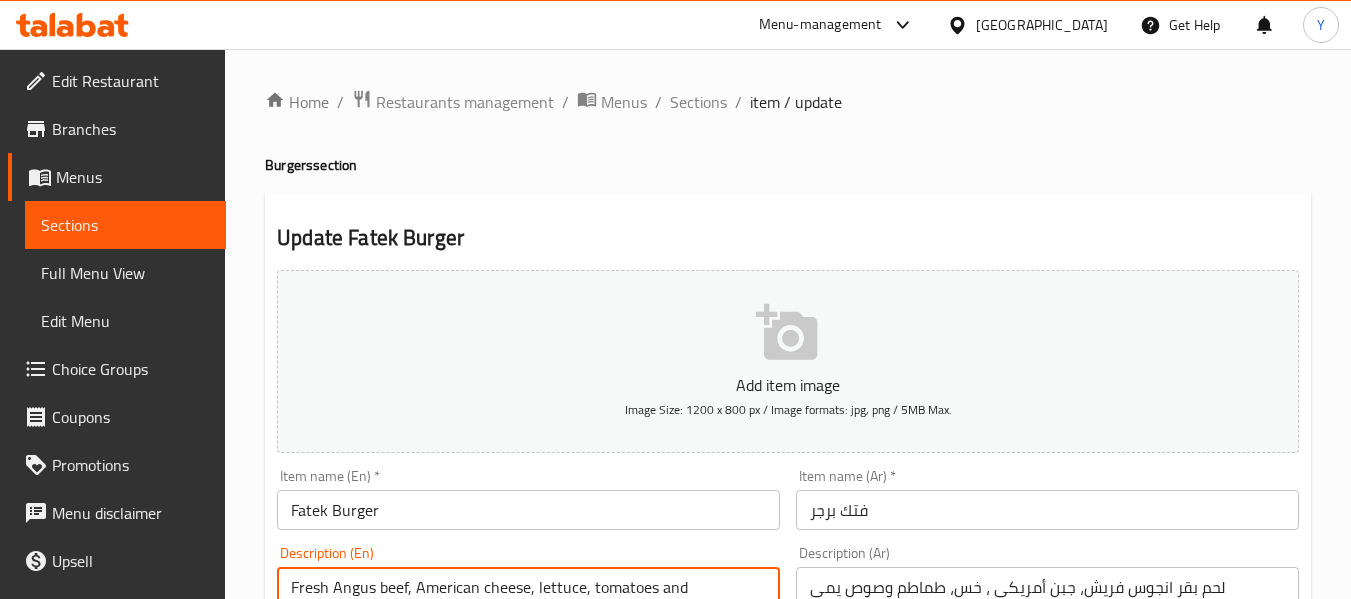 click on "Fresh Angus beef, American cheese, lettuce, tomatoes and yummy sauce" at bounding box center (516, 625) 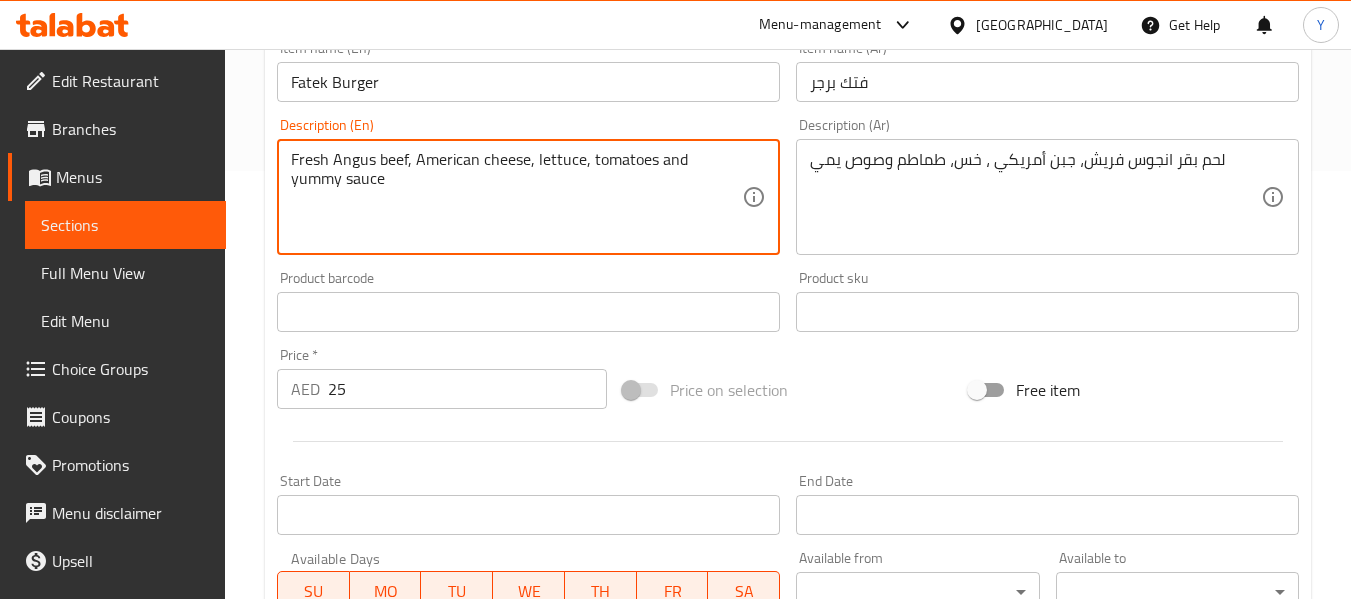 scroll, scrollTop: 431, scrollLeft: 0, axis: vertical 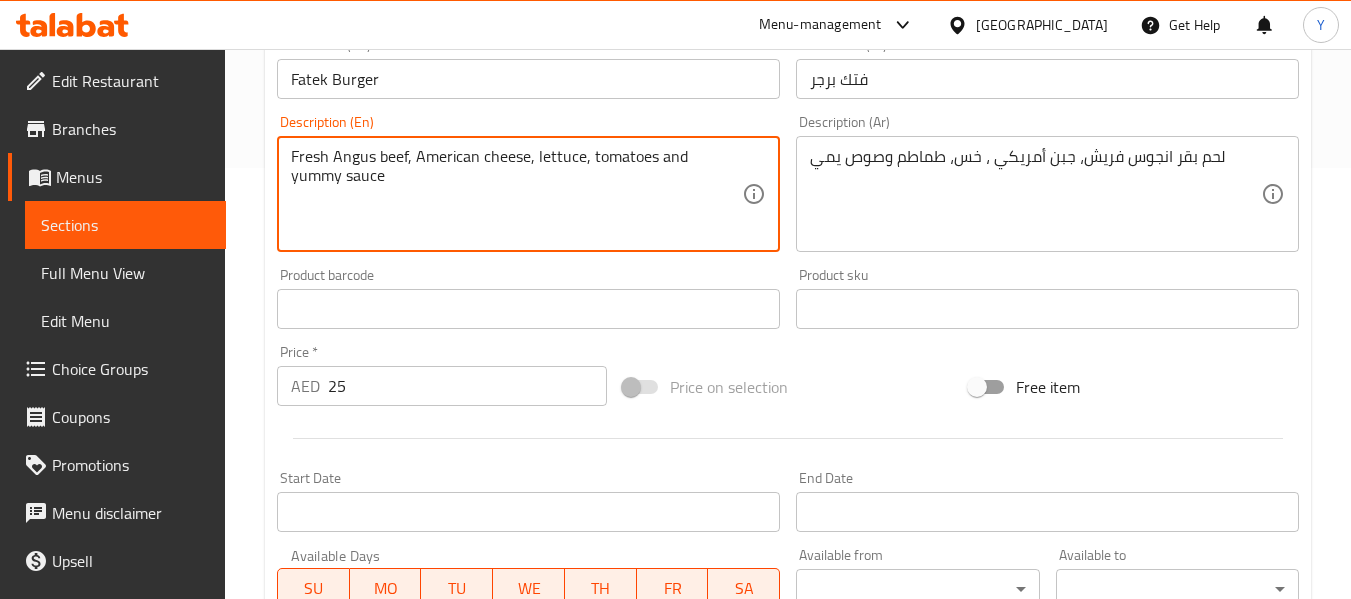 drag, startPoint x: 409, startPoint y: 592, endPoint x: 280, endPoint y: 64, distance: 543.53015 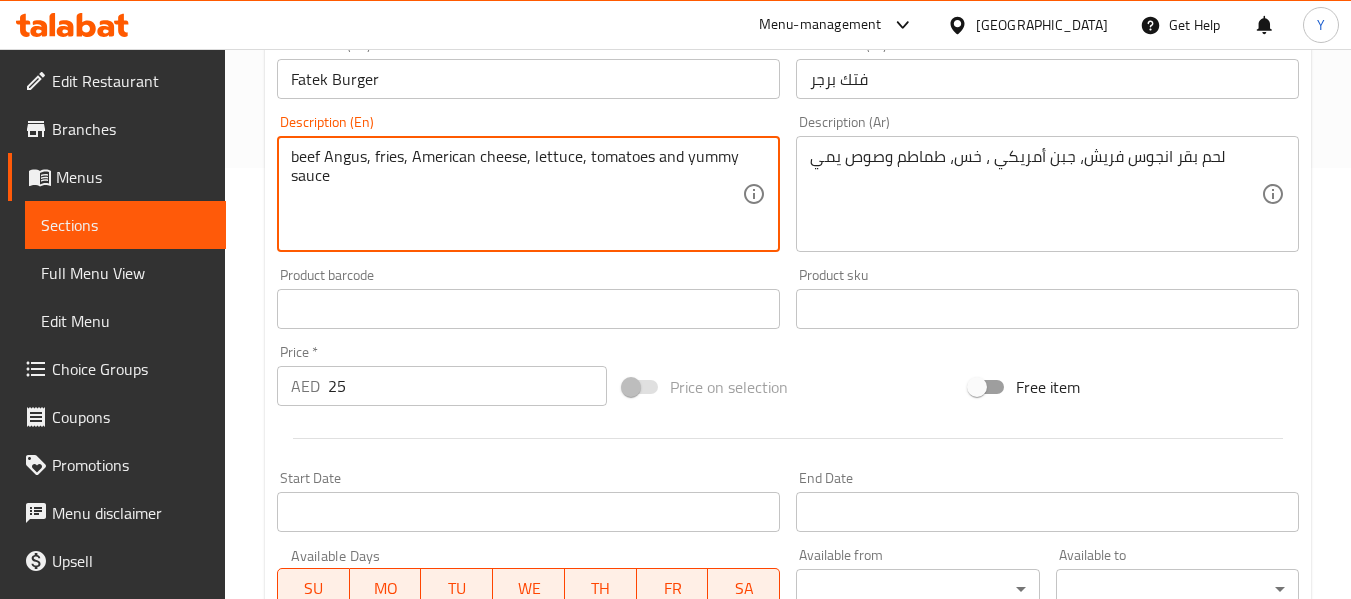 type on "beef Angus, fries, American cheese, lettuce, tomatoes and yummy sauce" 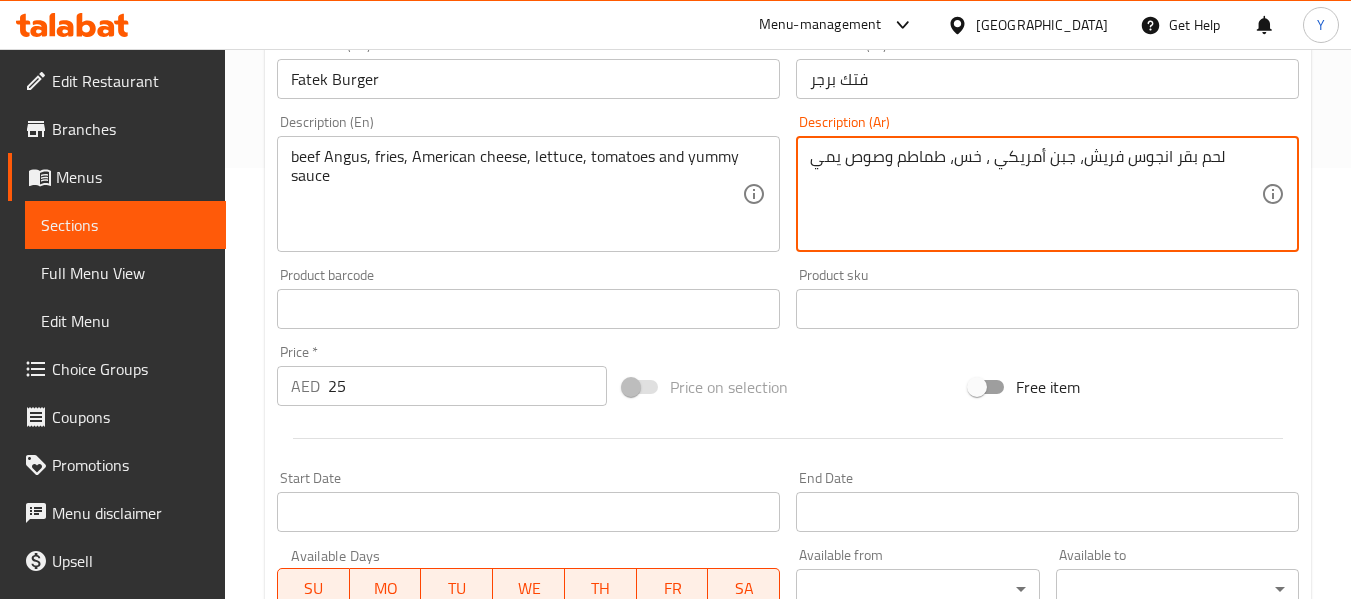 drag, startPoint x: 1116, startPoint y: 161, endPoint x: 1081, endPoint y: 161, distance: 35 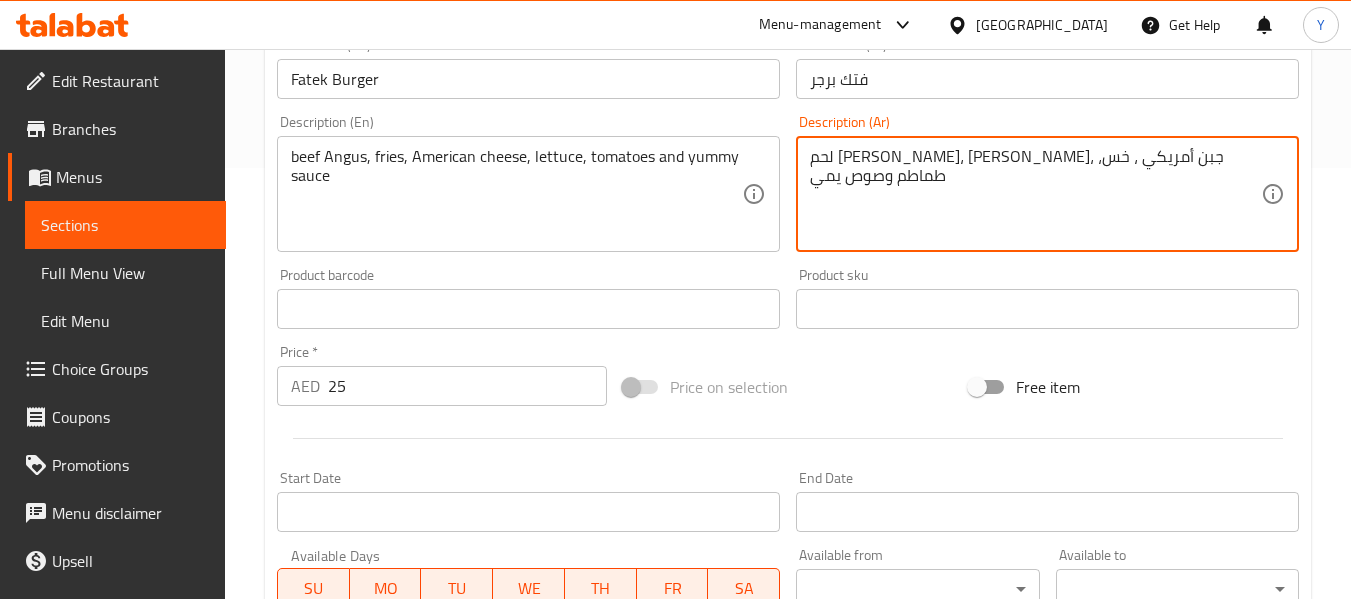 click on "فتك برجر" at bounding box center (1047, 79) 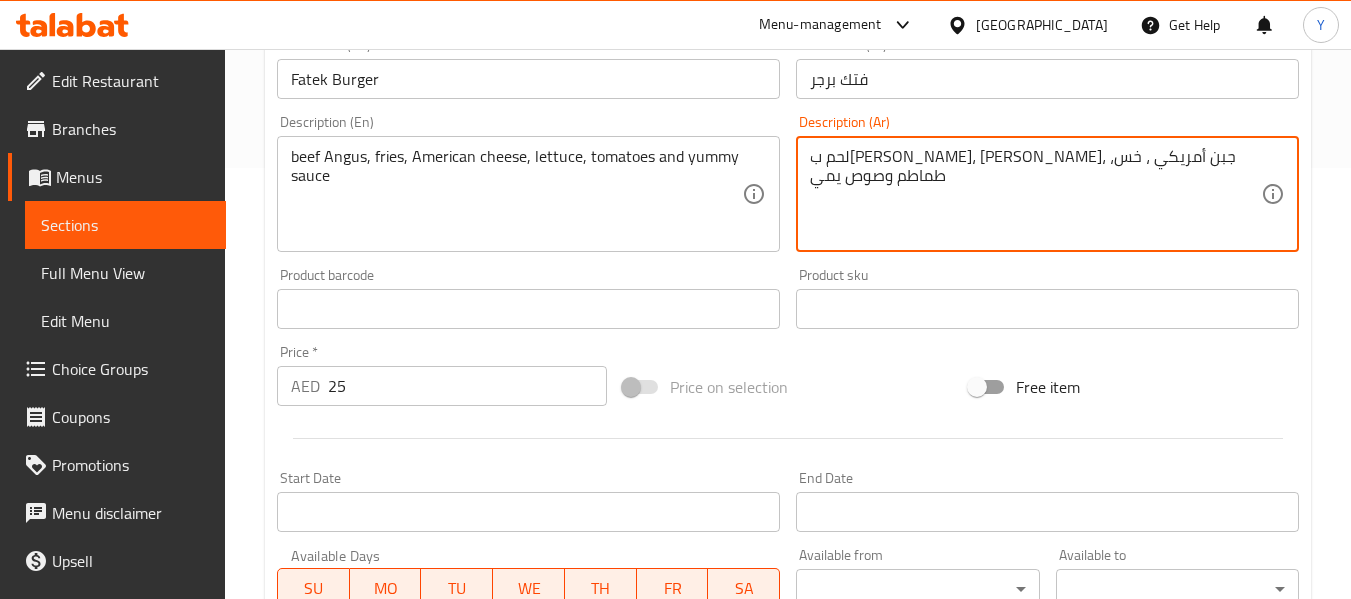 type on "لحم ب[PERSON_NAME]، [PERSON_NAME]، جبن أمريكي ، خس، طماطم وصوص يمي" 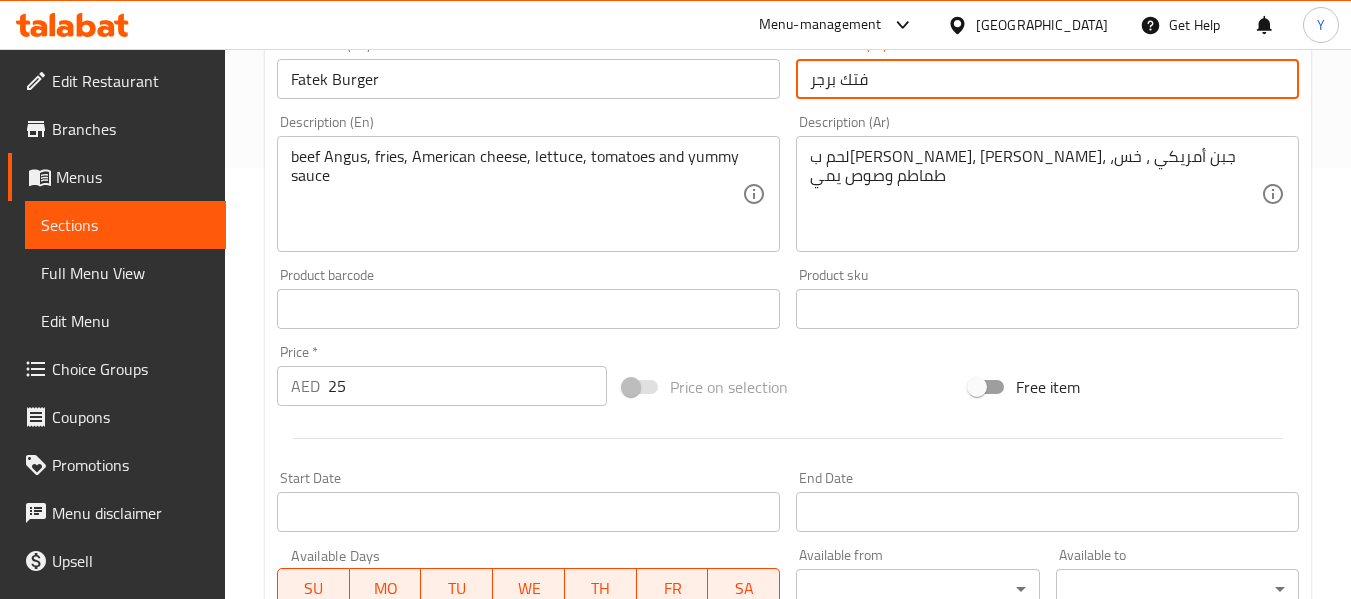 click on "فتك برجر" at bounding box center (1047, 79) 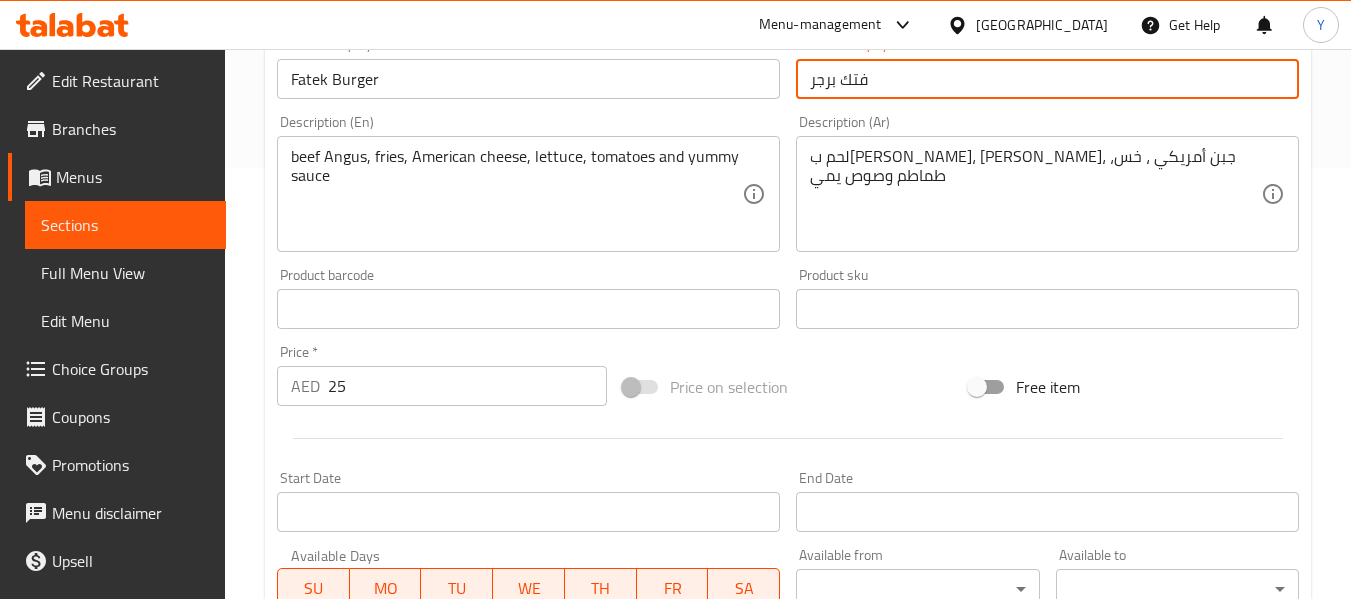 click on "Update" at bounding box center [398, 895] 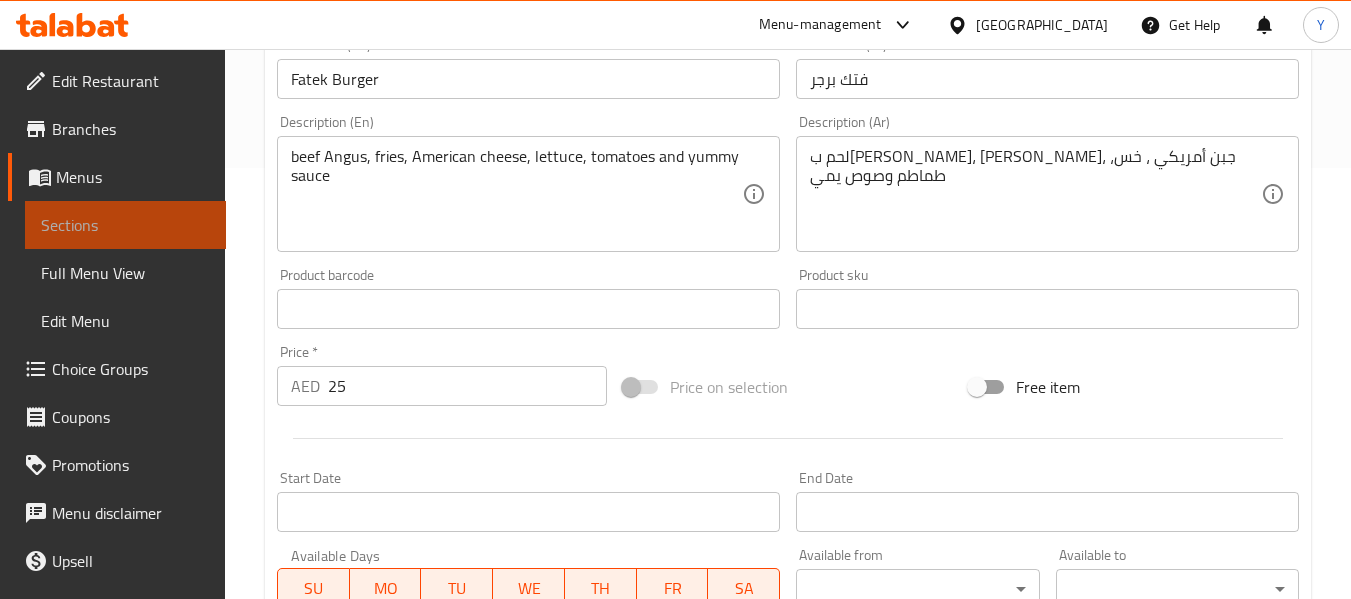 click on "Sections" at bounding box center (125, 225) 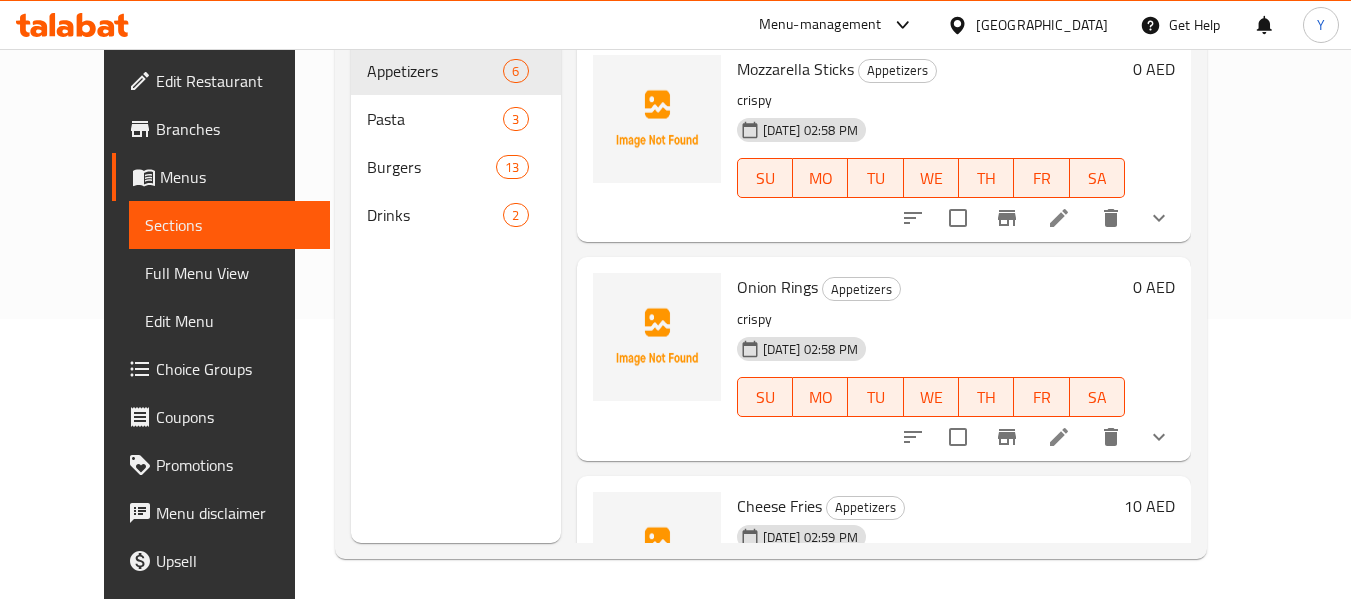 scroll, scrollTop: 280, scrollLeft: 0, axis: vertical 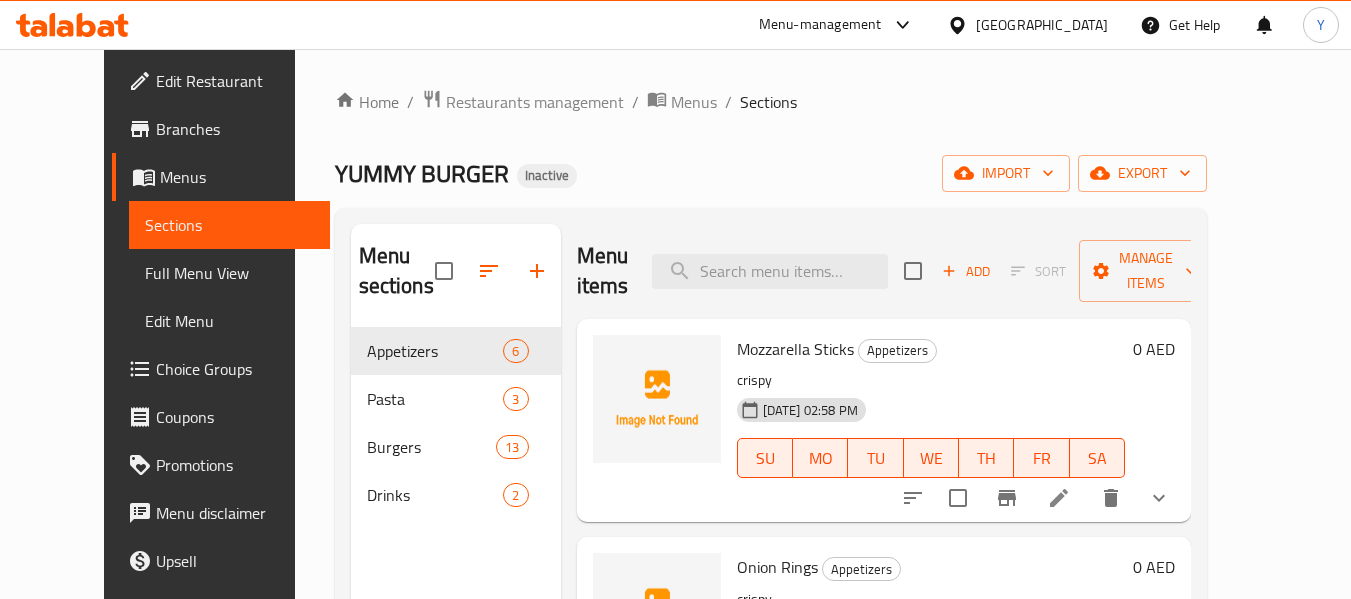 click on "Home / Restaurants management / Menus / Sections YUMMY BURGER Inactive import export Menu sections Appetizers 6 Pasta 3 Burgers 13 Drinks 2 Menu items Add Sort Manage items Mozzarella Sticks   Appetizers crispy [DATE] 02:58 PM SU MO TU WE TH FR SA 0   AED Onion Rings   Appetizers crispy [DATE] 02:58 PM SU MO TU WE TH FR SA 0   AED Cheese Fries    Appetizers [DATE] 02:59 PM SU MO TU WE TH FR SA 10   AED French Fries   Appetizers [DATE] 02:59 PM SU MO TU WE TH FR SA 6   AED Wedges   Appetizers [DATE] 03:00 PM SU MO TU WE TH FR SA 10   AED Wedges Cheese   Appetizers [DATE] 03:00 PM SU MO TU WE TH FR SA 13   AED" at bounding box center [771, 464] 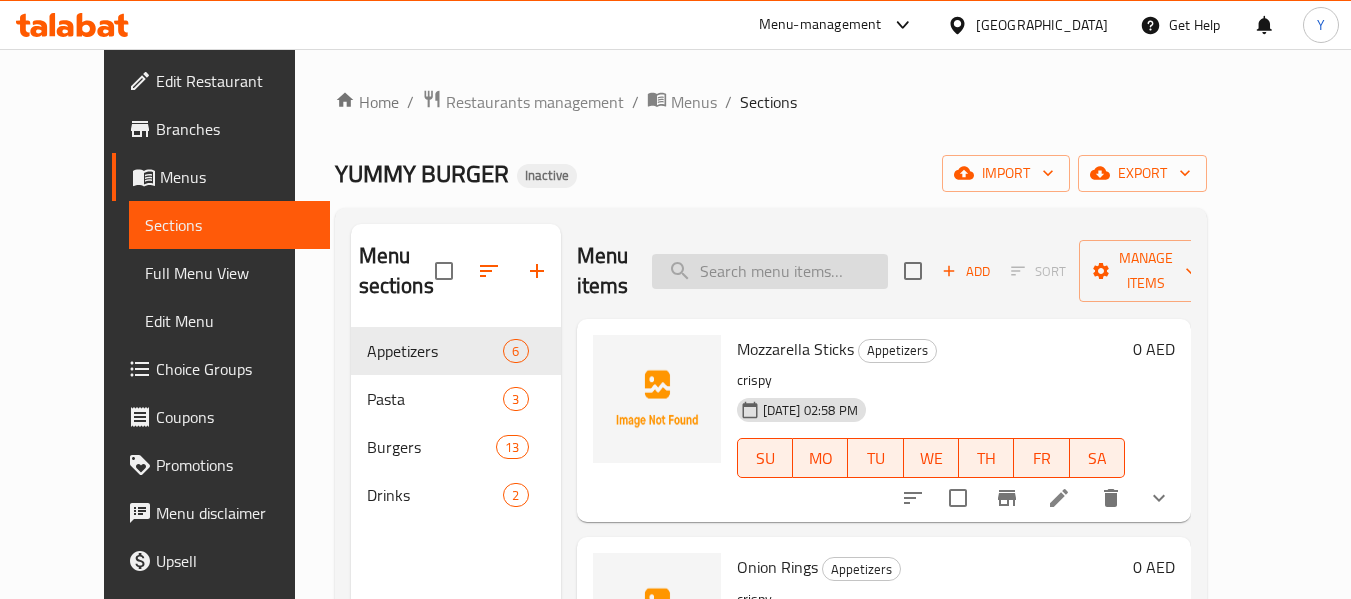 click at bounding box center [770, 271] 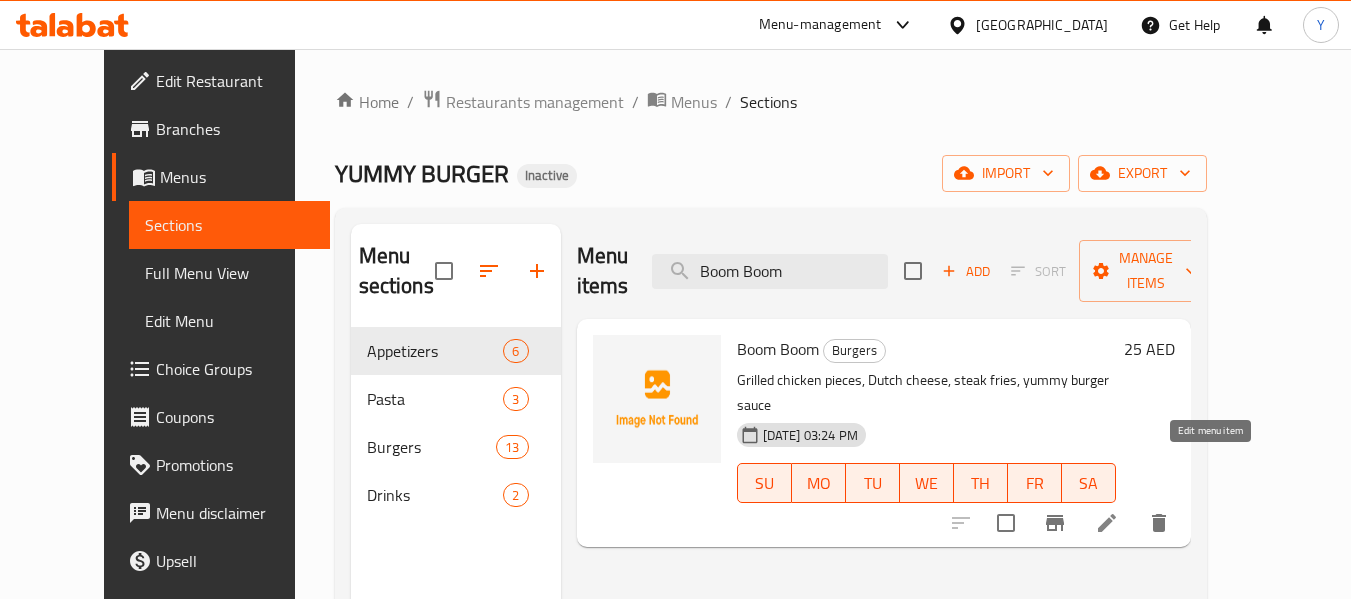 type on "Boom Boom" 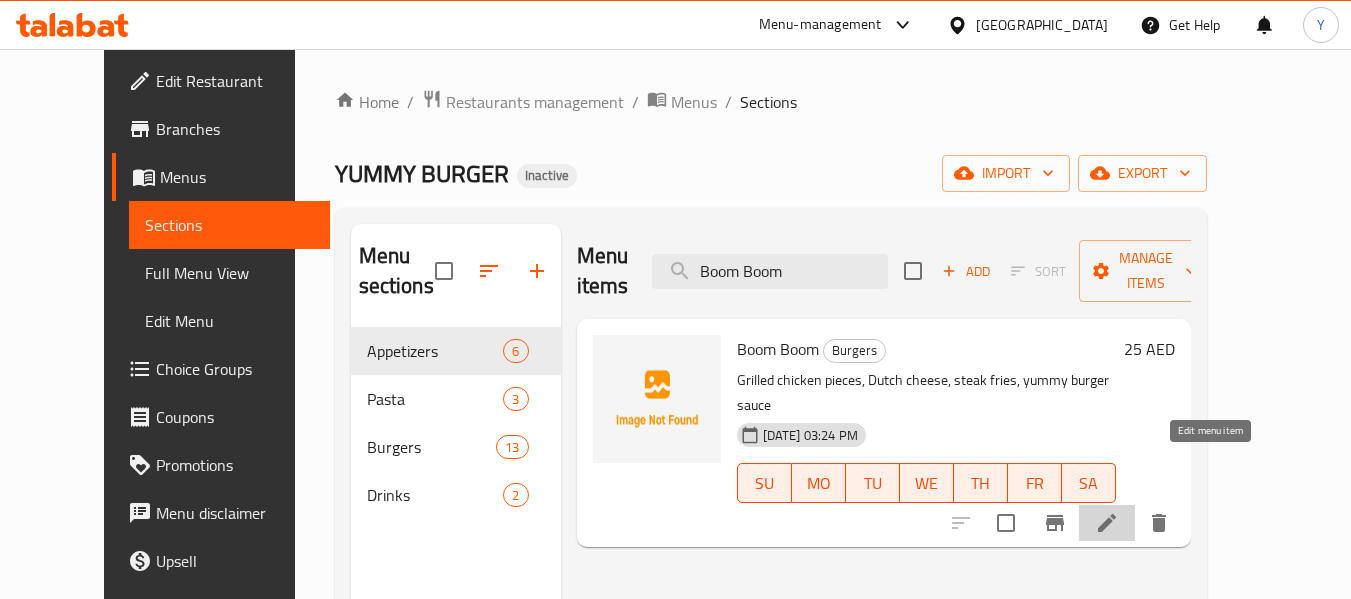 click 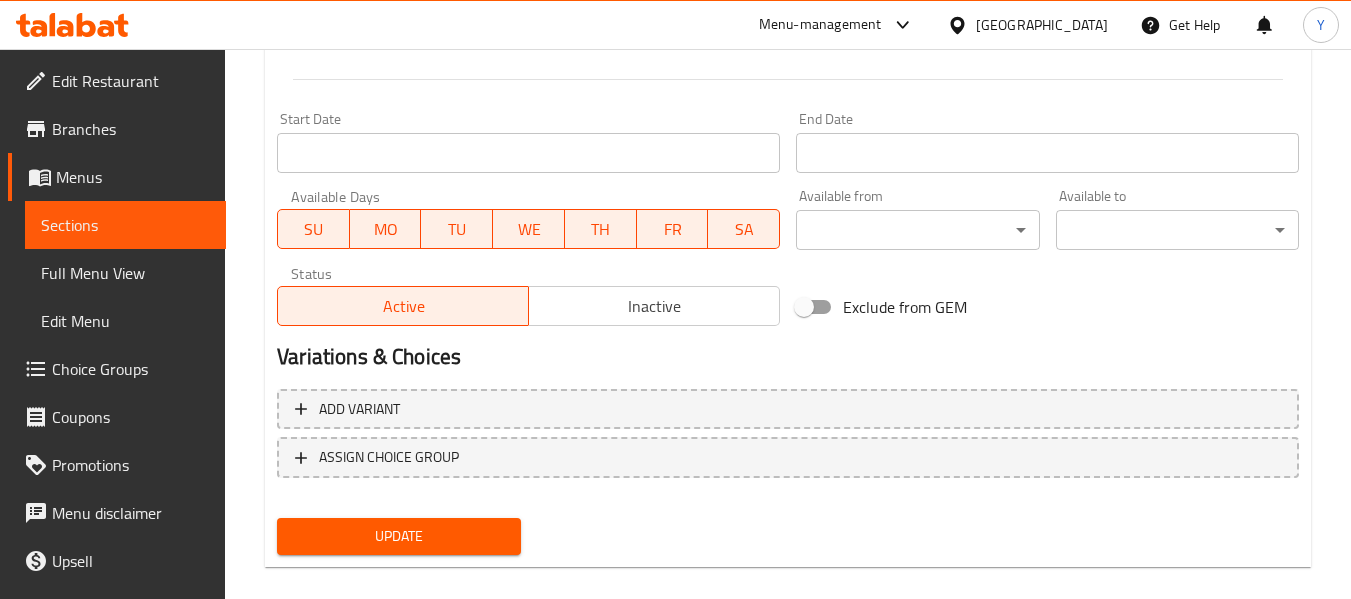 scroll, scrollTop: 814, scrollLeft: 0, axis: vertical 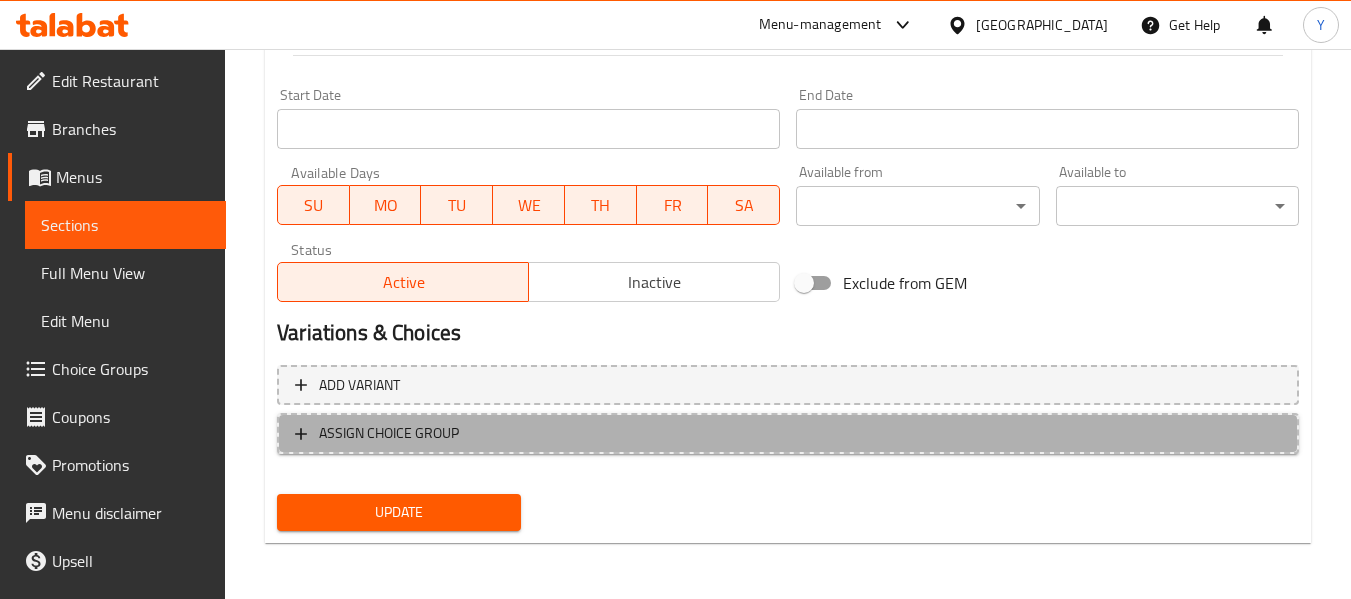 click on "ASSIGN CHOICE GROUP" at bounding box center (788, 433) 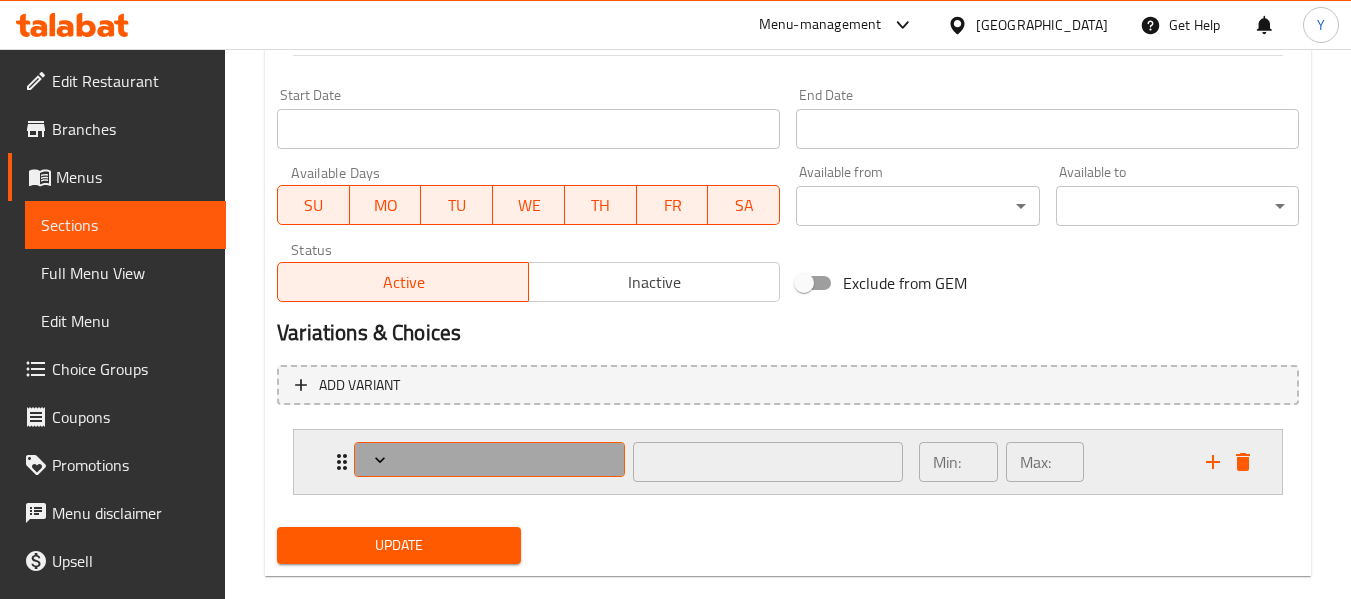 click at bounding box center [490, 460] 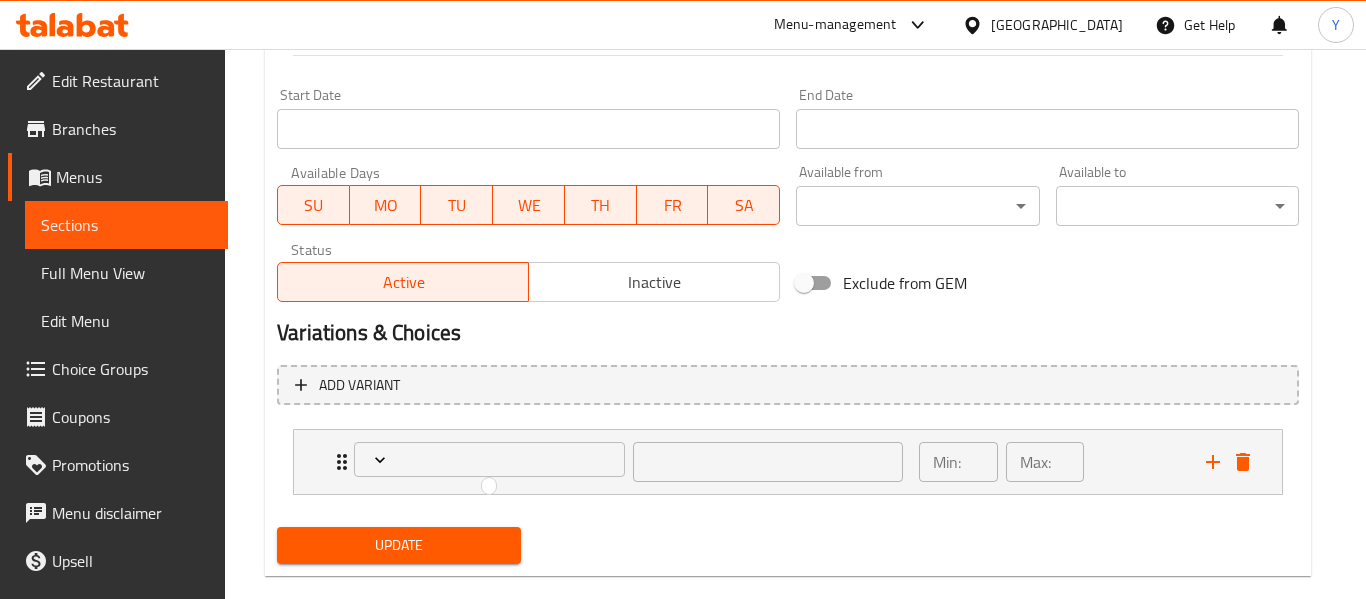 click at bounding box center (683, 299) 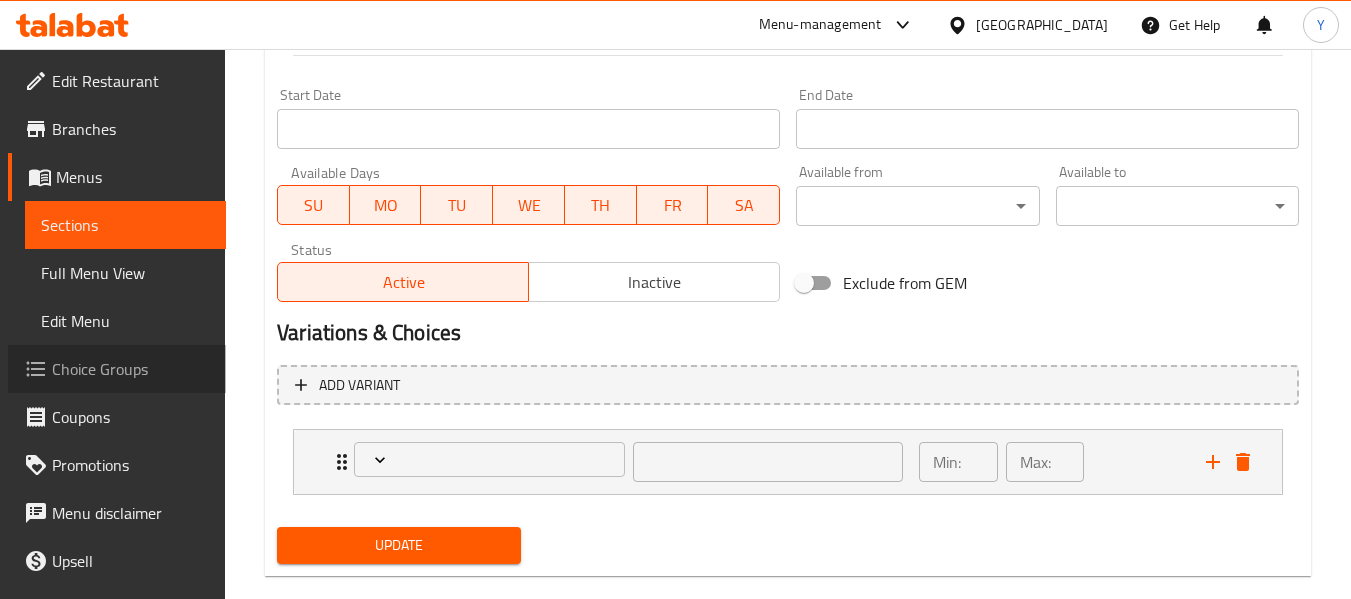 click on "Choice Groups" at bounding box center (131, 369) 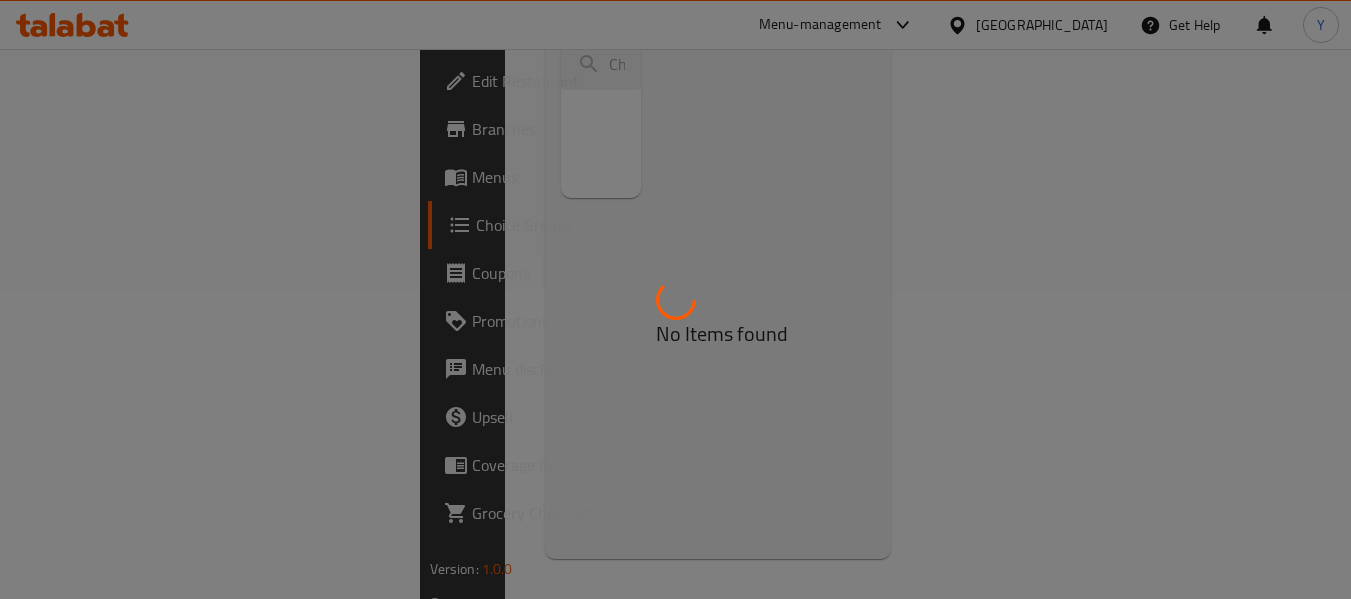 scroll, scrollTop: 283, scrollLeft: 0, axis: vertical 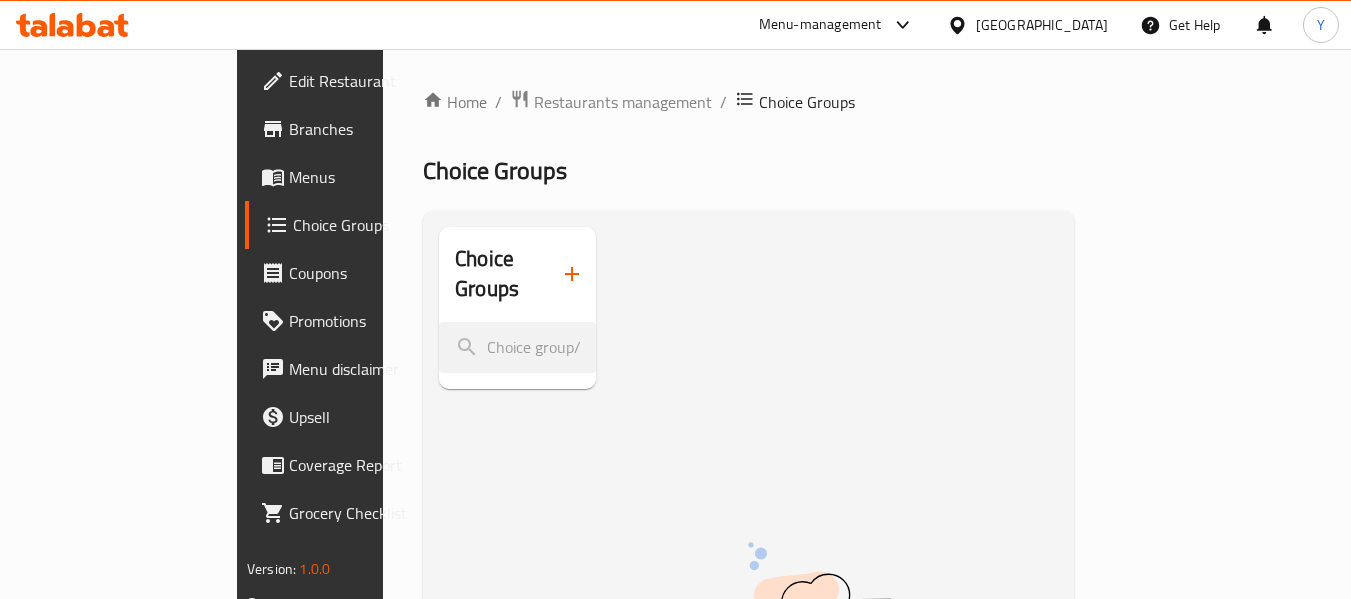 click 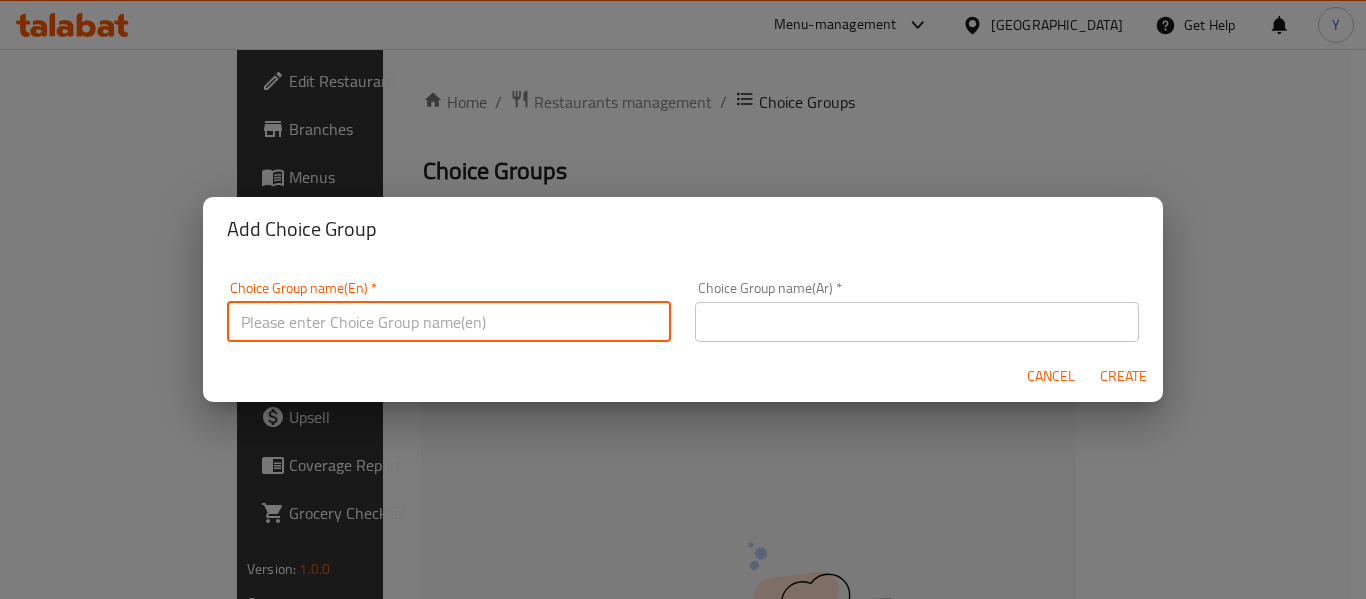 click at bounding box center [449, 322] 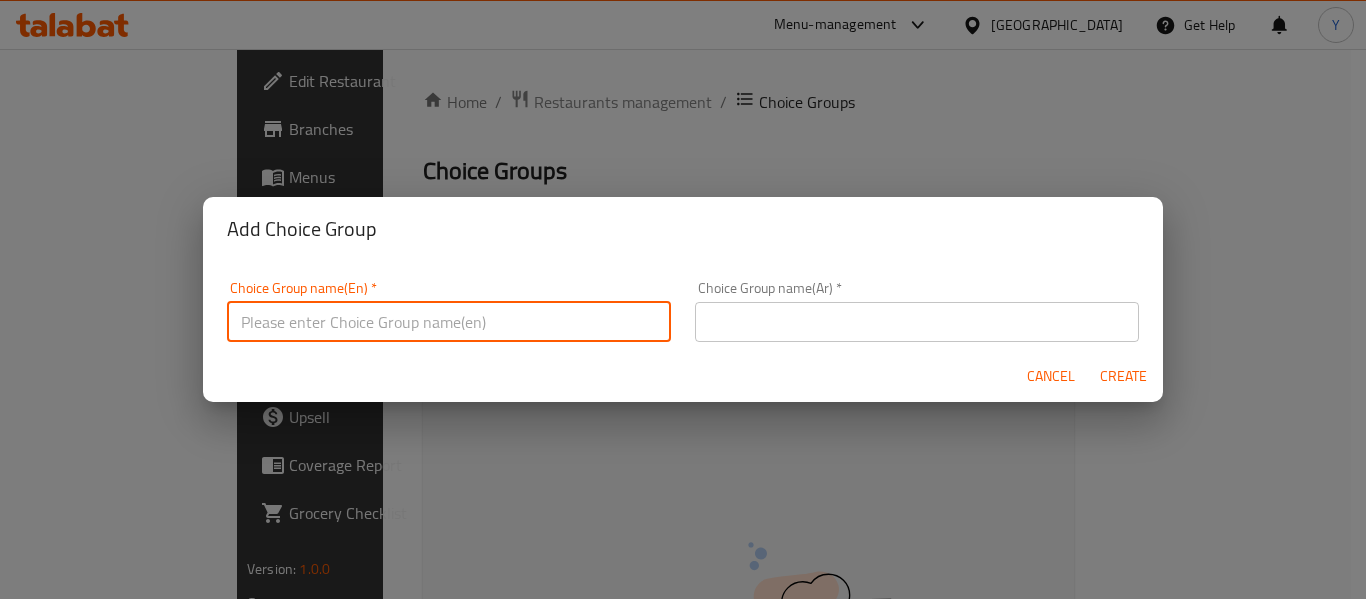 type on "Your Choice Of:" 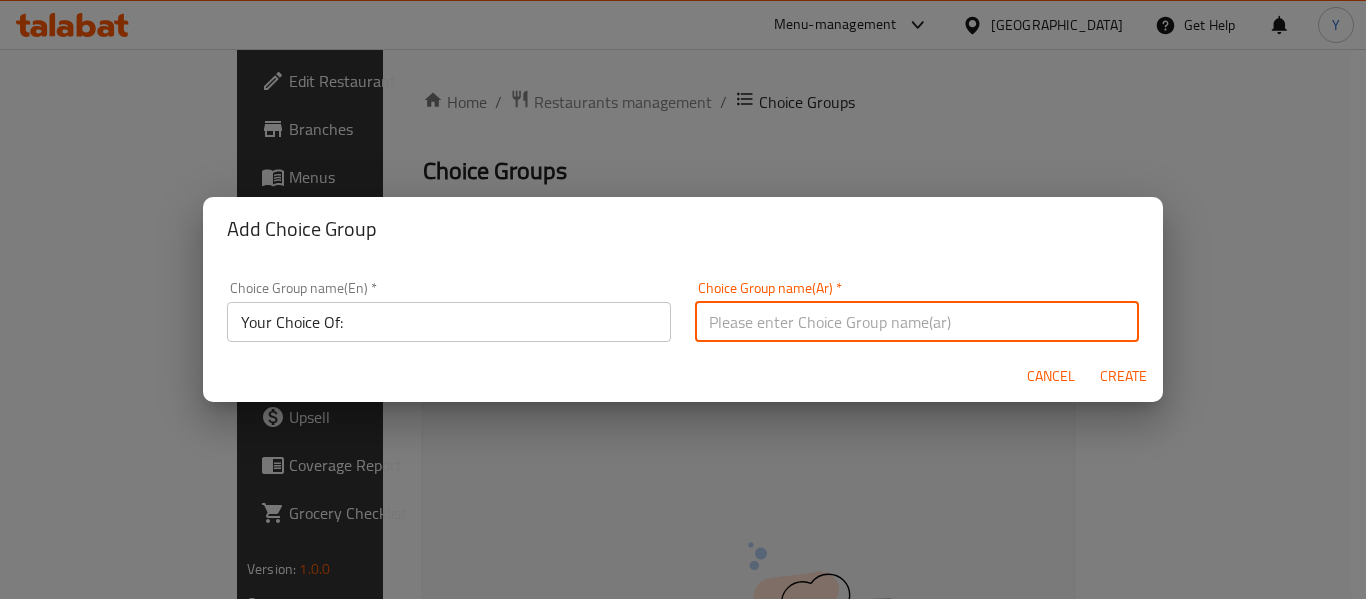 click at bounding box center (917, 322) 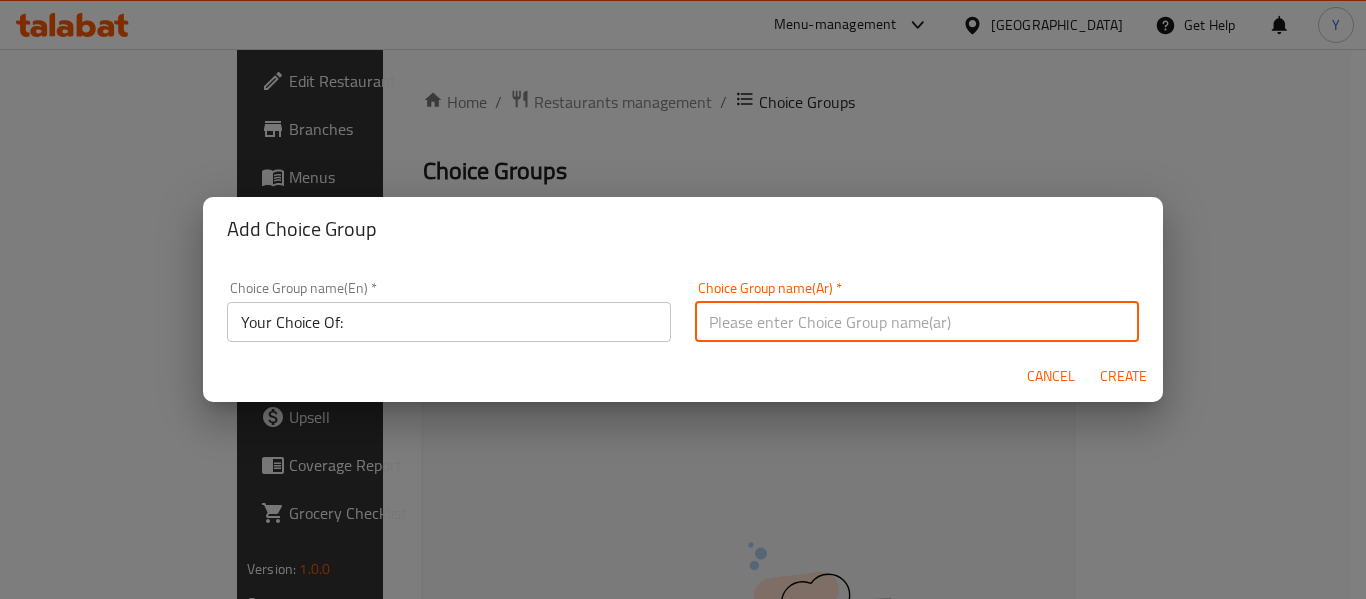 type on "اختيارك من:" 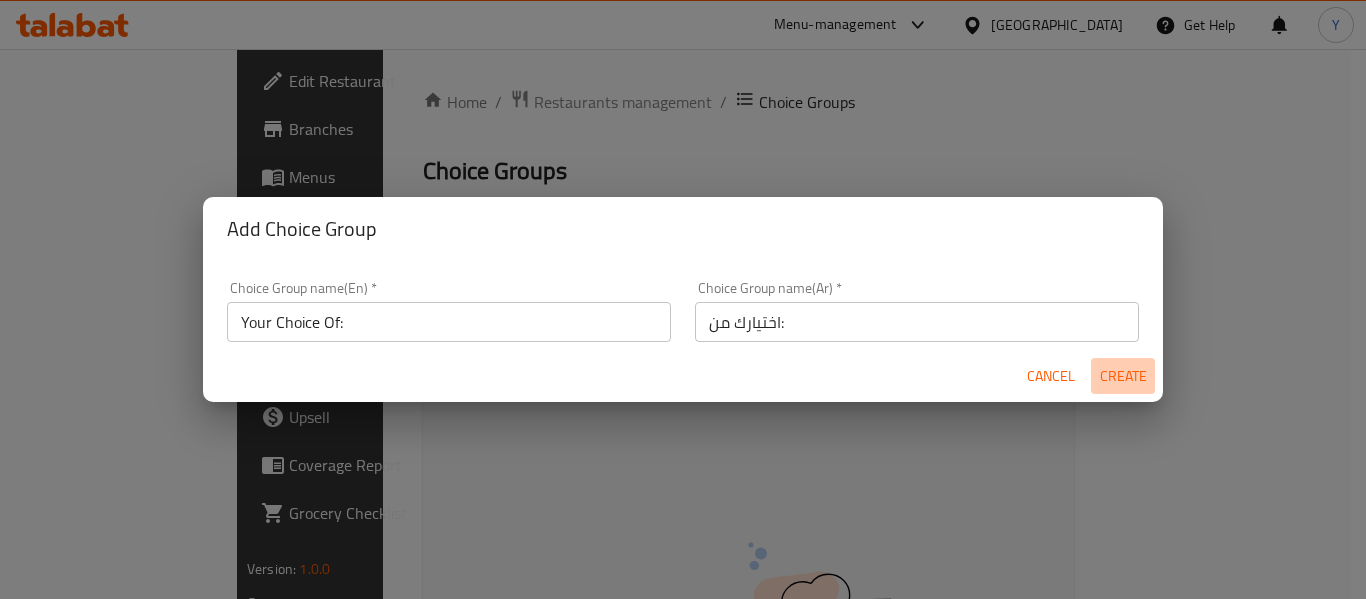 click on "Create" at bounding box center (1123, 376) 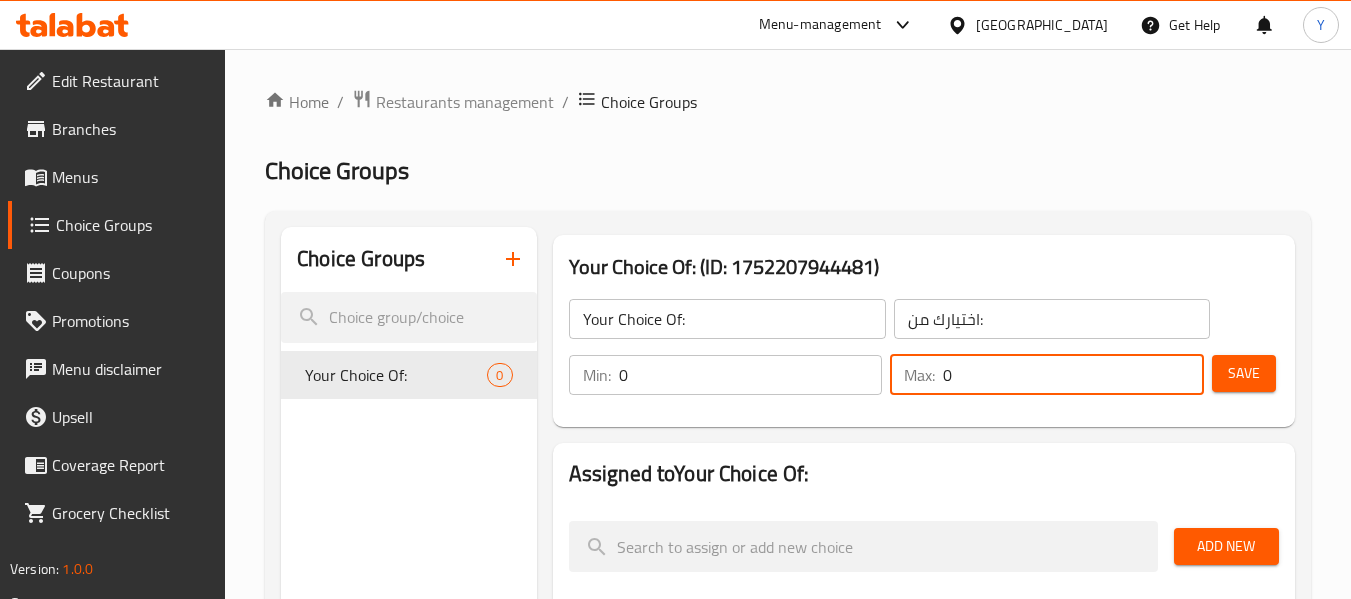 drag, startPoint x: 1060, startPoint y: 368, endPoint x: 810, endPoint y: 387, distance: 250.72096 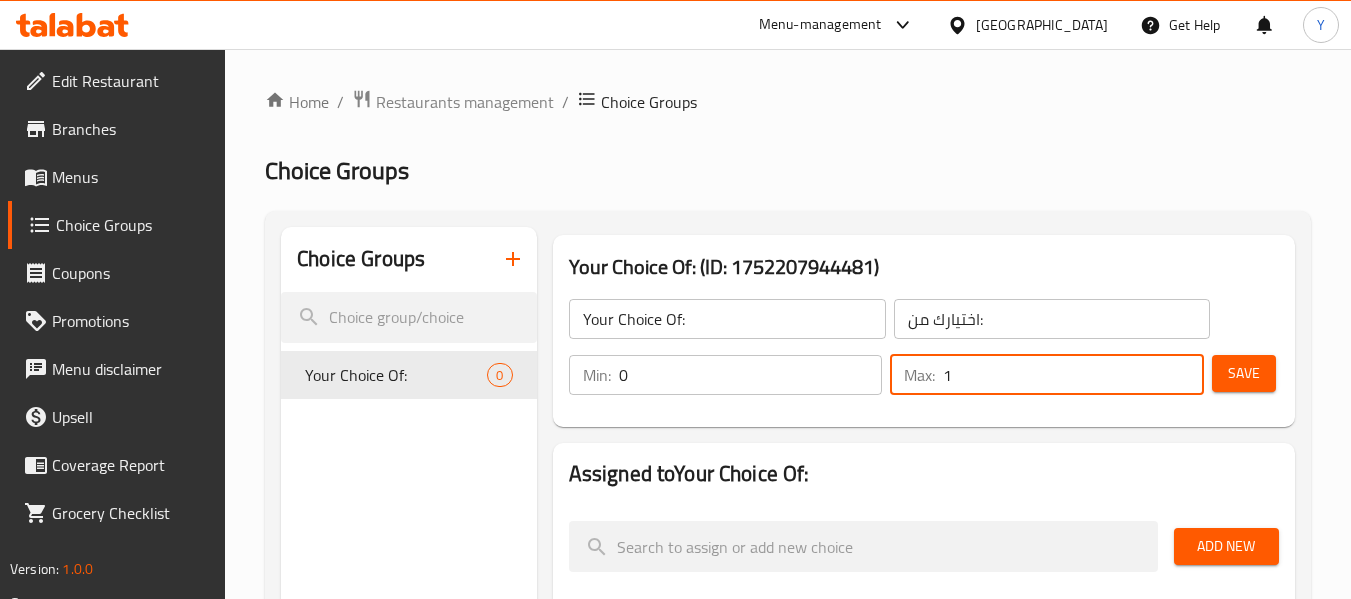 type on "1" 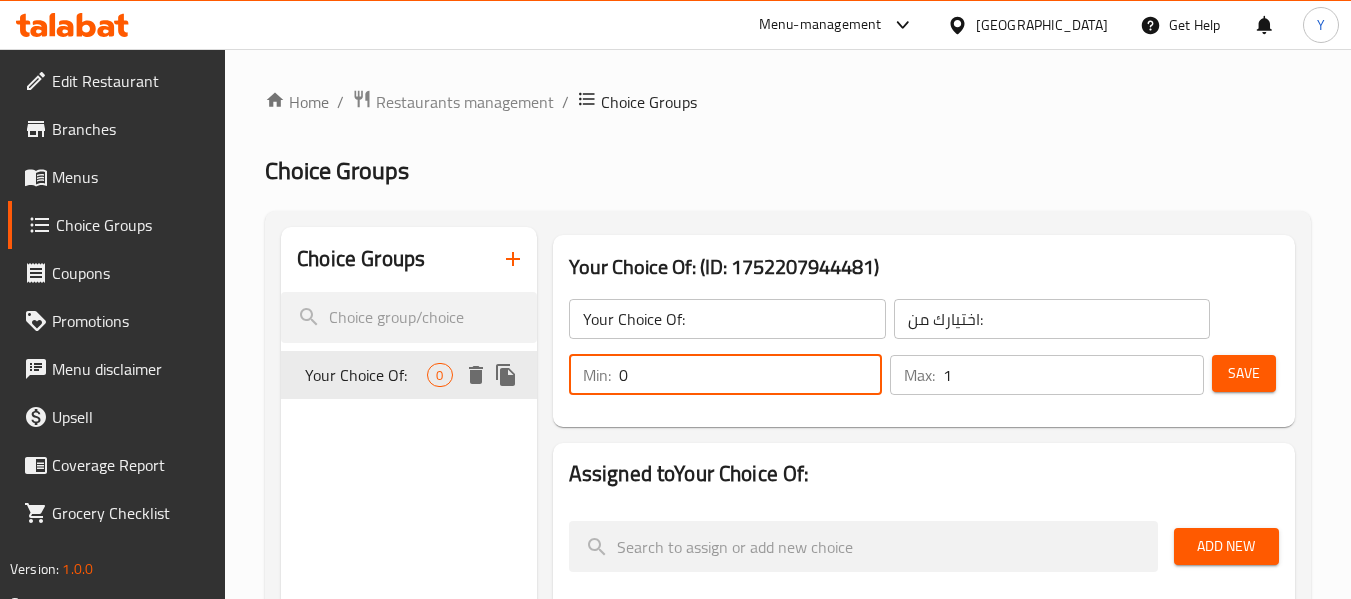 drag, startPoint x: 749, startPoint y: 363, endPoint x: 469, endPoint y: 362, distance: 280.0018 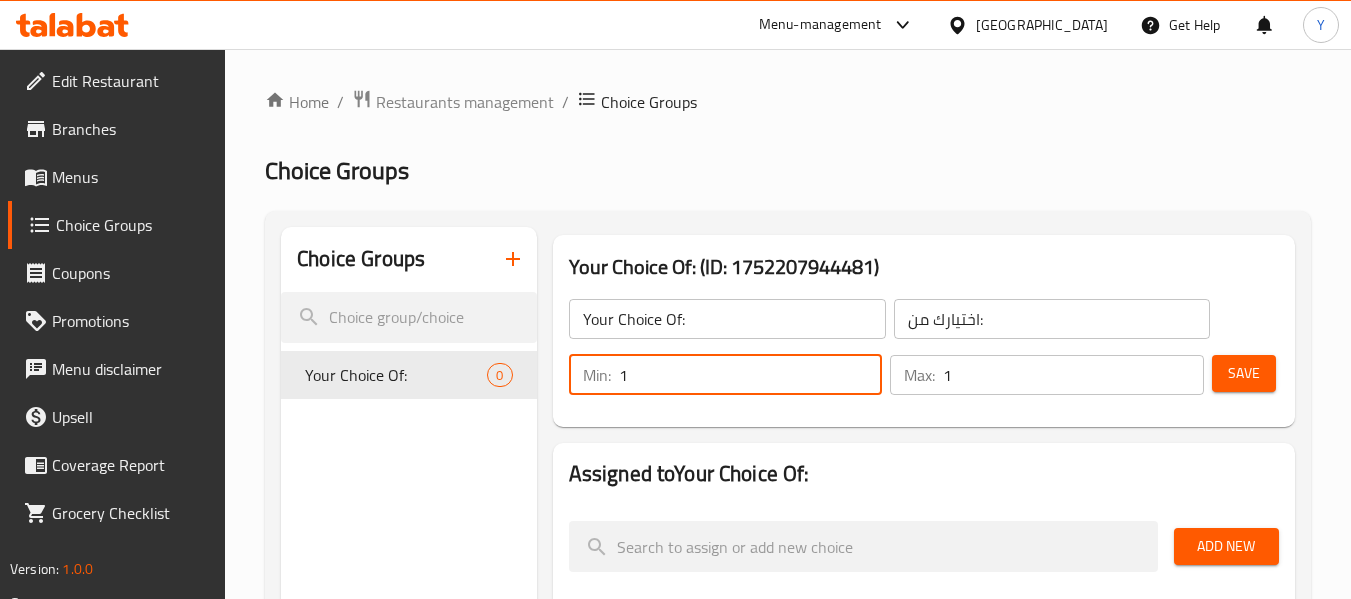 type on "1" 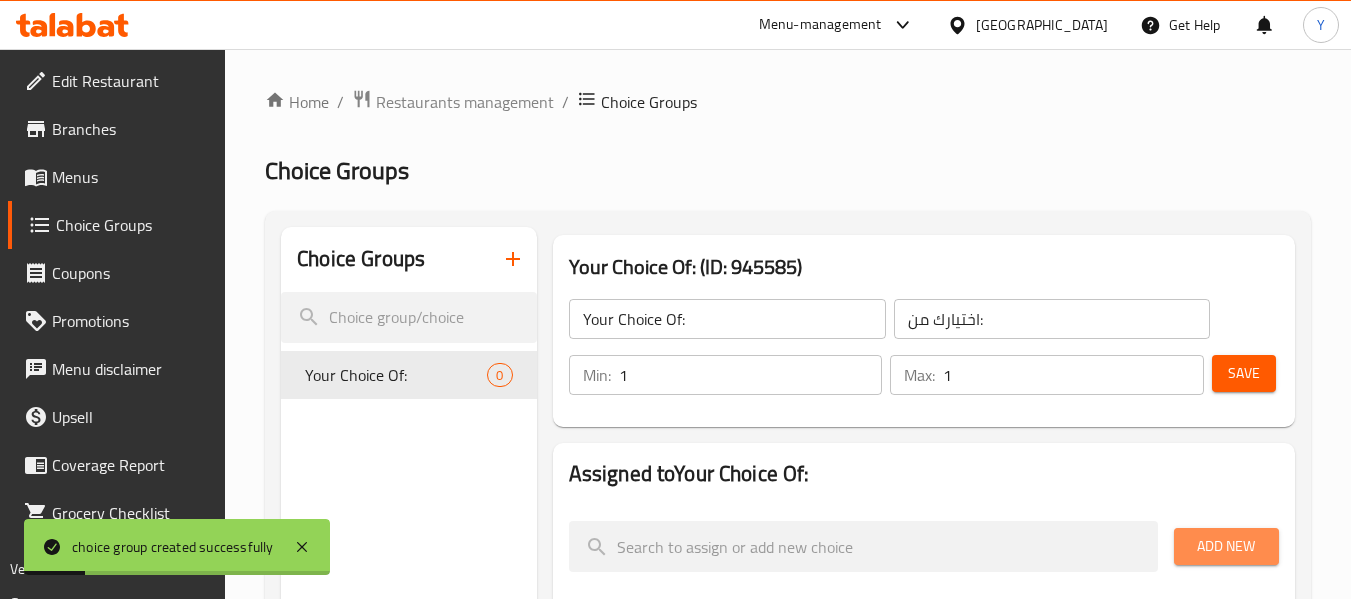 click on "Add New" at bounding box center [1226, 546] 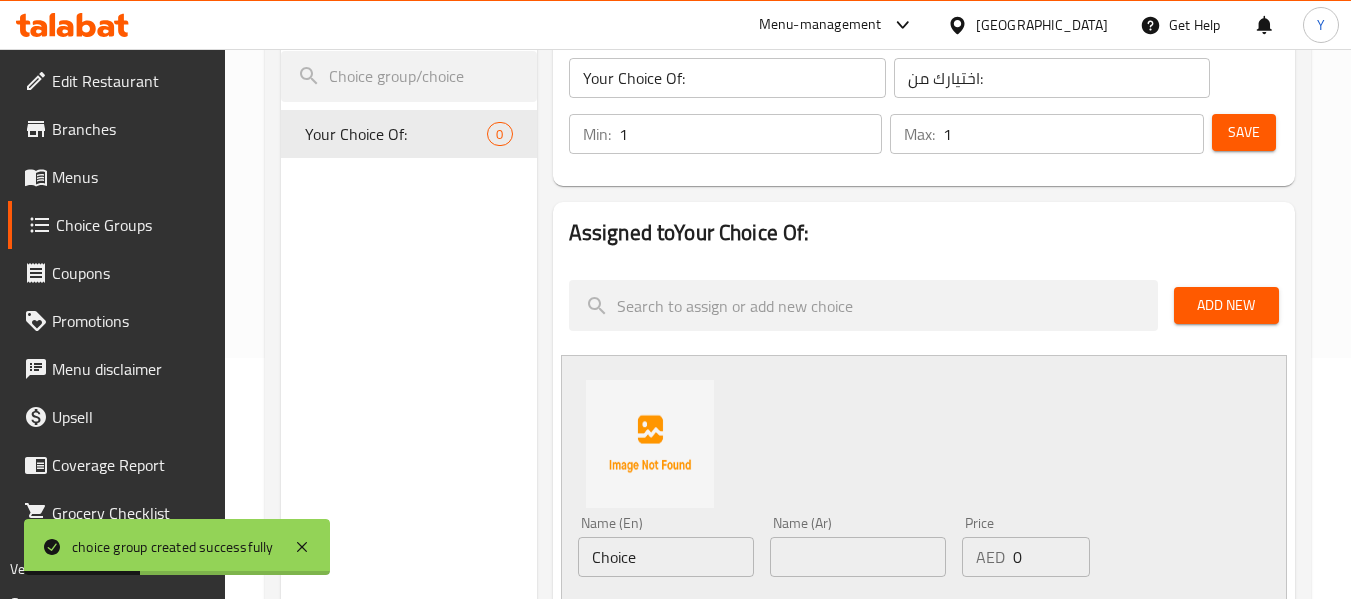 scroll, scrollTop: 244, scrollLeft: 0, axis: vertical 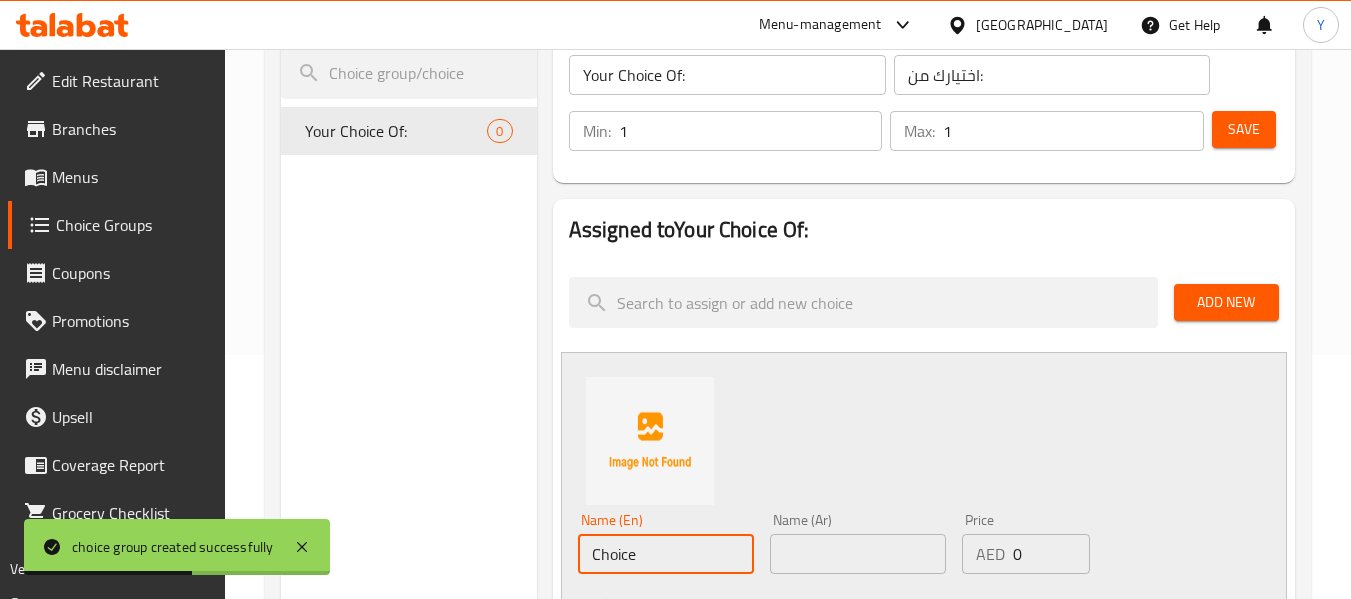 click on "Choice" at bounding box center (666, 554) 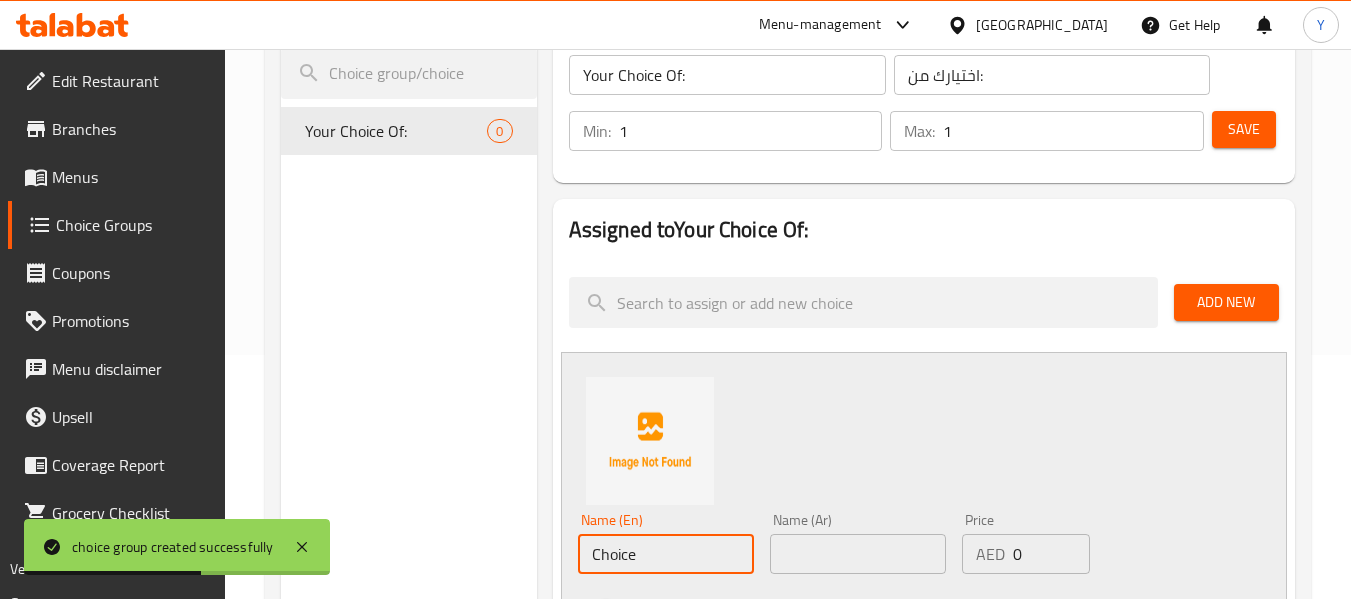 click on "Choice" at bounding box center [666, 554] 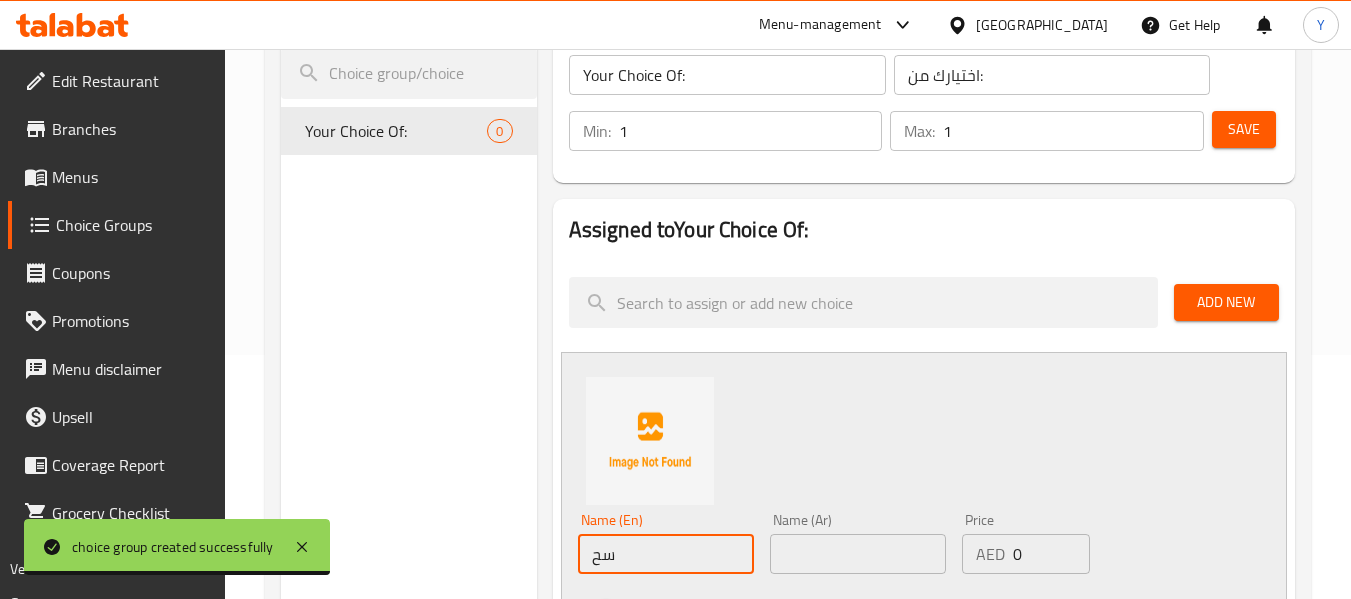 type on "س" 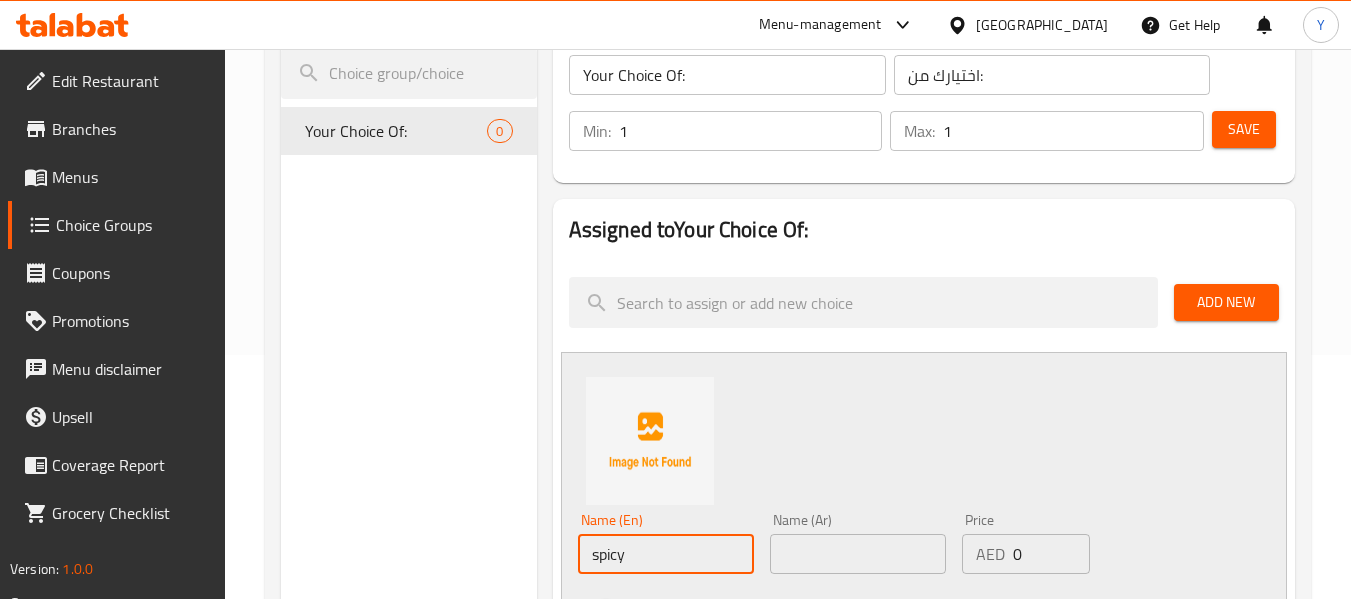 type on "spicy" 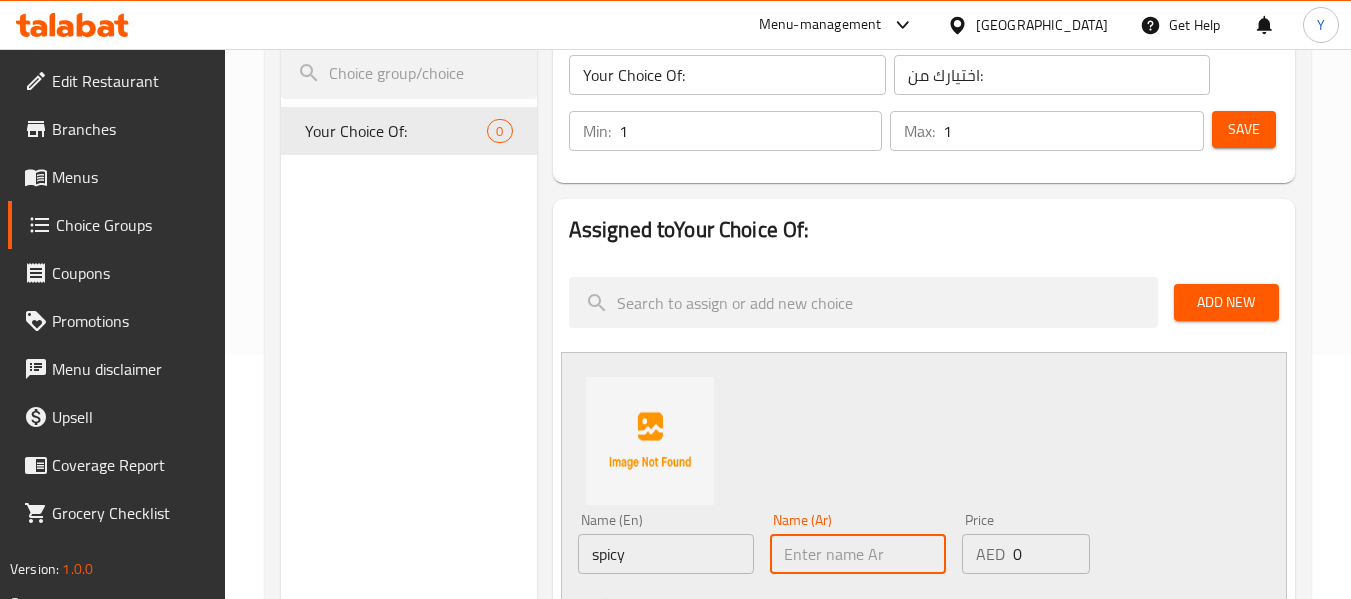 click at bounding box center [858, 554] 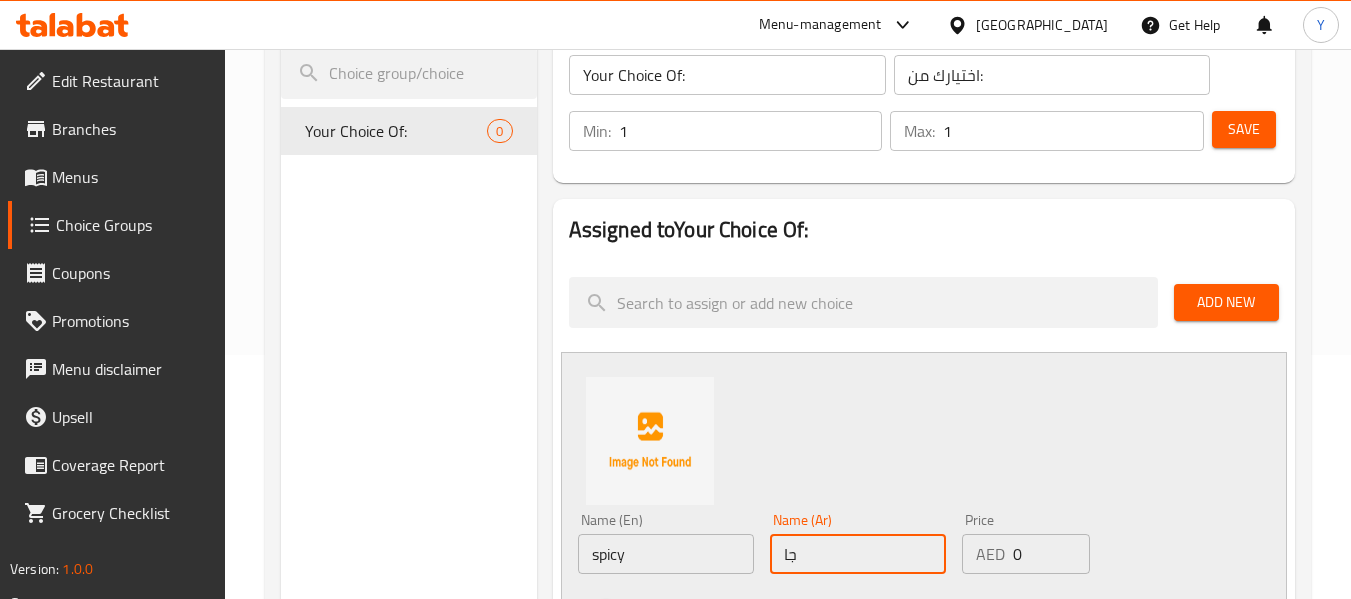 type on "ج" 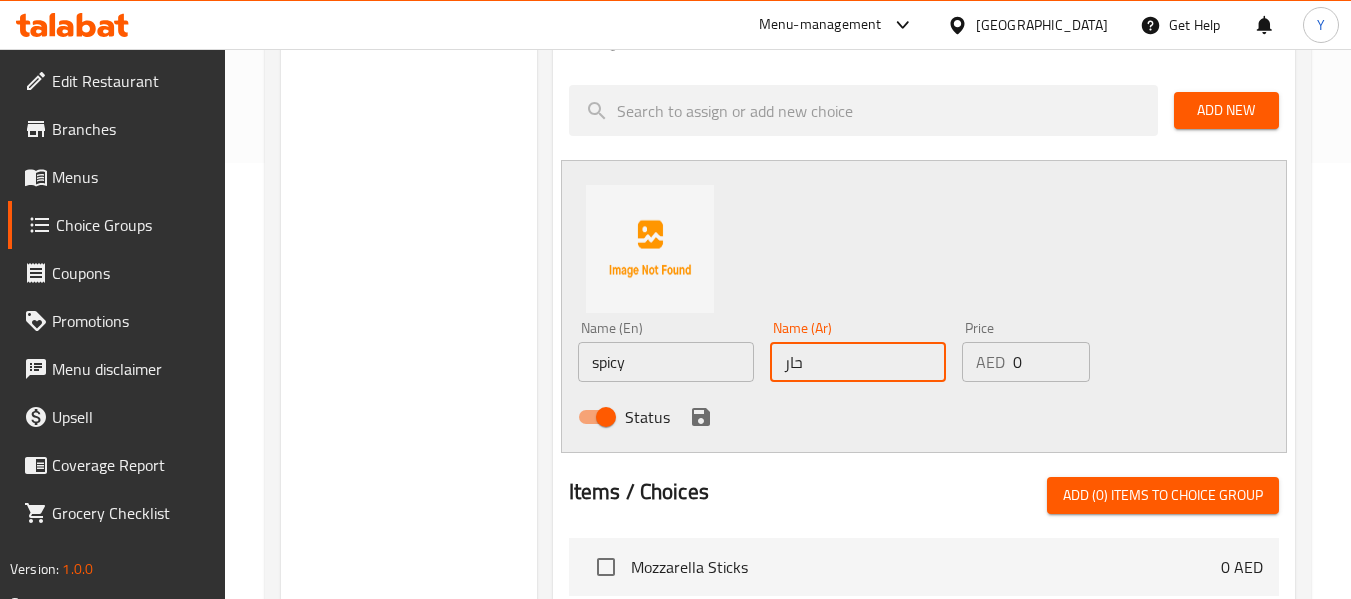 scroll, scrollTop: 461, scrollLeft: 0, axis: vertical 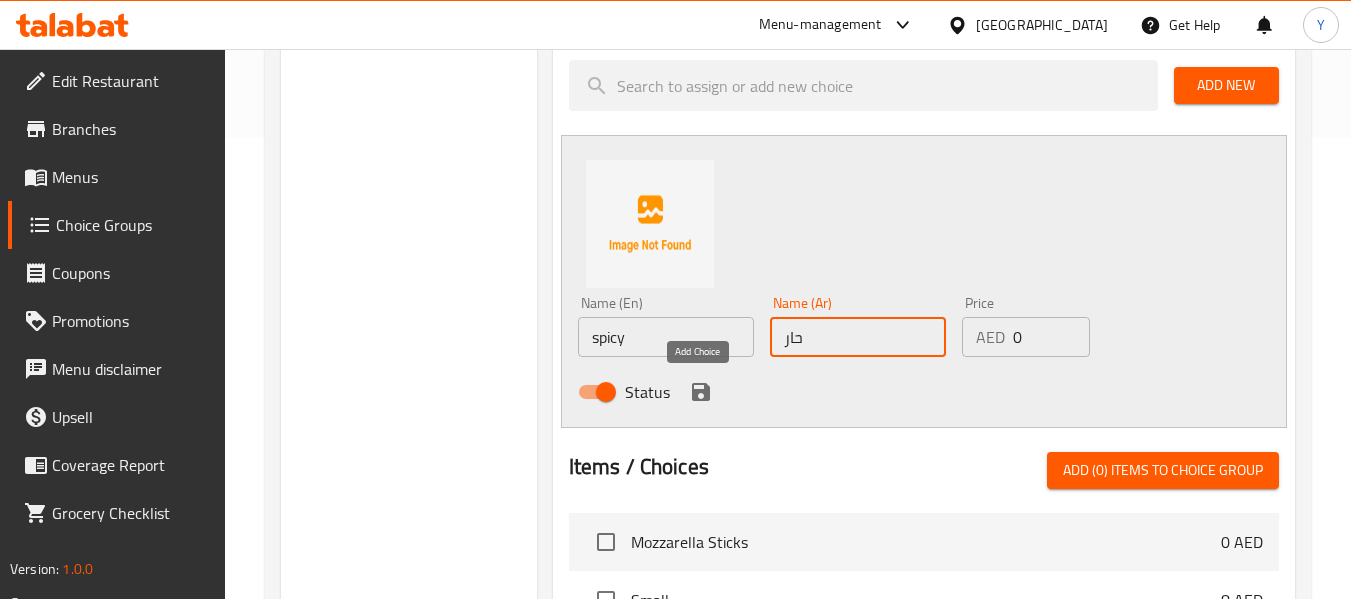 type on "حار" 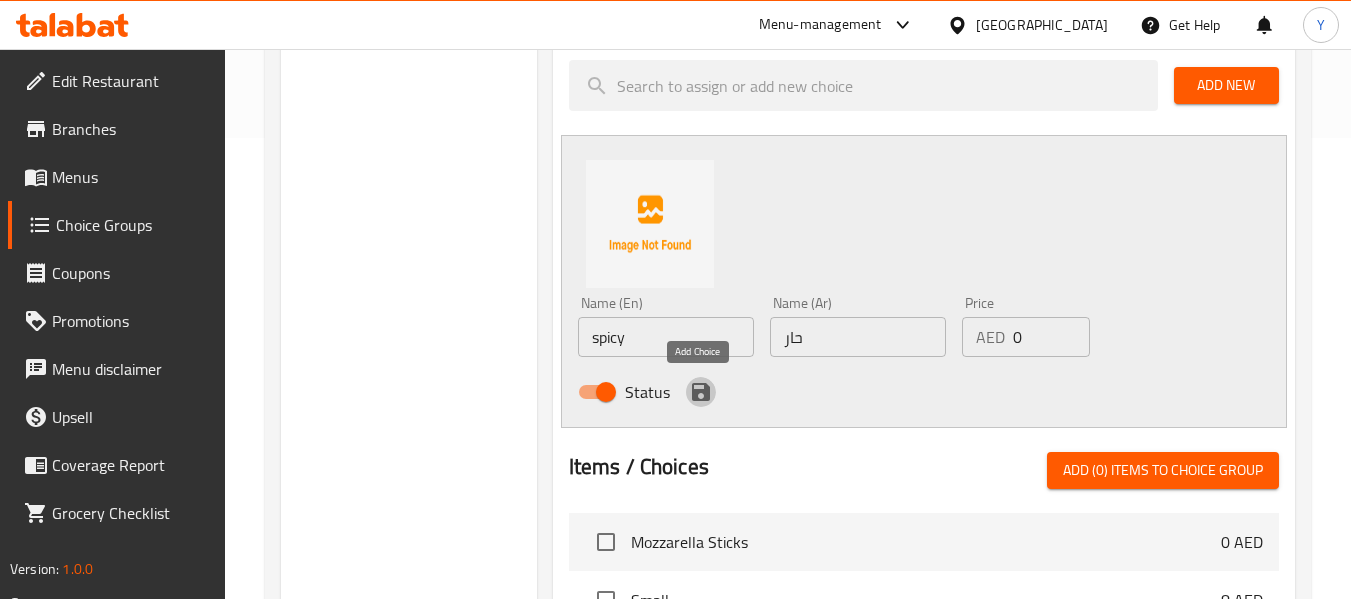 click 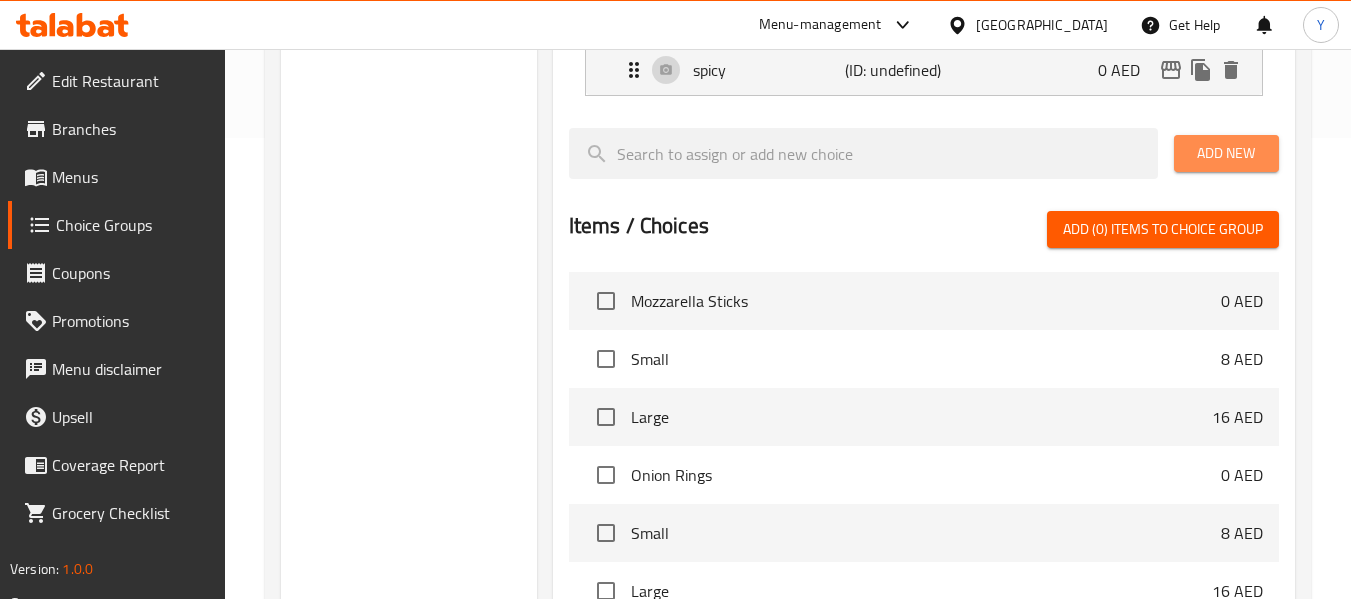 click on "Add New" at bounding box center (1226, 153) 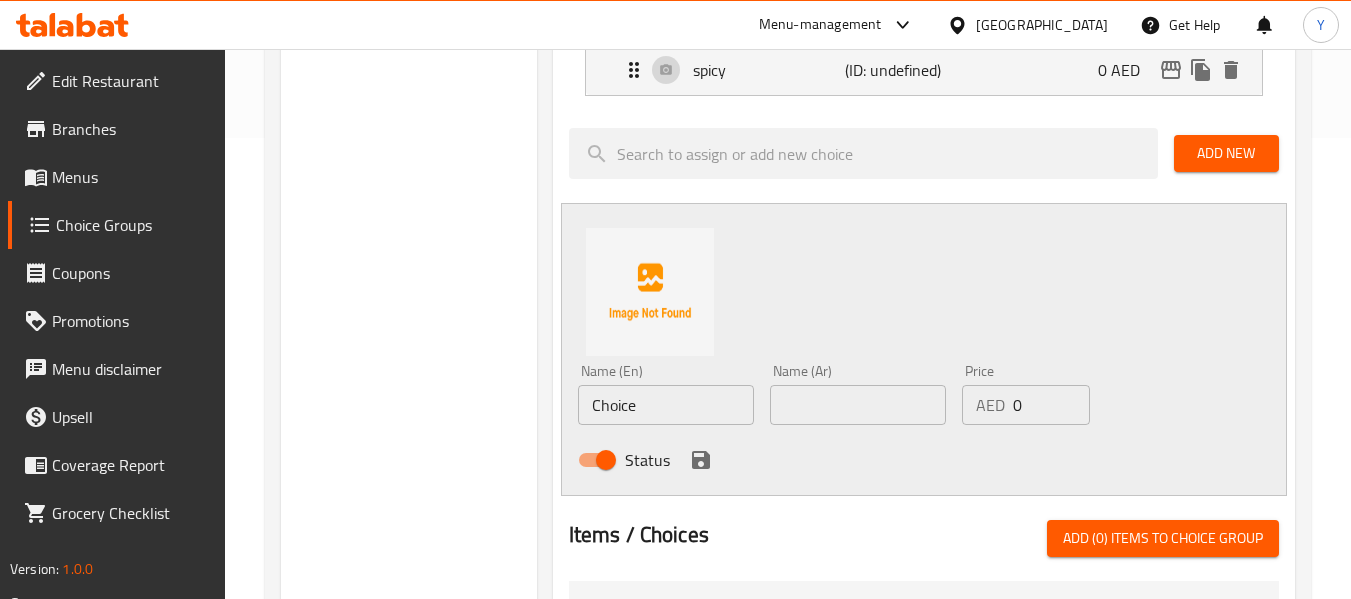 click on "Choice" at bounding box center [666, 405] 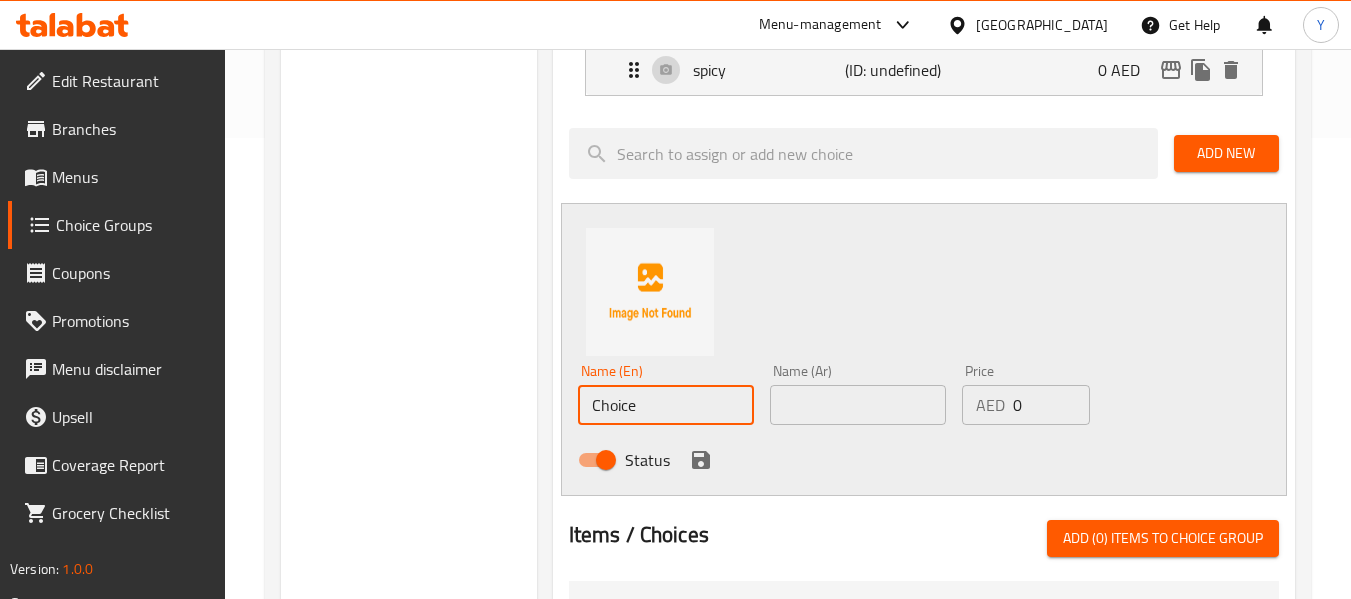 click on "Choice" at bounding box center (666, 405) 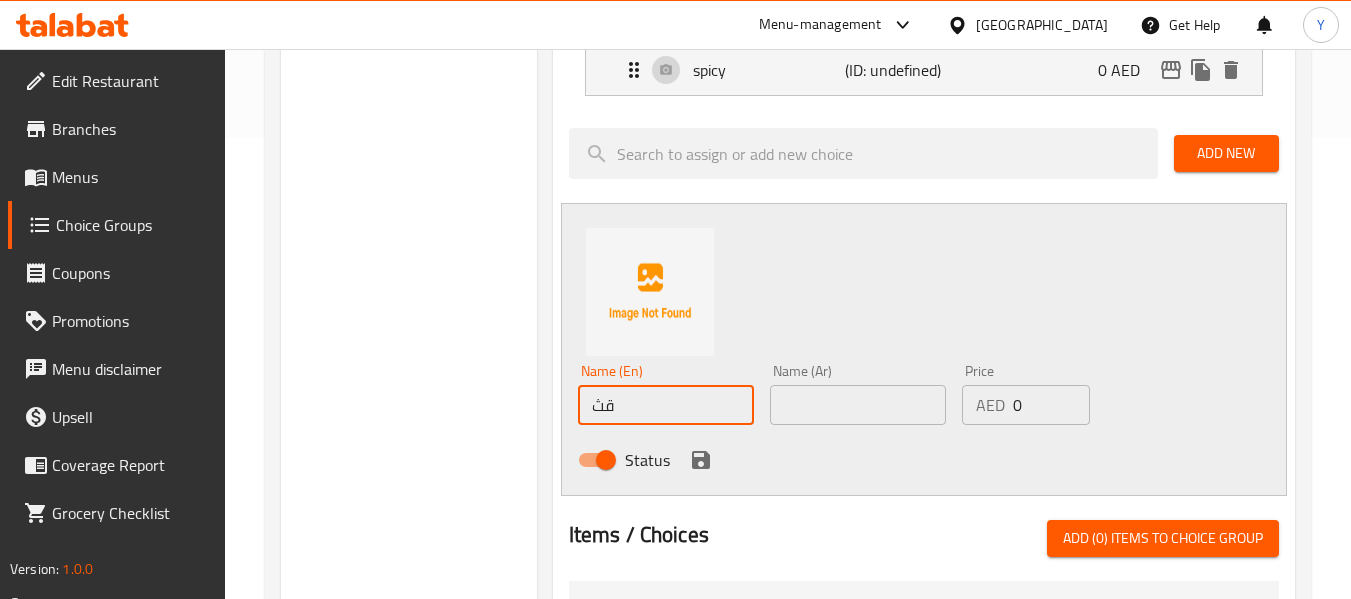 type on "ق" 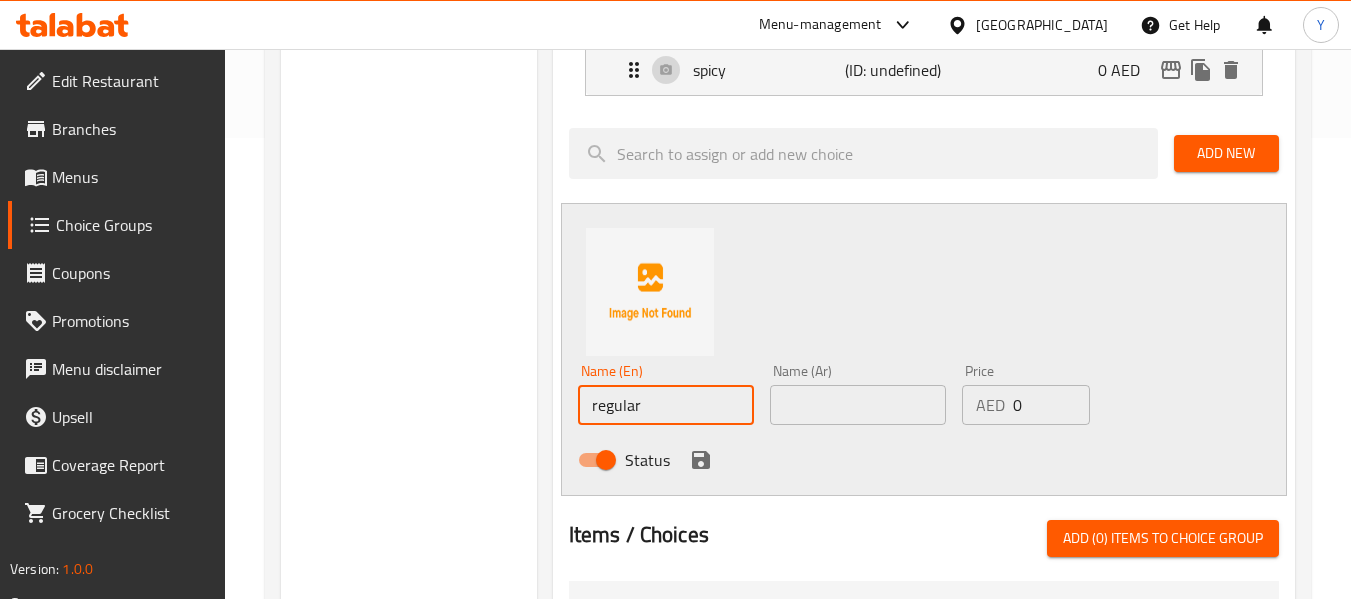 type on "regular" 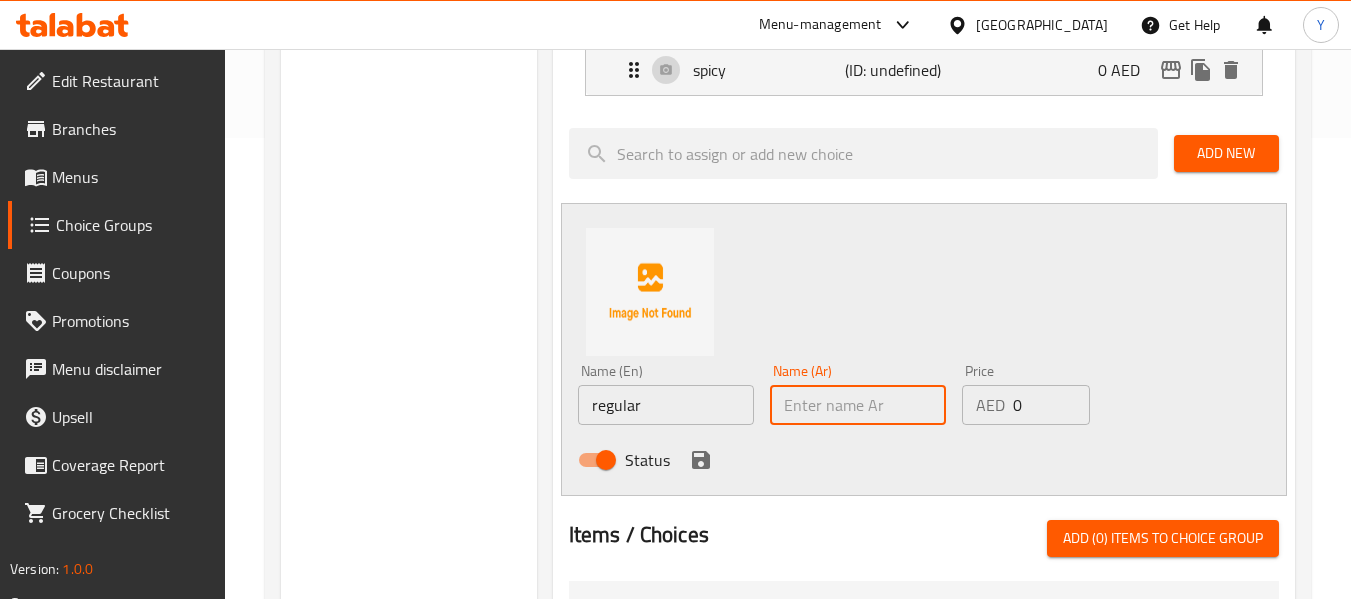 click at bounding box center [858, 405] 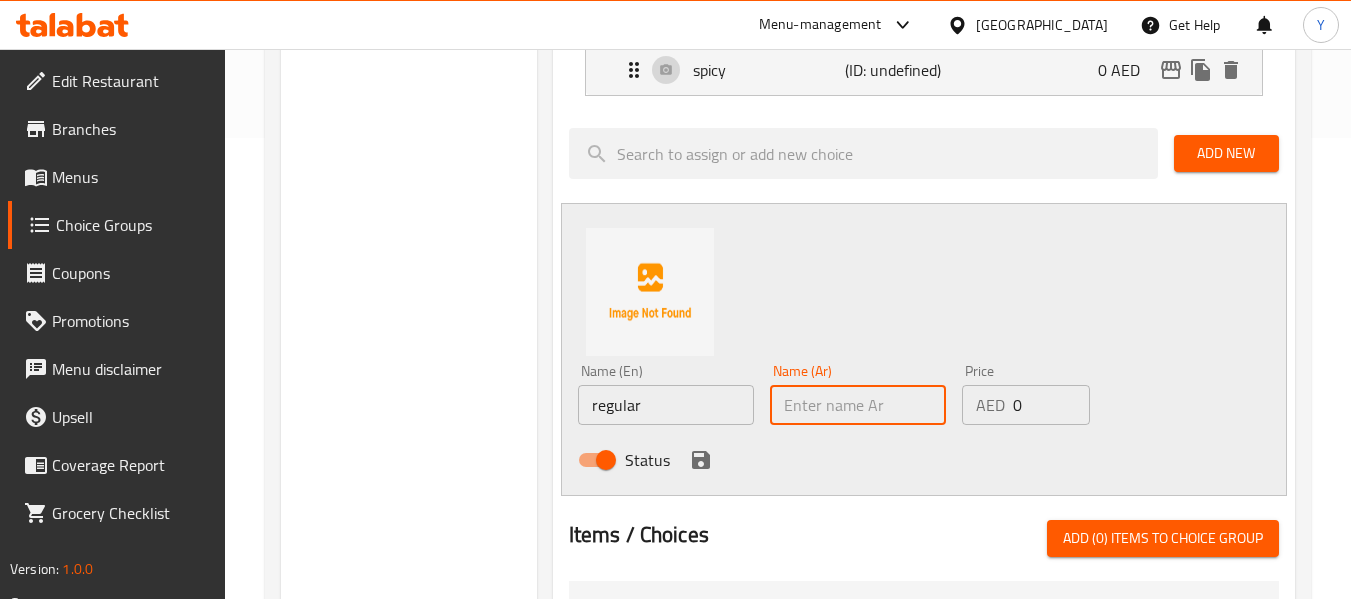 click at bounding box center [858, 405] 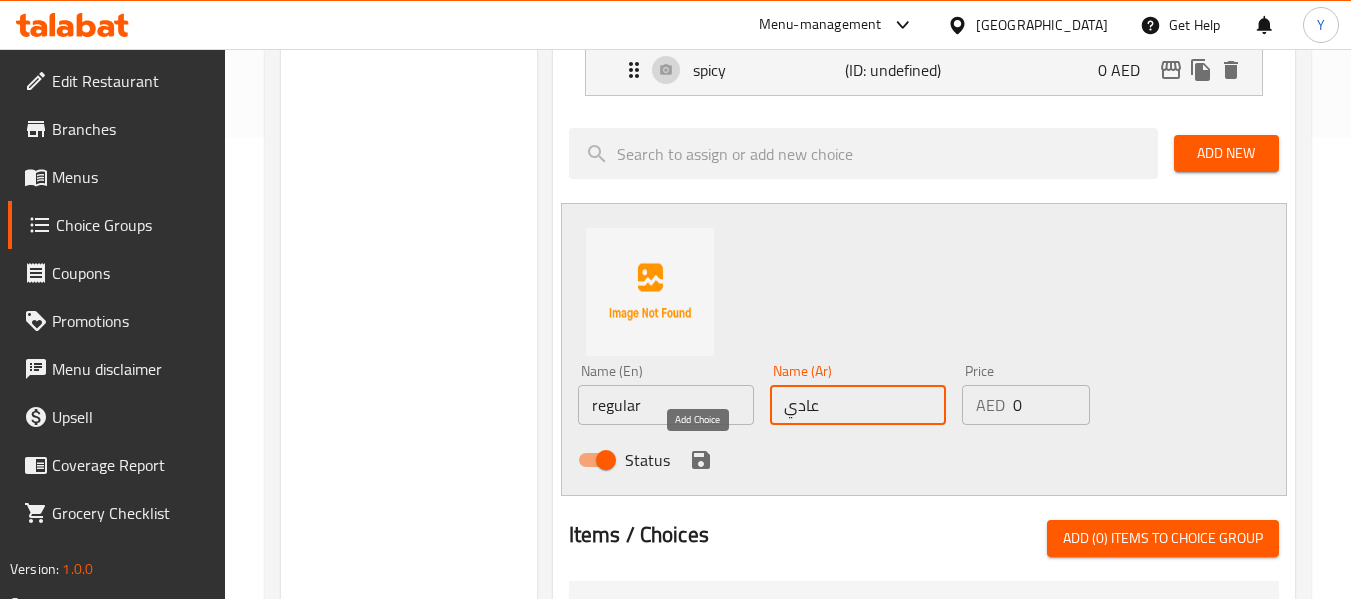 type on "عادي" 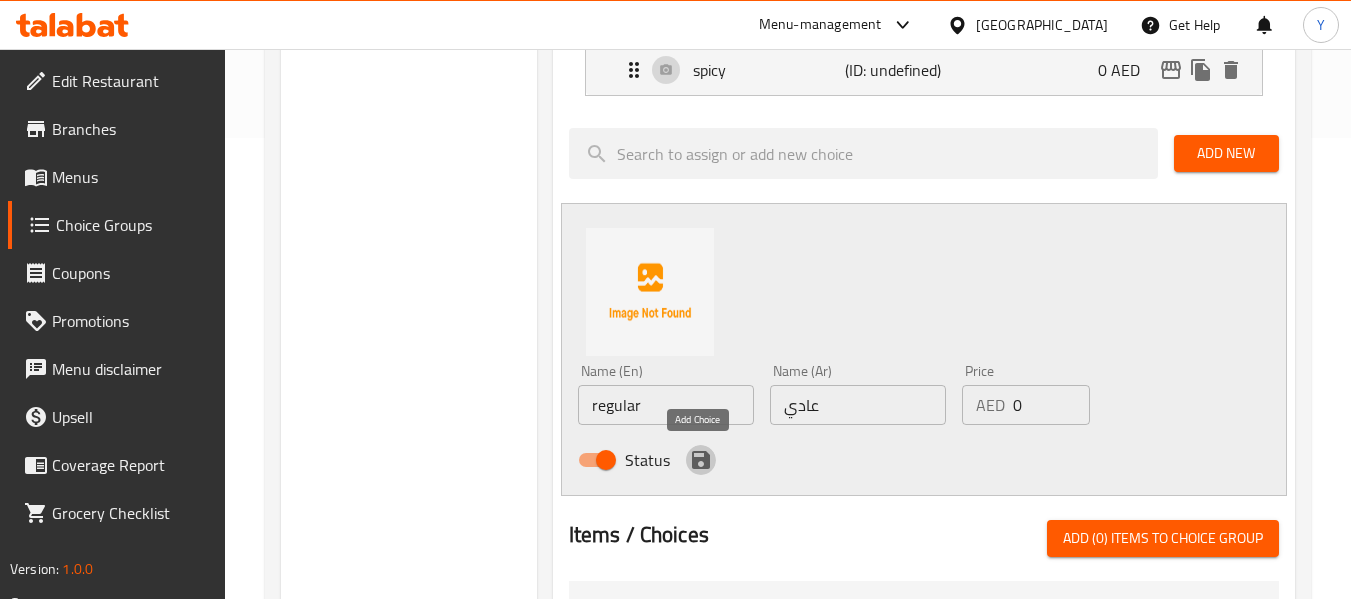click 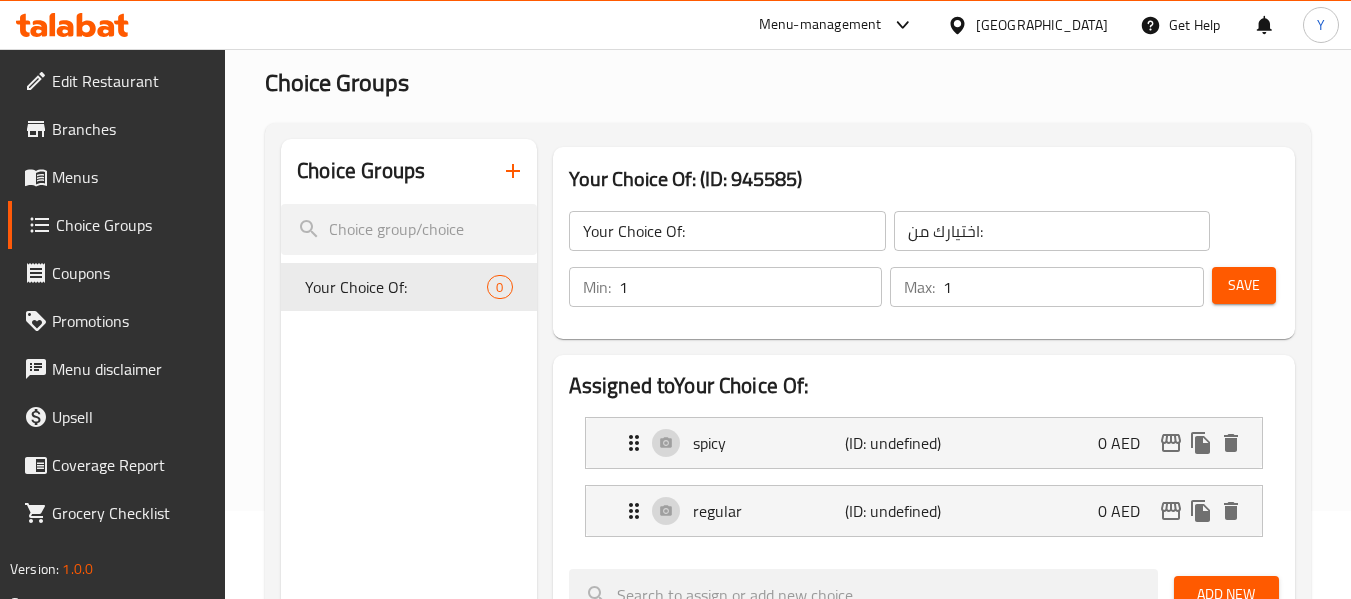 scroll, scrollTop: 44, scrollLeft: 0, axis: vertical 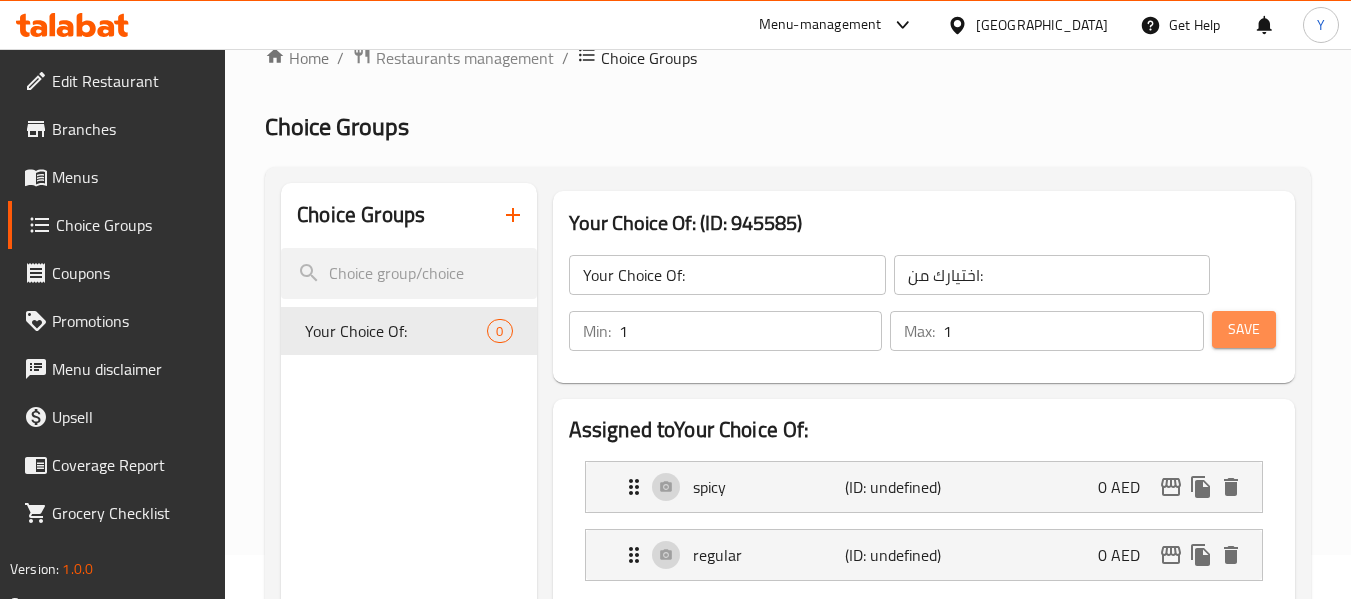 click on "Save" at bounding box center [1244, 329] 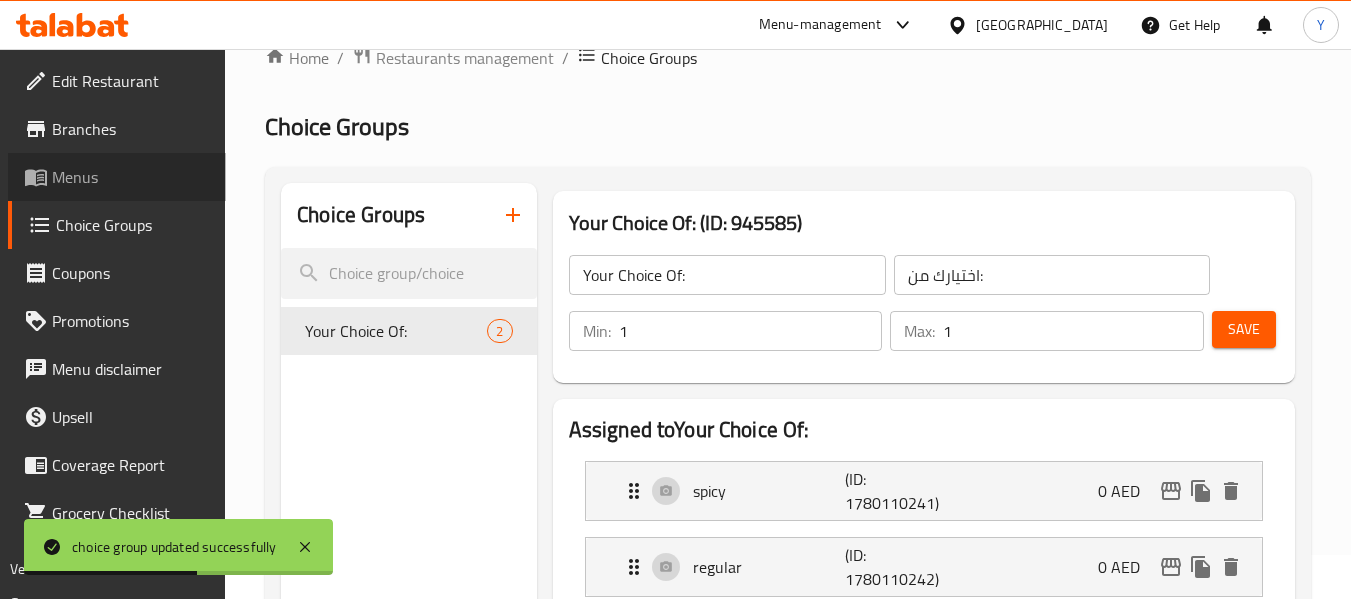 click on "Menus" at bounding box center (131, 177) 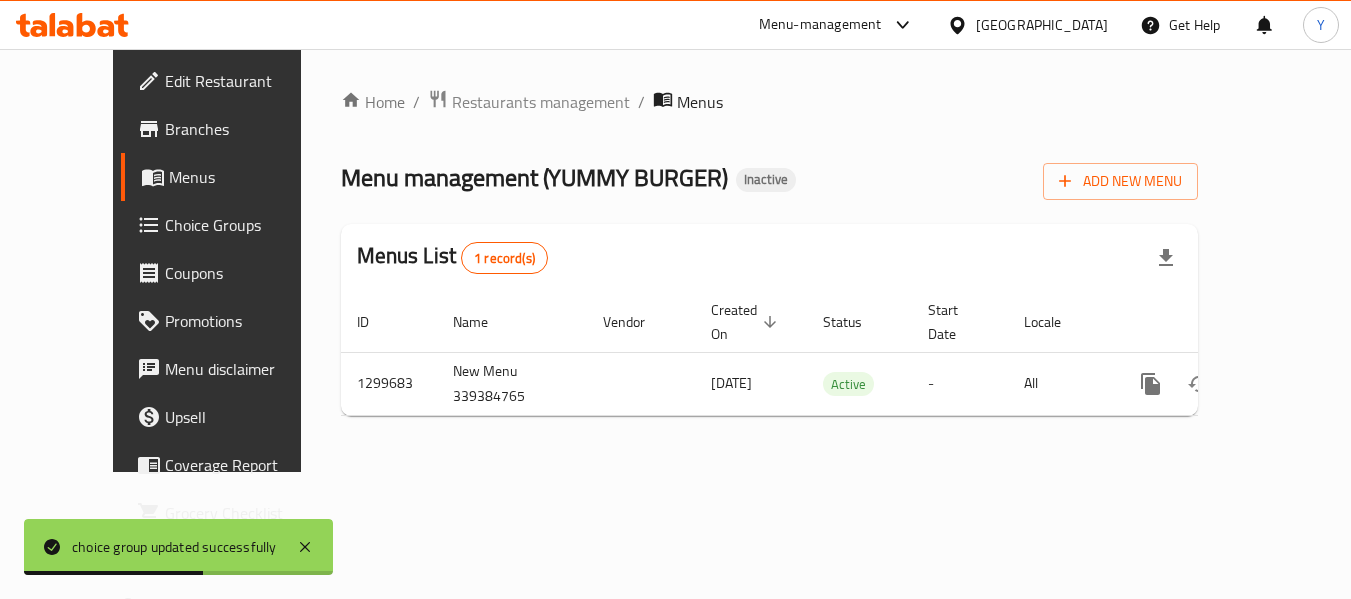 scroll, scrollTop: 0, scrollLeft: 0, axis: both 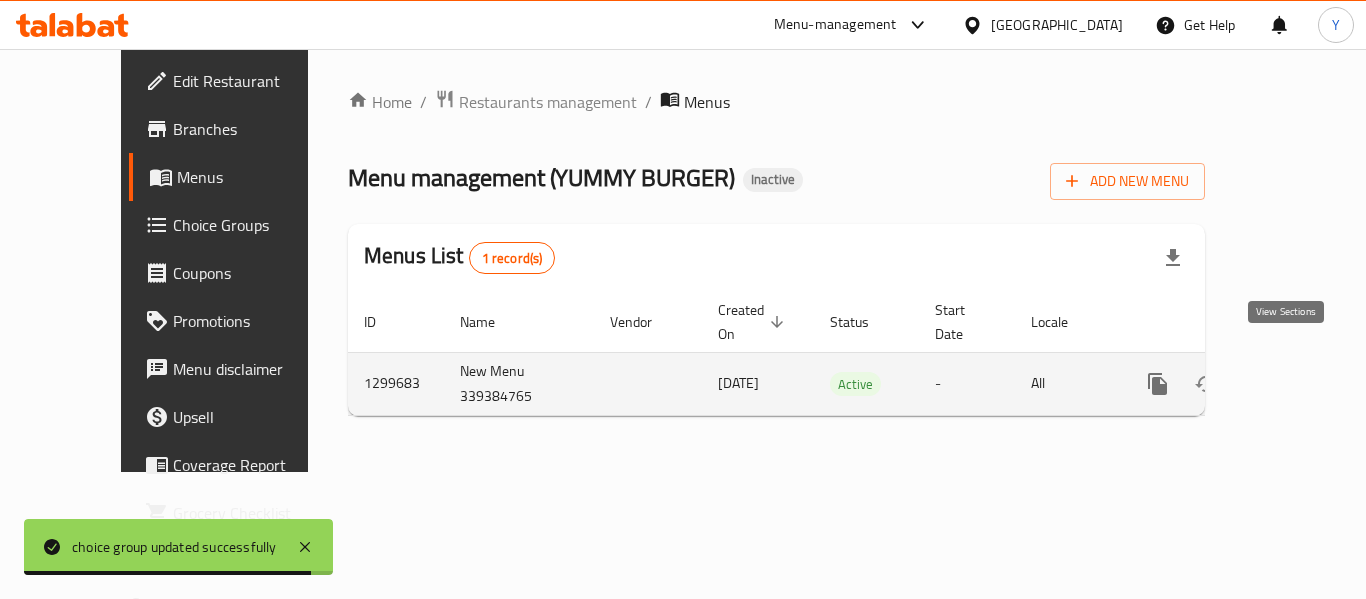 click 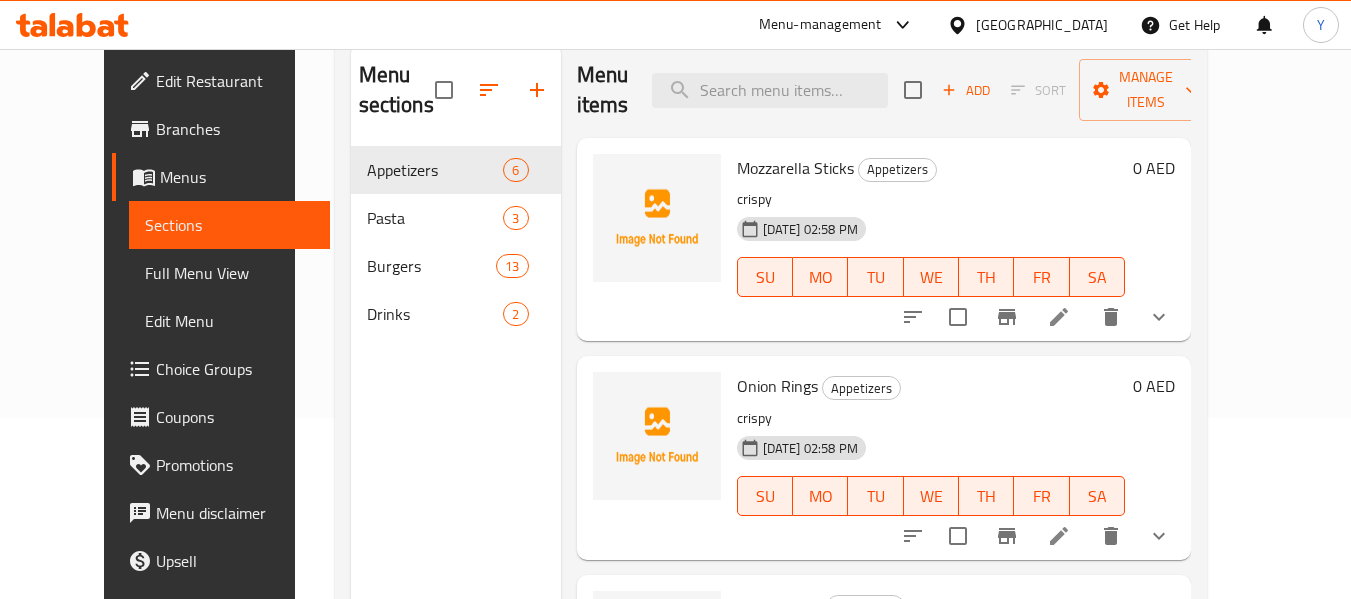 scroll, scrollTop: 0, scrollLeft: 0, axis: both 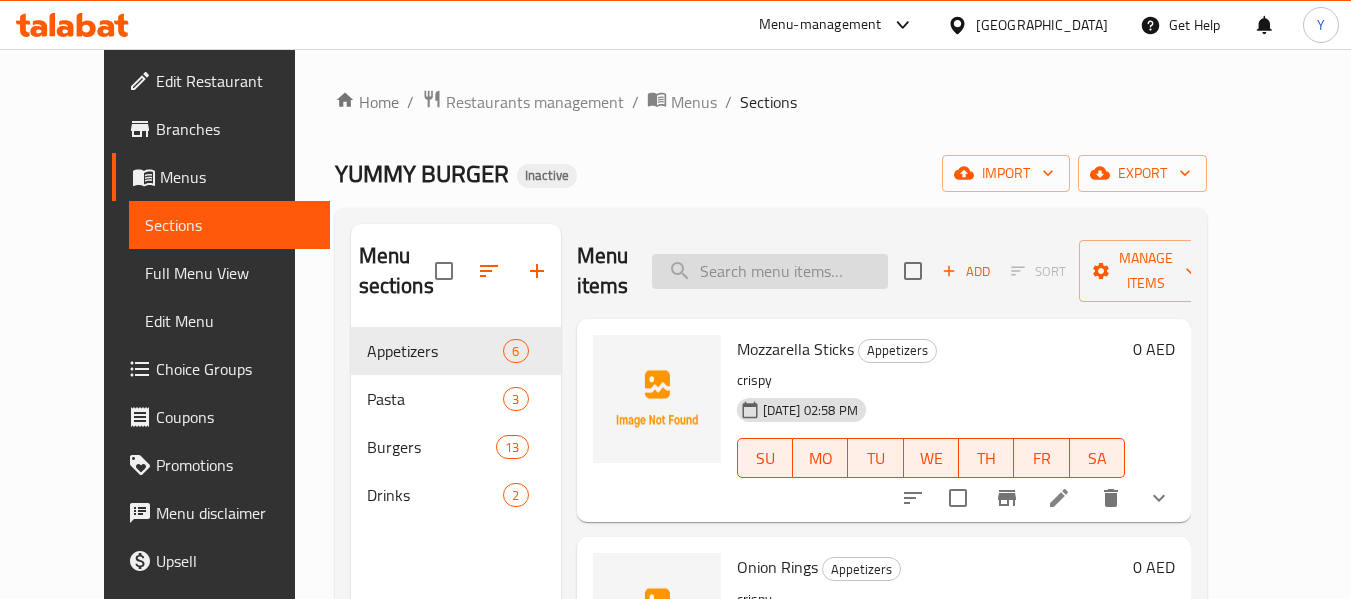 paste on "Boom Boom" 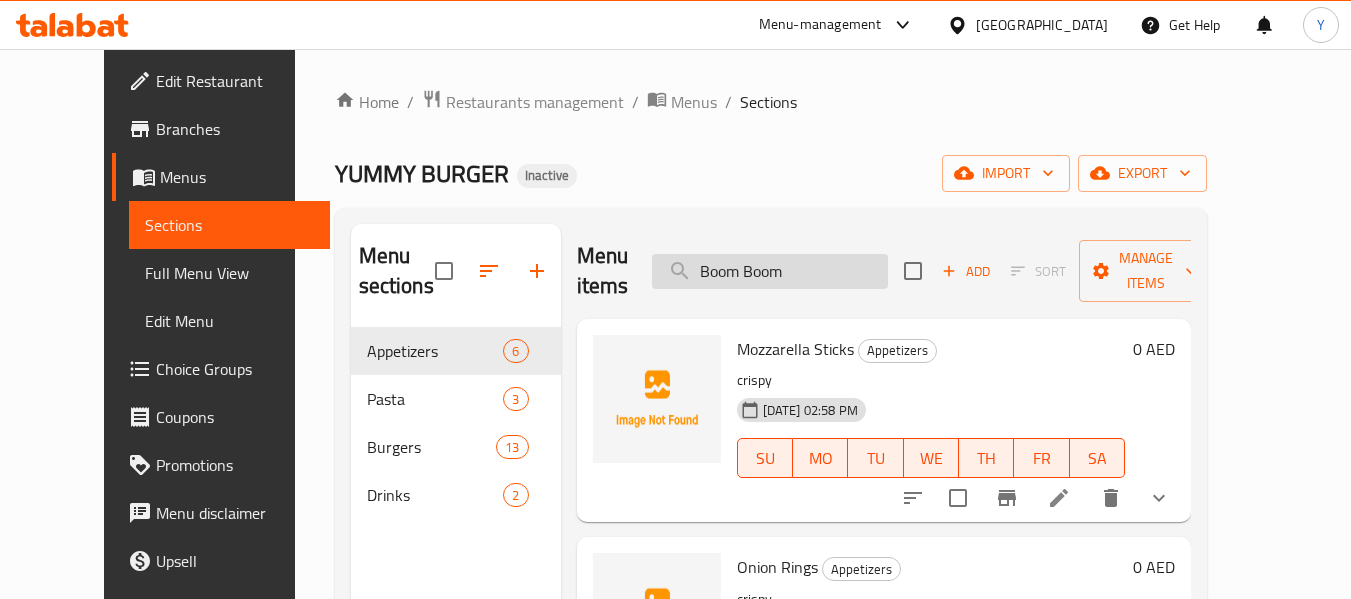 click on "Boom Boom" at bounding box center [770, 271] 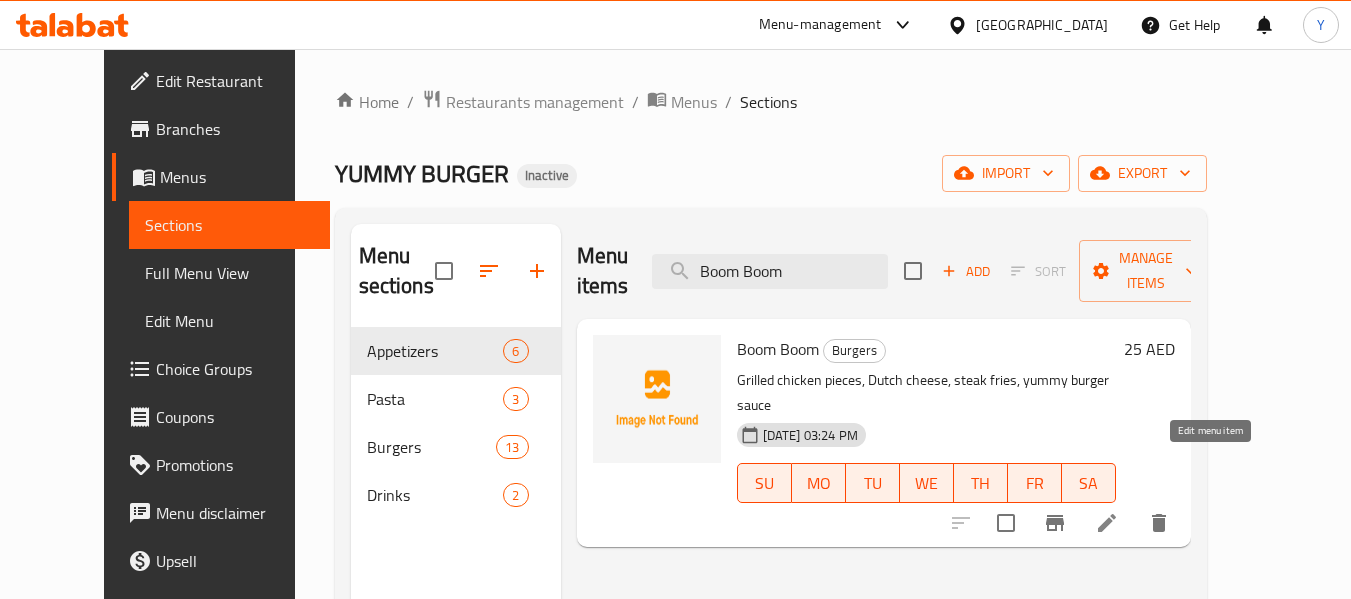 type on "Boom Boom" 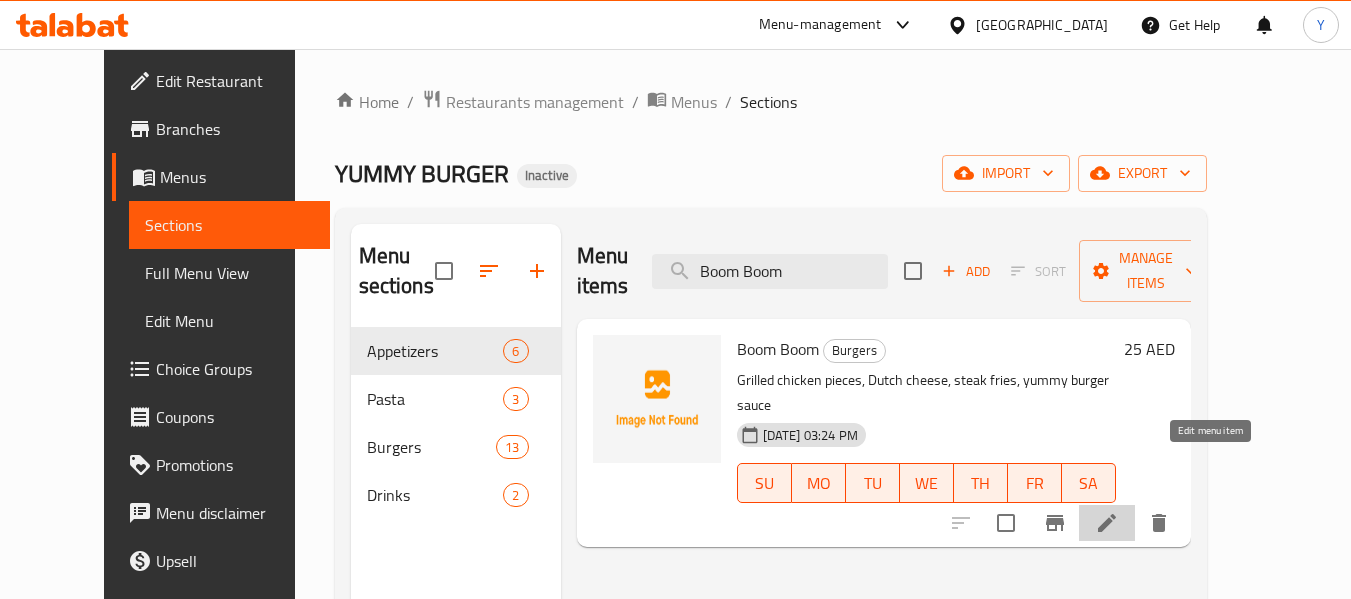 click 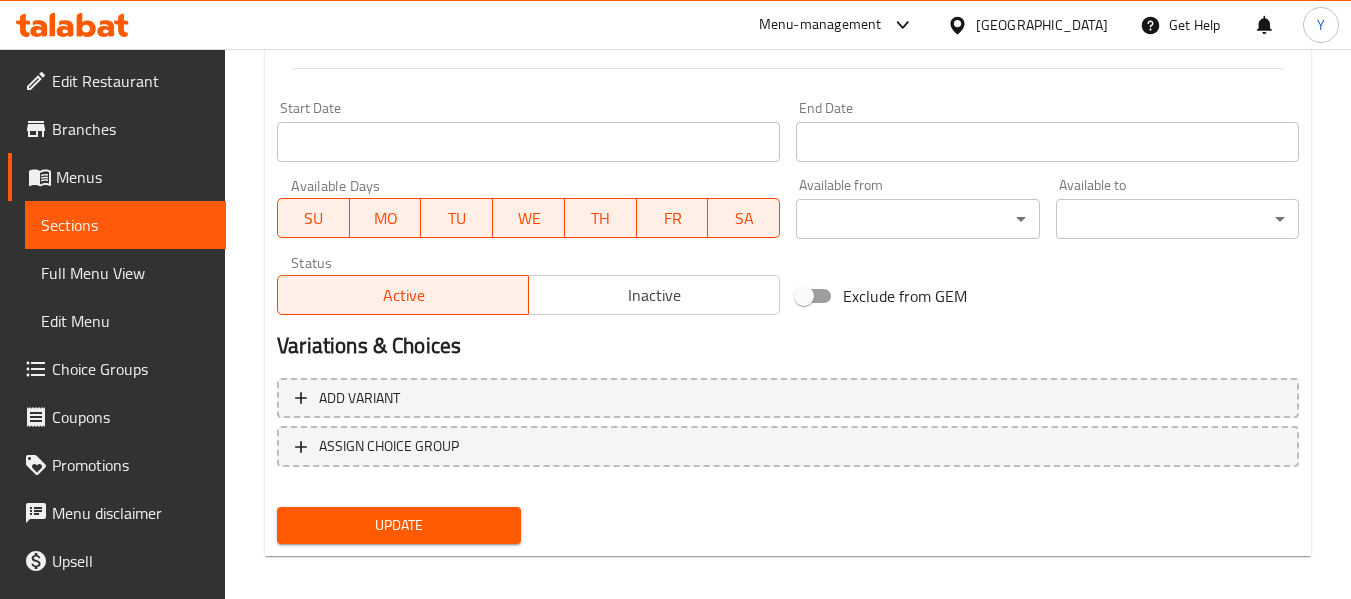 scroll, scrollTop: 814, scrollLeft: 0, axis: vertical 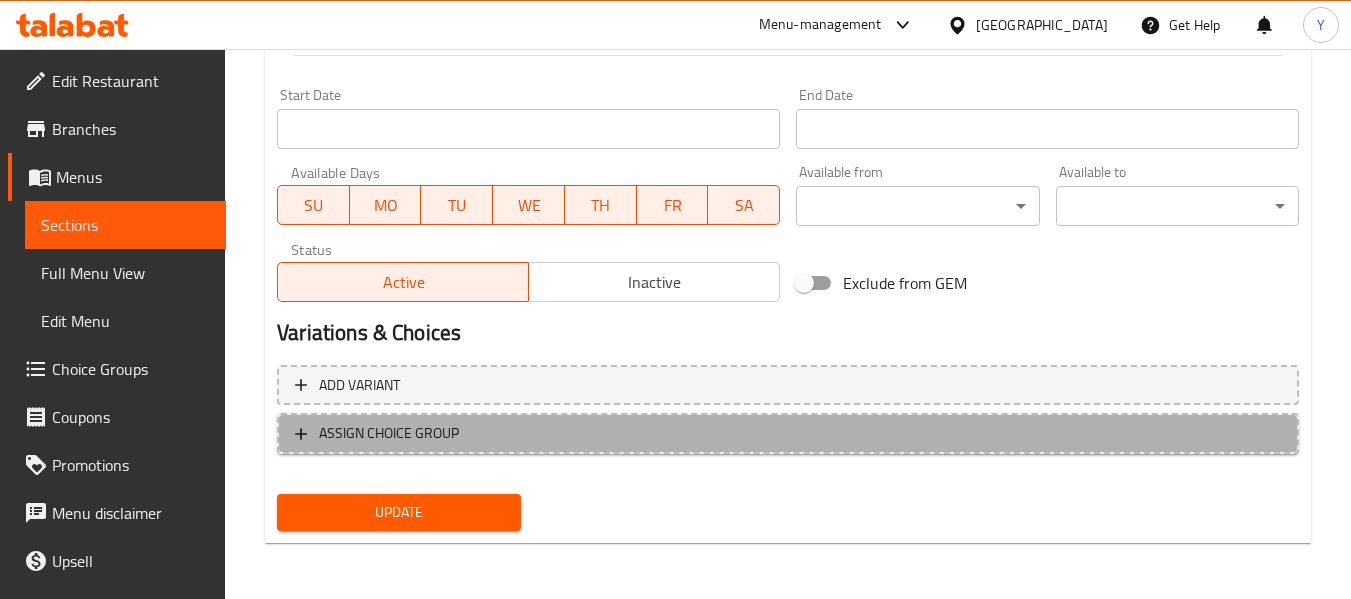 click on "ASSIGN CHOICE GROUP" at bounding box center (788, 433) 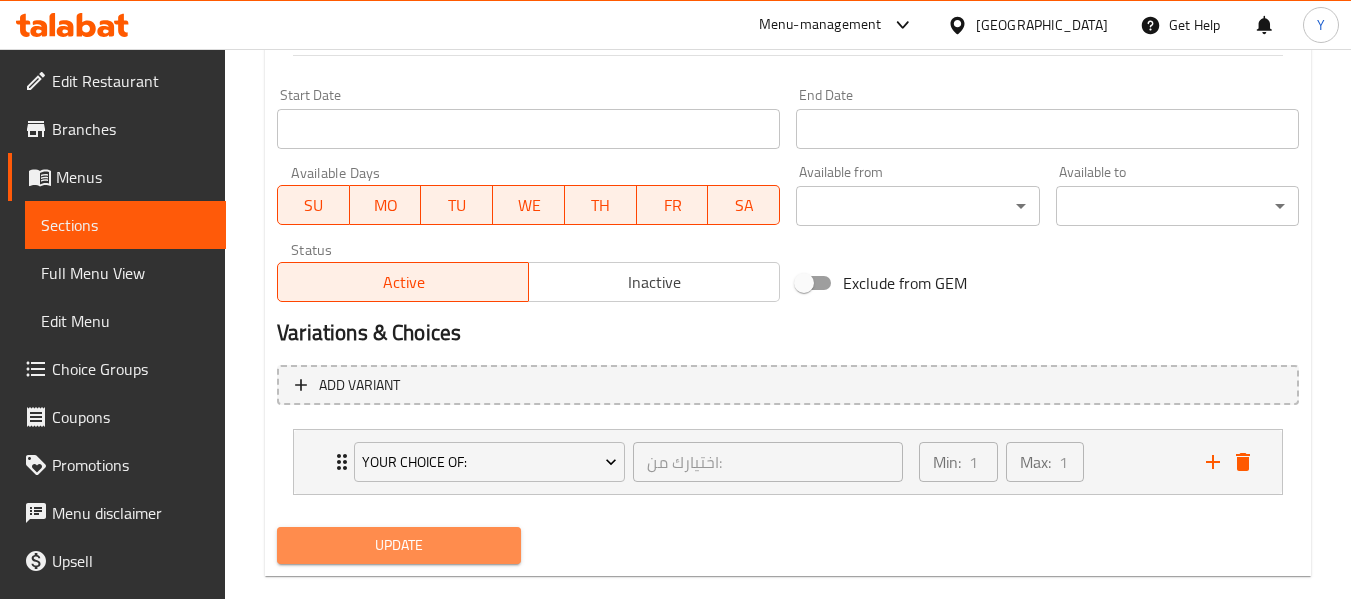 click on "Update" at bounding box center [398, 545] 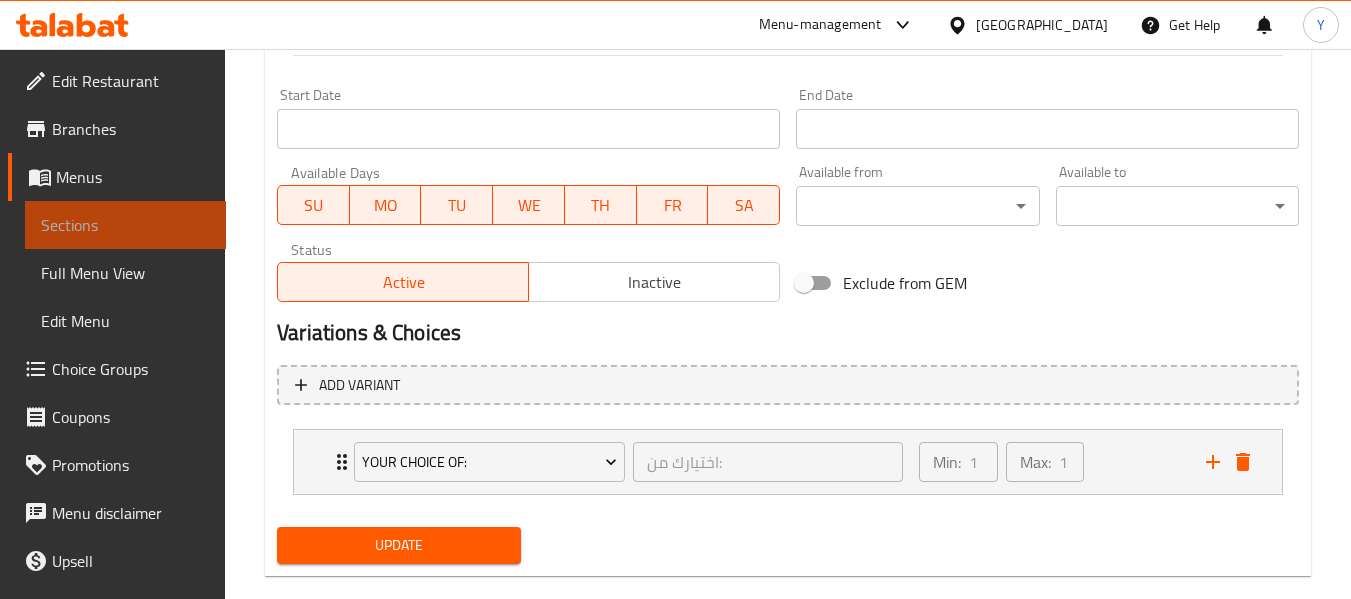 click on "Sections" at bounding box center [125, 225] 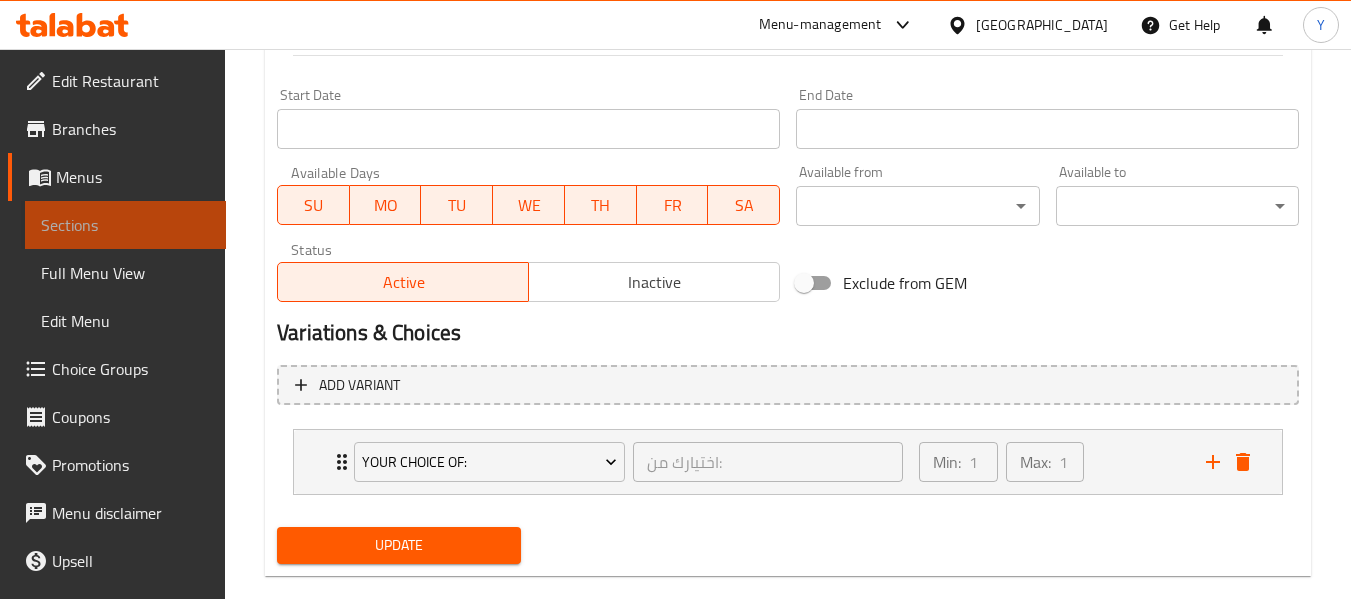 scroll, scrollTop: 280, scrollLeft: 0, axis: vertical 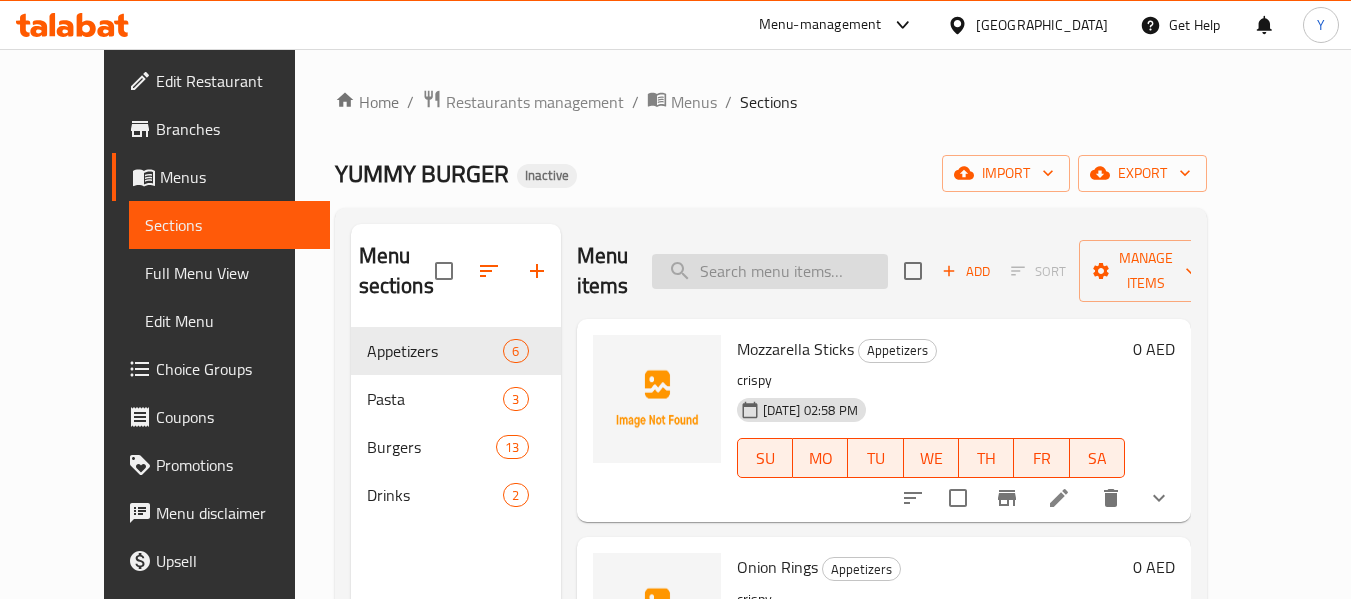 click at bounding box center [770, 271] 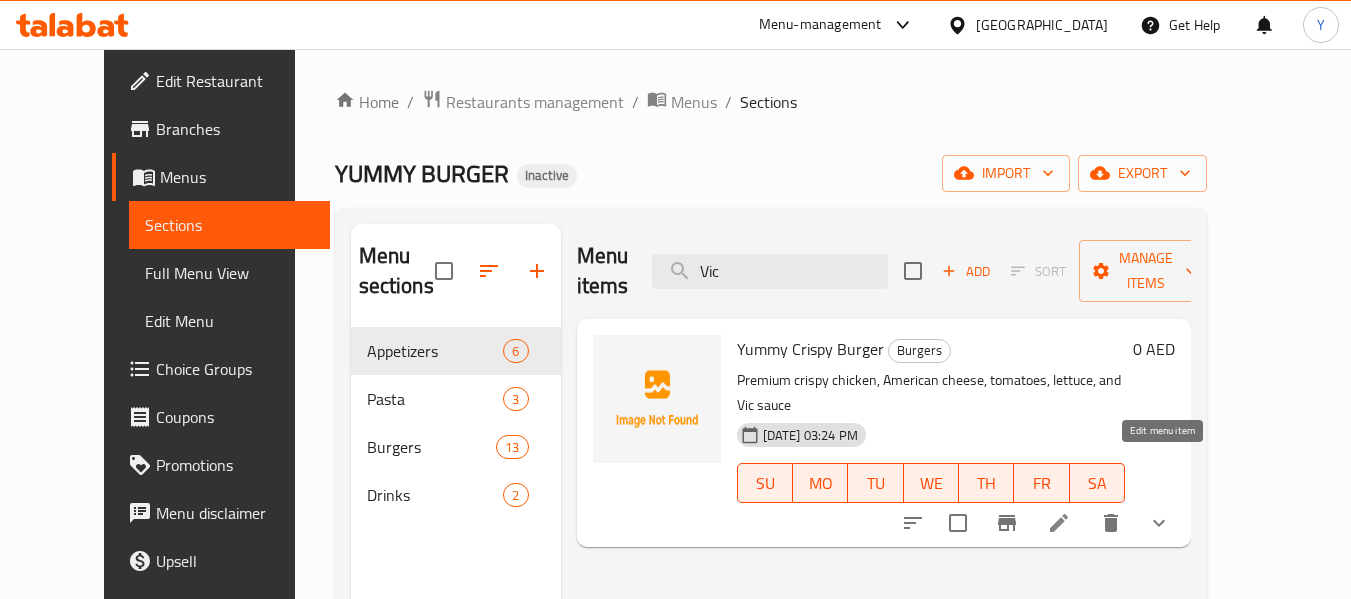 type on "Vic" 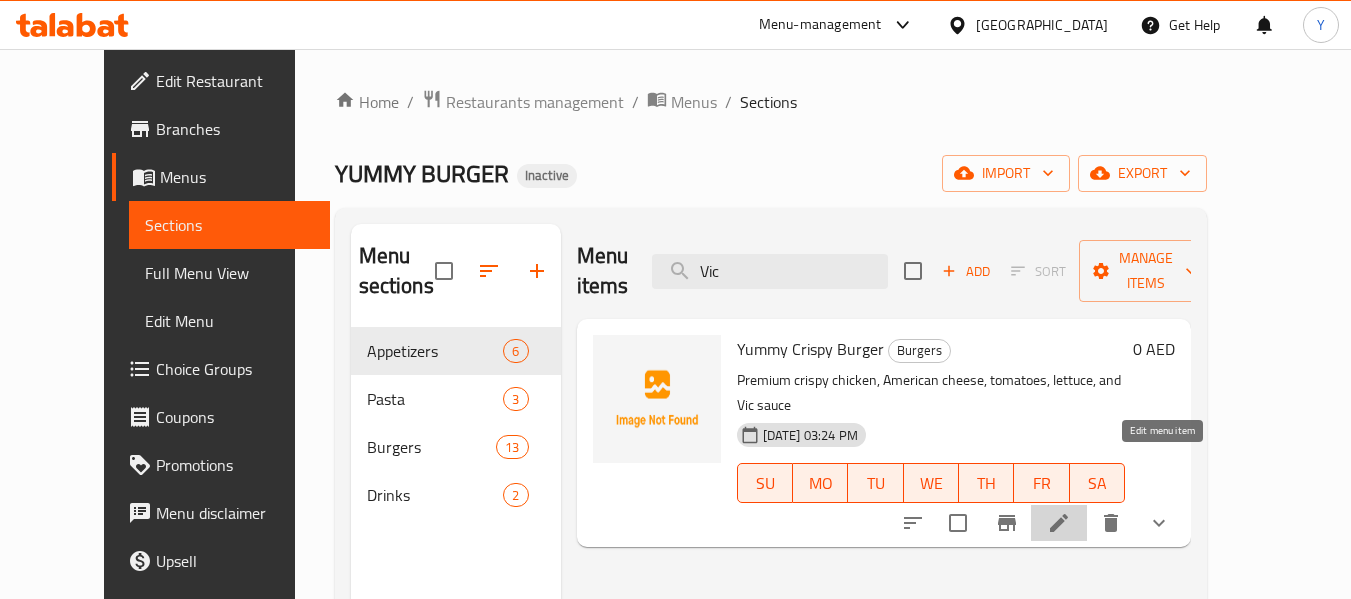 click 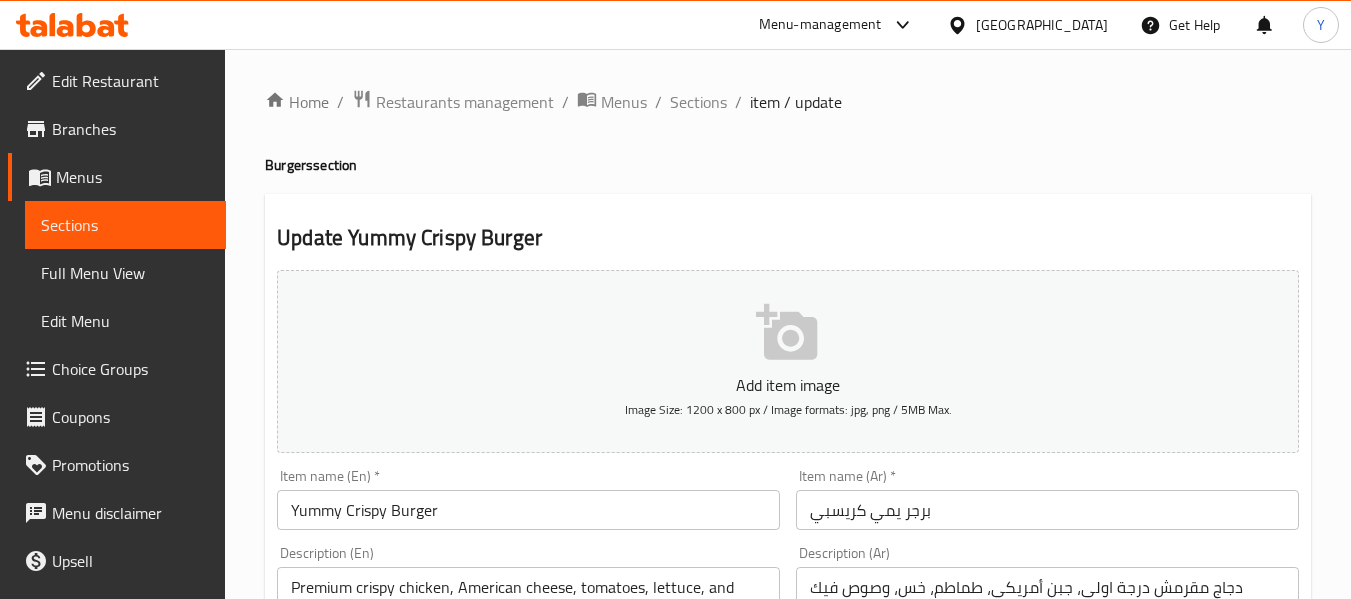 scroll, scrollTop: 524, scrollLeft: 0, axis: vertical 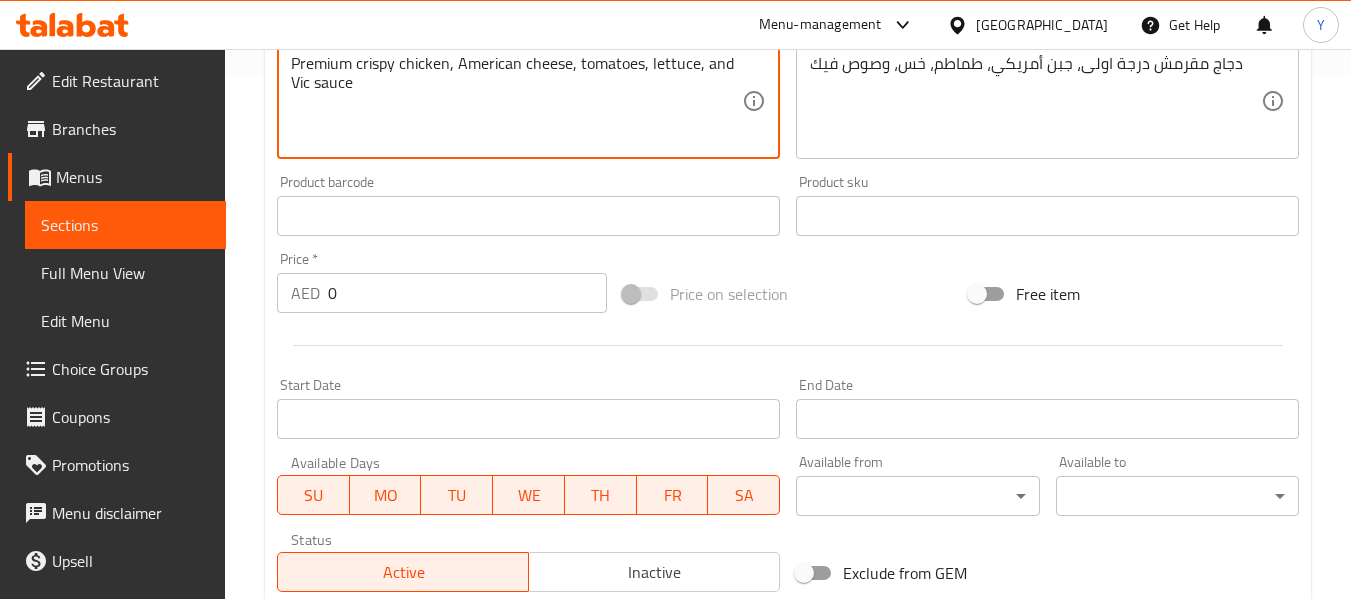 drag, startPoint x: 310, startPoint y: 79, endPoint x: 297, endPoint y: 79, distance: 13 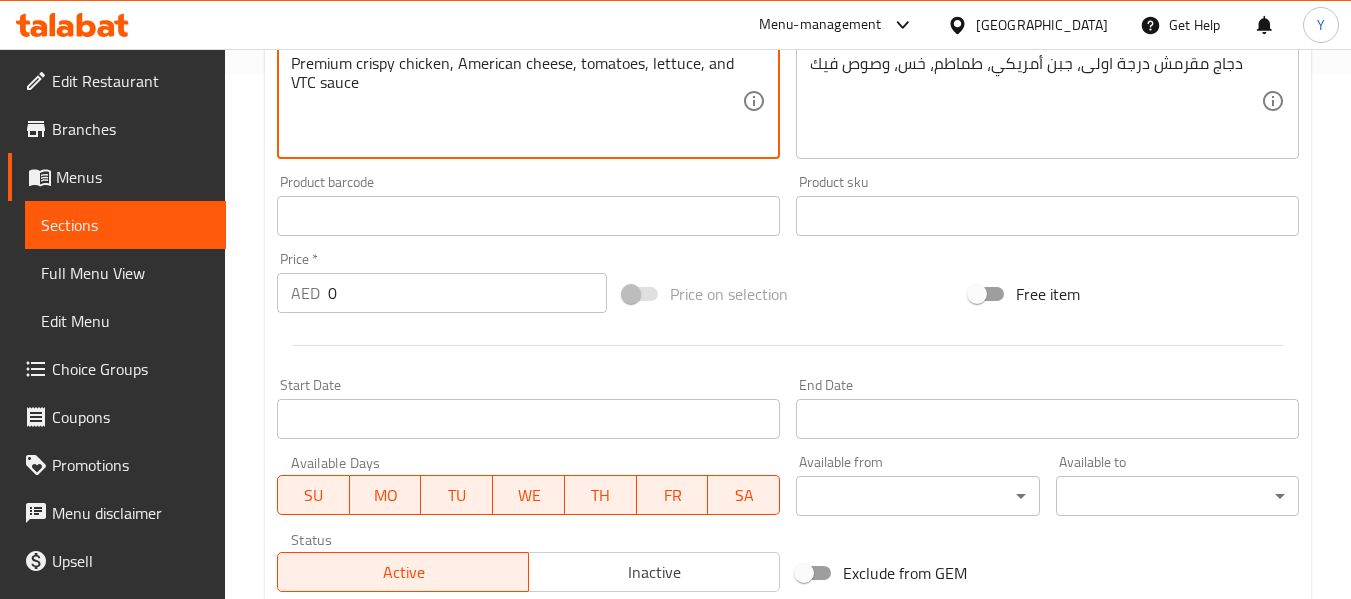 type on "Premium crispy chicken, American cheese, tomatoes, lettuce, and VTC sauce" 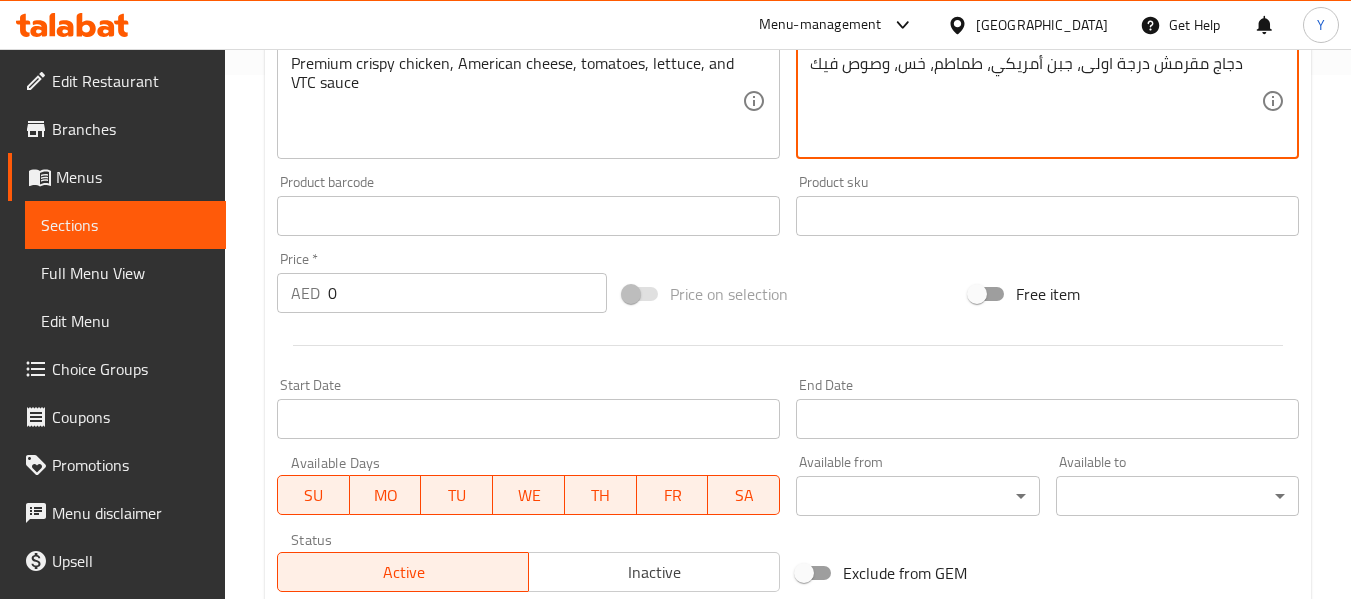 drag, startPoint x: 819, startPoint y: 67, endPoint x: 829, endPoint y: 72, distance: 11.18034 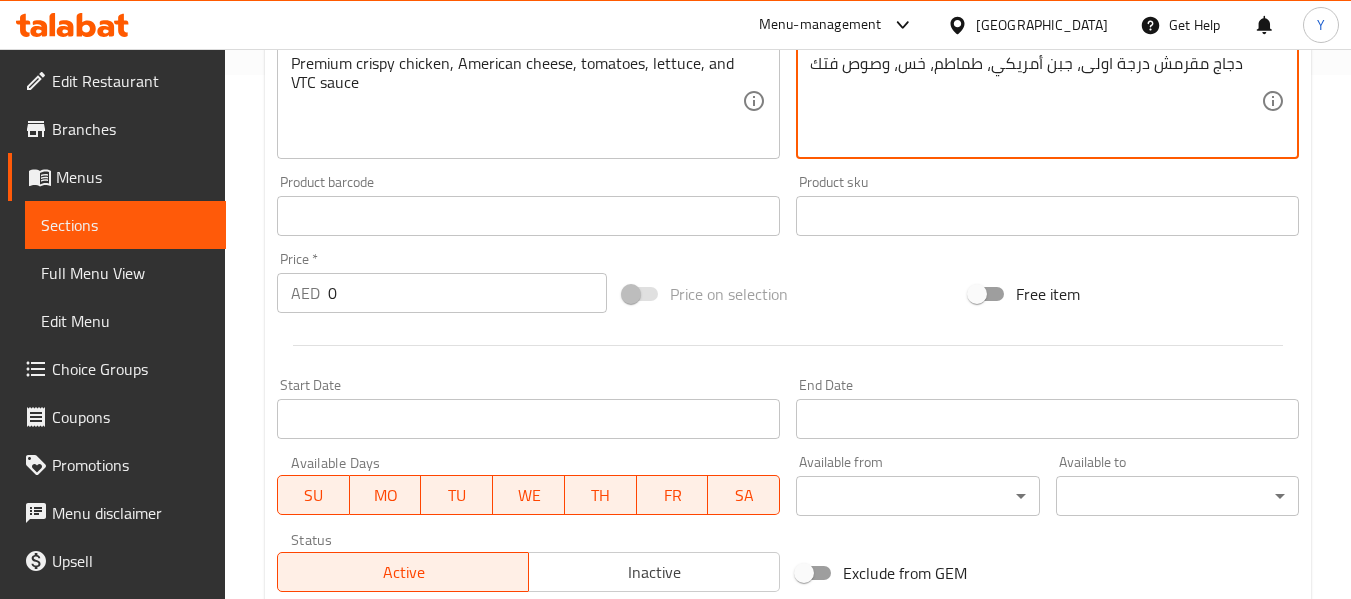 scroll, scrollTop: 0, scrollLeft: 0, axis: both 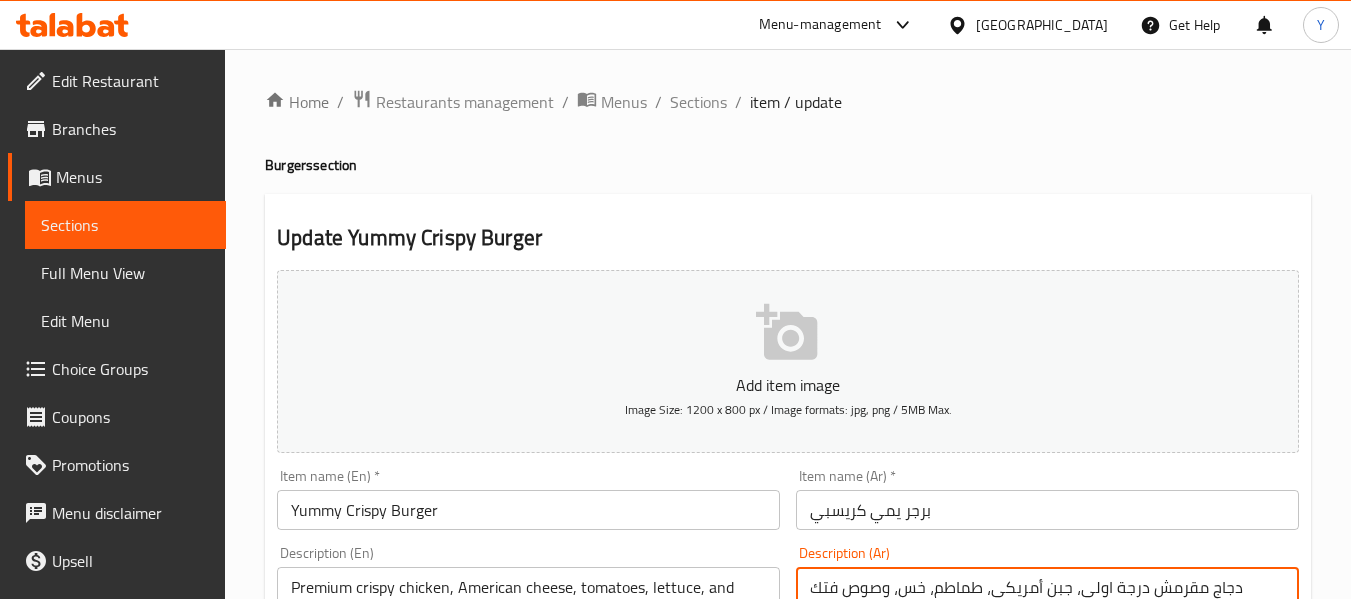 type on "دجاج مقرمش درجة اولى، جبن أمريكي، طماطم، خس، وصوص فتك" 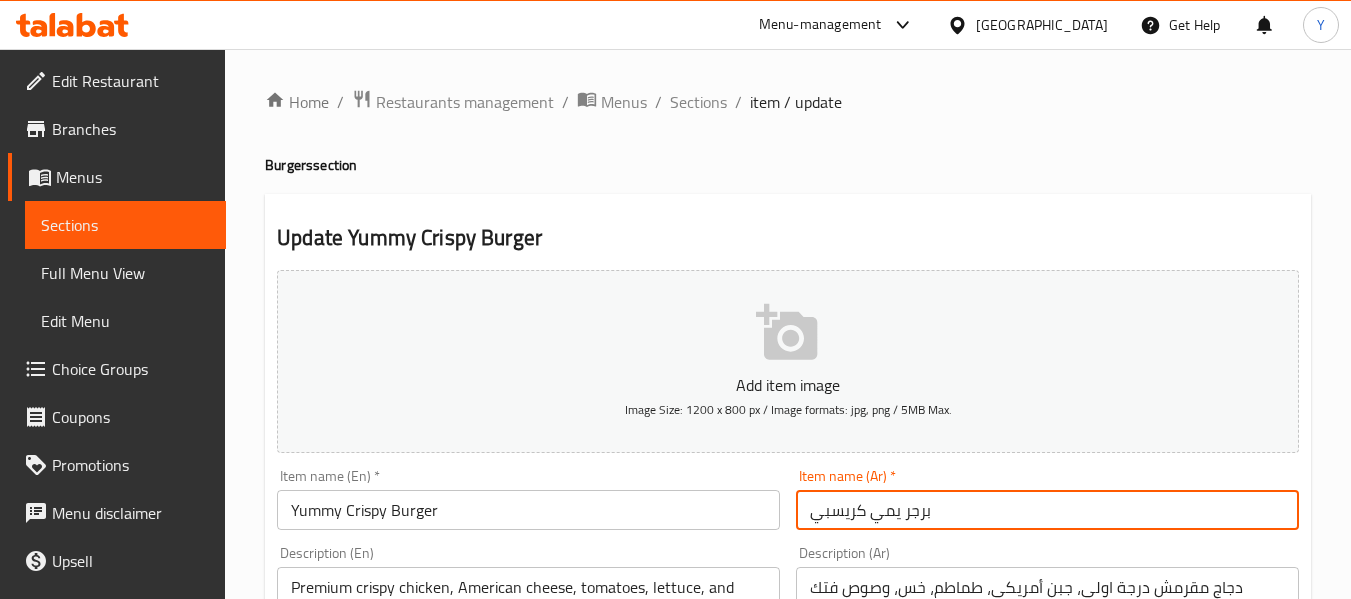 click on "برجر يمي كريسبي" at bounding box center [1047, 510] 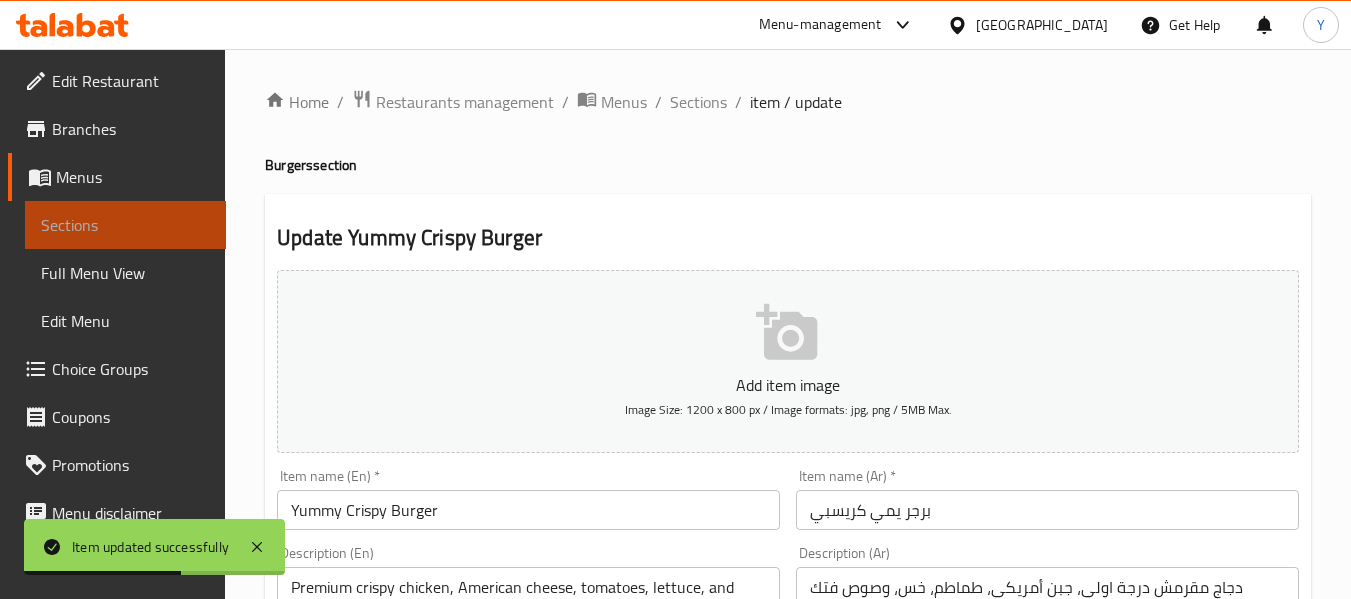 click on "Sections" at bounding box center (125, 225) 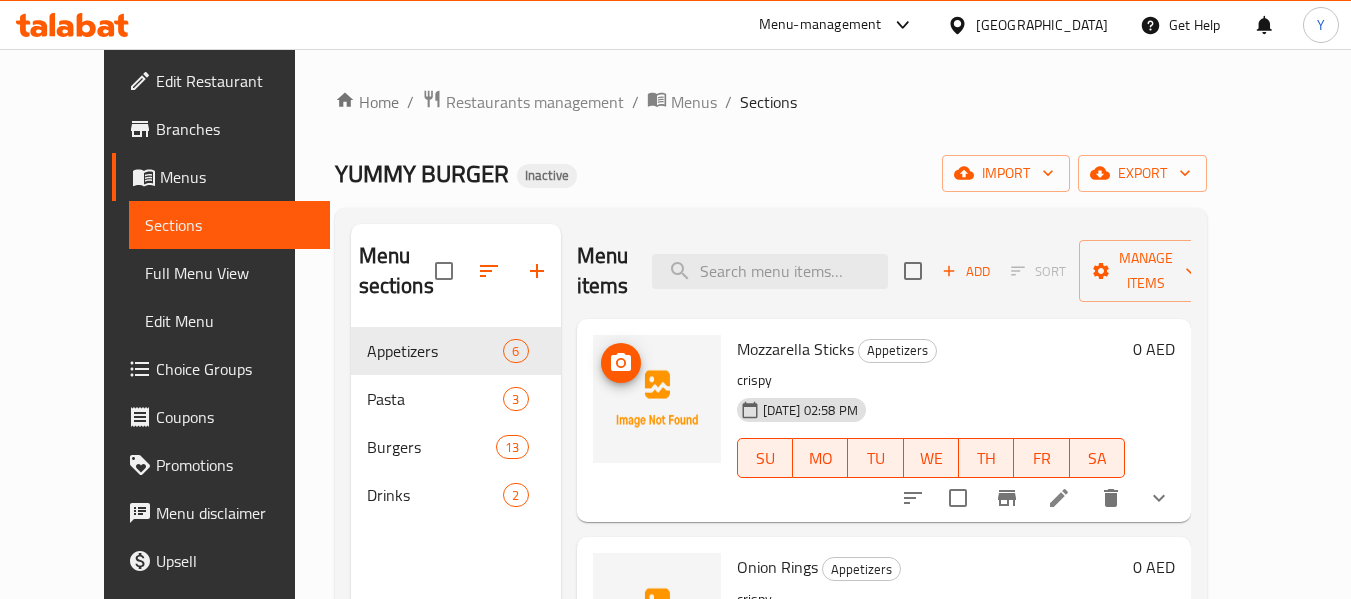 click on "Menu items Add Sort Manage items" at bounding box center [884, 271] 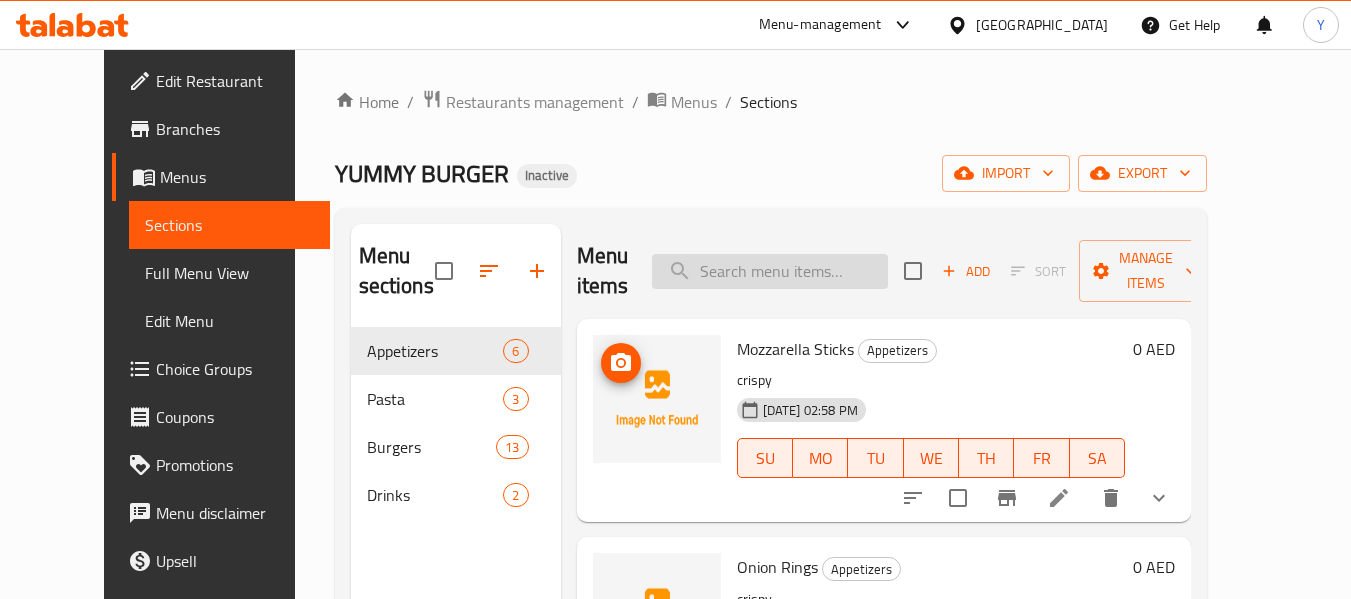 click at bounding box center (770, 271) 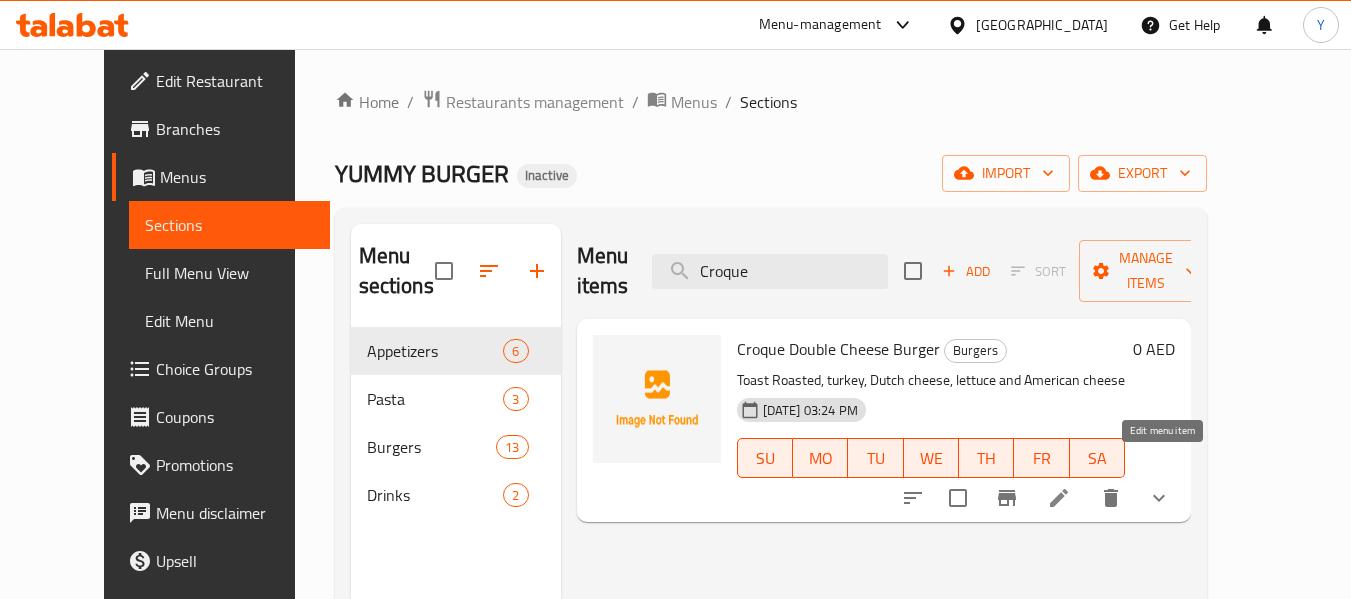 type on "Croque" 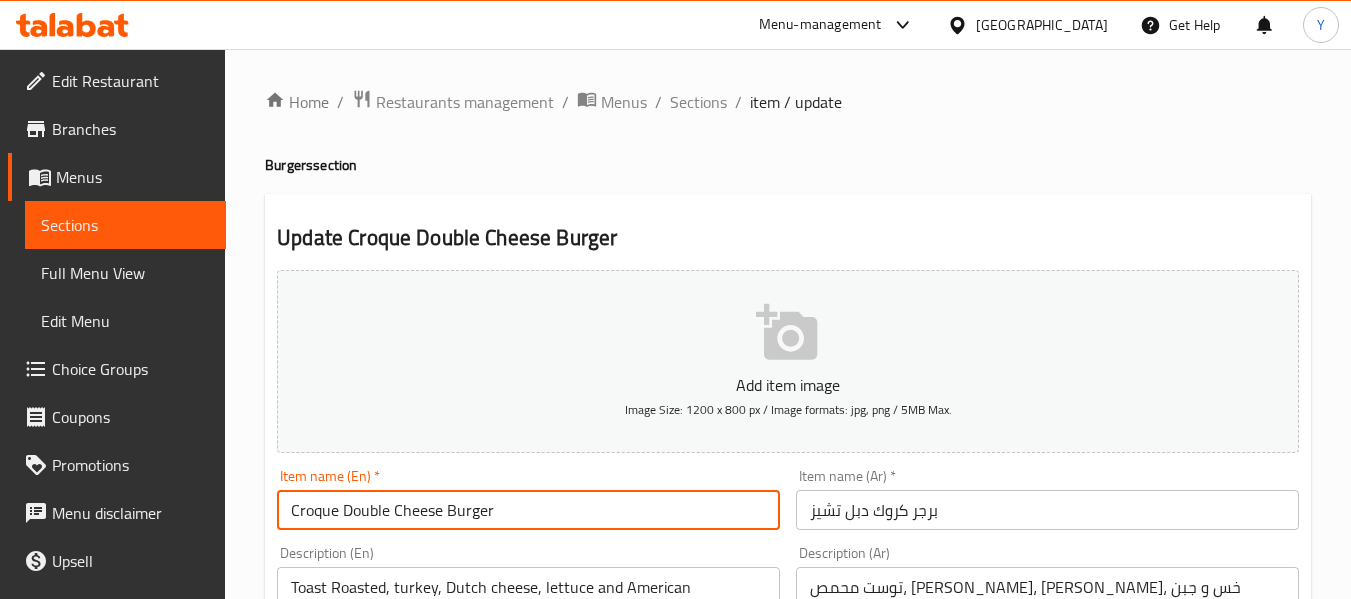 click on "Croque Double Cheese Burger" at bounding box center [528, 510] 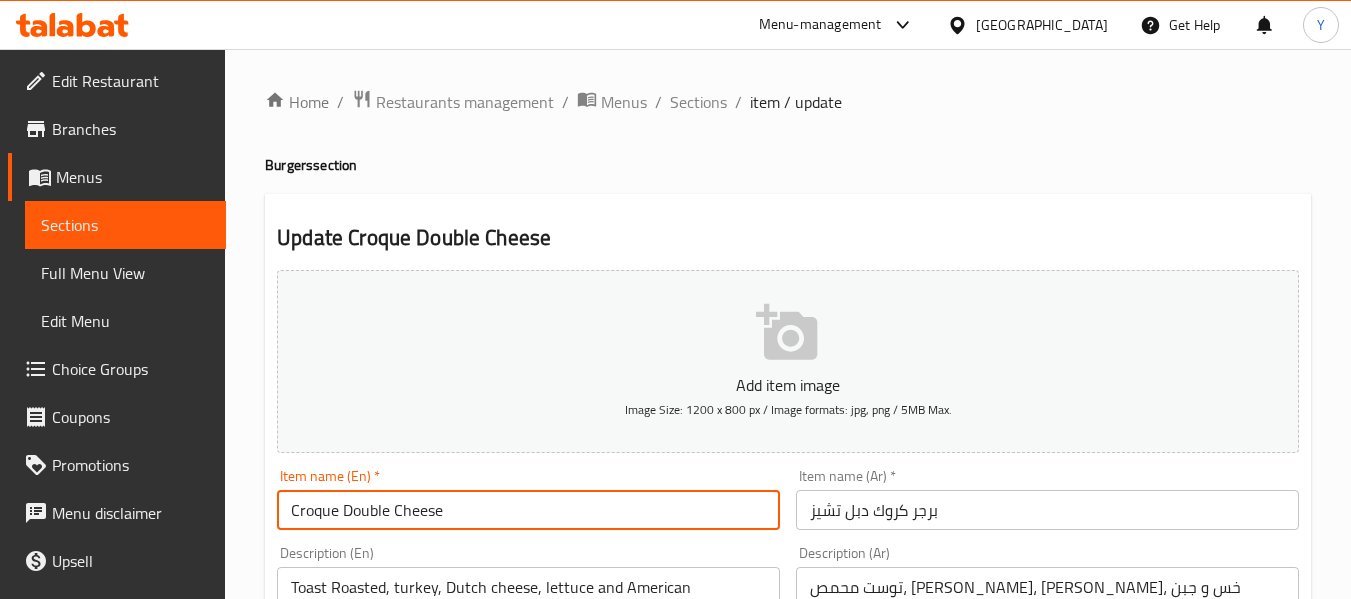 type on "Croque Double Cheese" 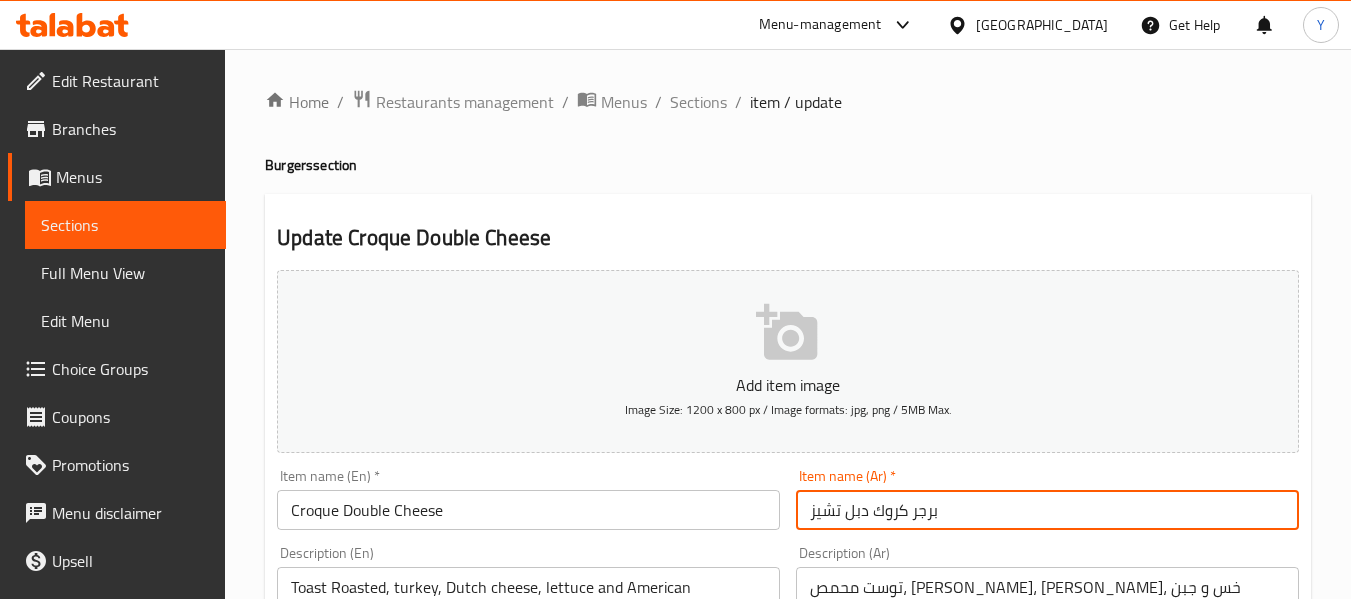 click on "برجر كروك دبل تشيز" at bounding box center [1047, 510] 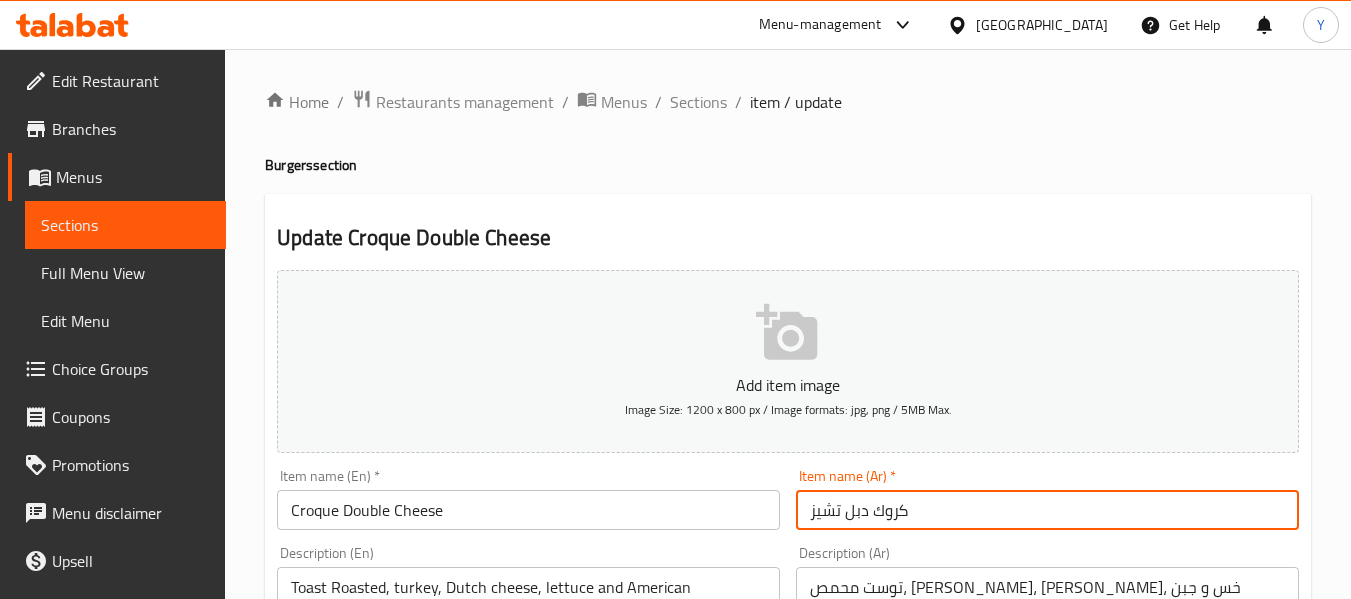 type on "كروك دبل تشيز" 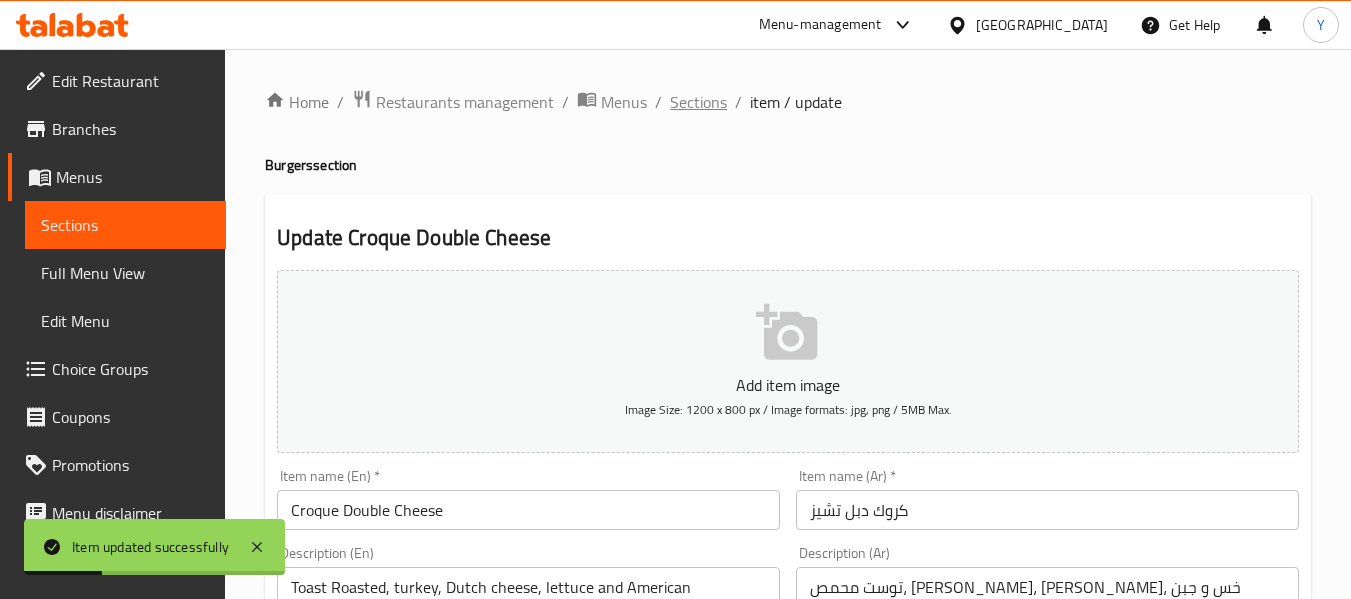 click on "Sections" at bounding box center [698, 102] 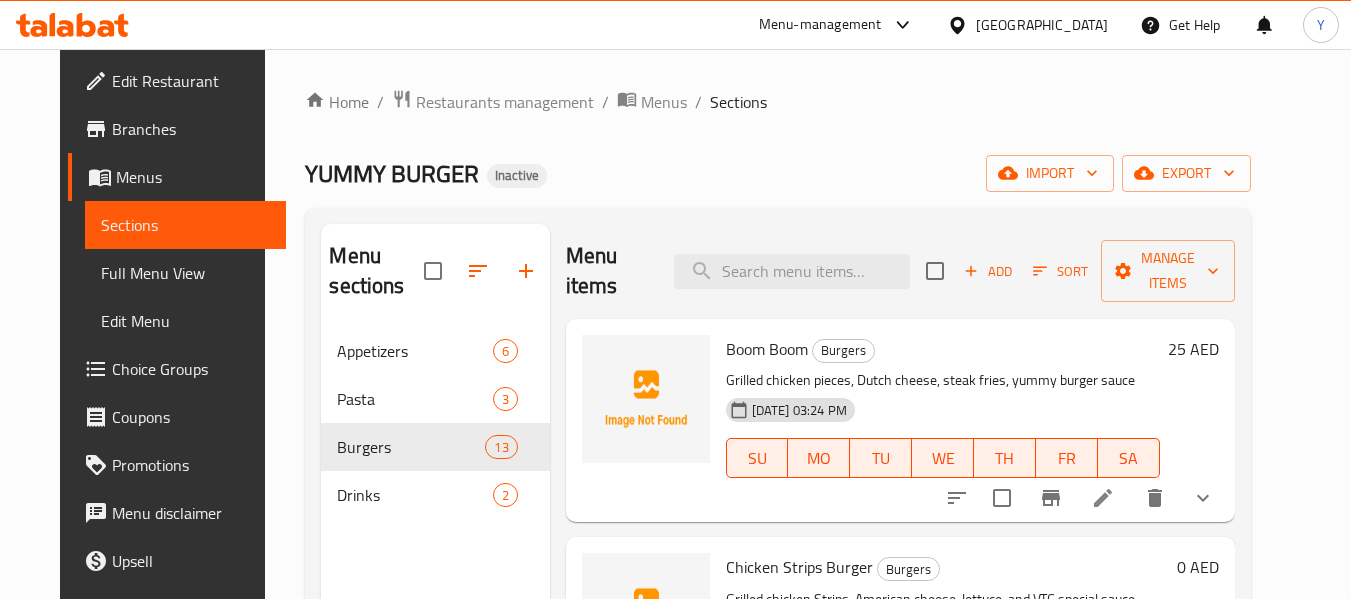 click on "Home / Restaurants management / Menus / Sections YUMMY BURGER Inactive import export Menu sections Appetizers 6 Pasta 3 Burgers 13 Drinks 2 Menu items Add Sort Manage items Boom Boom   Burgers Grilled chicken pieces, Dutch cheese, steak fries, yummy burger sauce [DATE] 03:24 PM SU MO TU WE TH FR SA 25   AED Chicken Strips Burger    Burgers Grilled chicken Strips, American cheese, lettuce, and VTC special sauce [DATE] 03:24 PM SU MO TU WE TH FR SA 0   AED Fatek Burger   Burgers beef Angus, fries, American cheese, lettuce, tomatoes and yummy sauce [DATE] 03:24 PM SU MO TU WE TH FR SA 25   AED Croque Double Cheese   Burgers Toast Roasted, [GEOGRAPHIC_DATA], Dutch cheese, lettuce and American cheese [DATE] 03:24 PM SU MO TU WE TH FR SA 0   AED  Super Crispy Burger    Burgers Crispy fresh chicken, American cheese, lettuce, tomatoes and special sauce [DATE] 03:24 PM SU MO TU WE TH FR SA 25   AED Grill Chicken Burger    Burgers [DATE] 03:24 PM SU MO TU WE TH FR SA 0   AED Hashi Burger   Burgers SU MO TU" at bounding box center (777, 464) 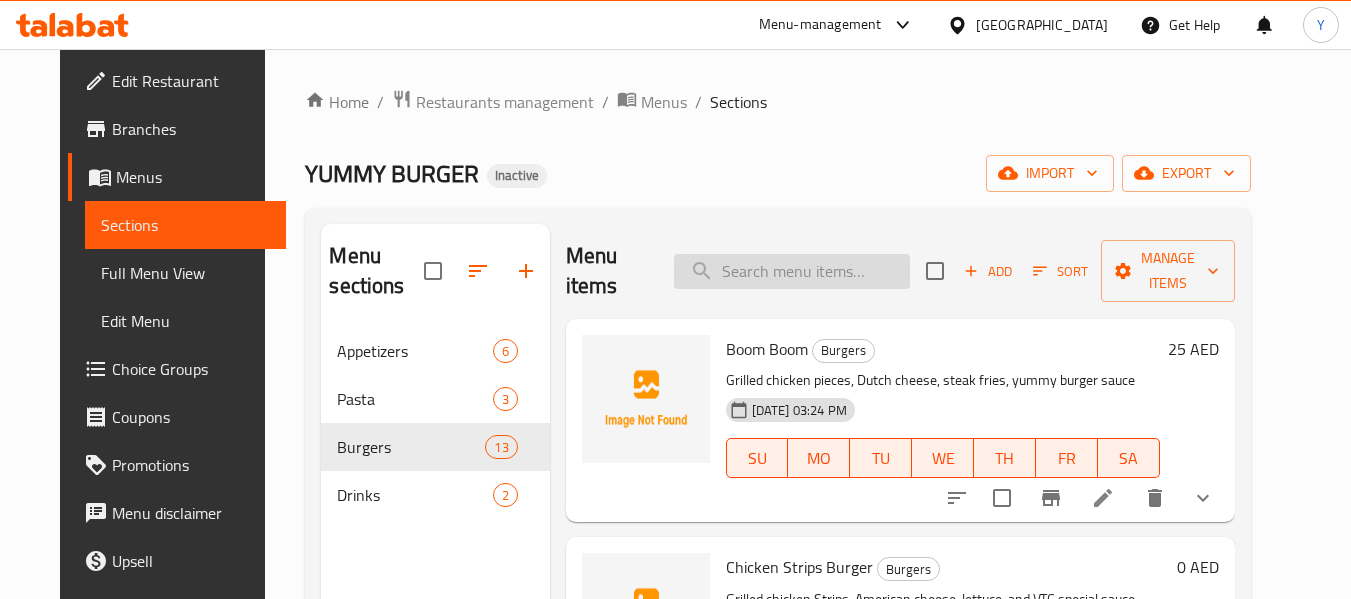 paste on "steak frie" 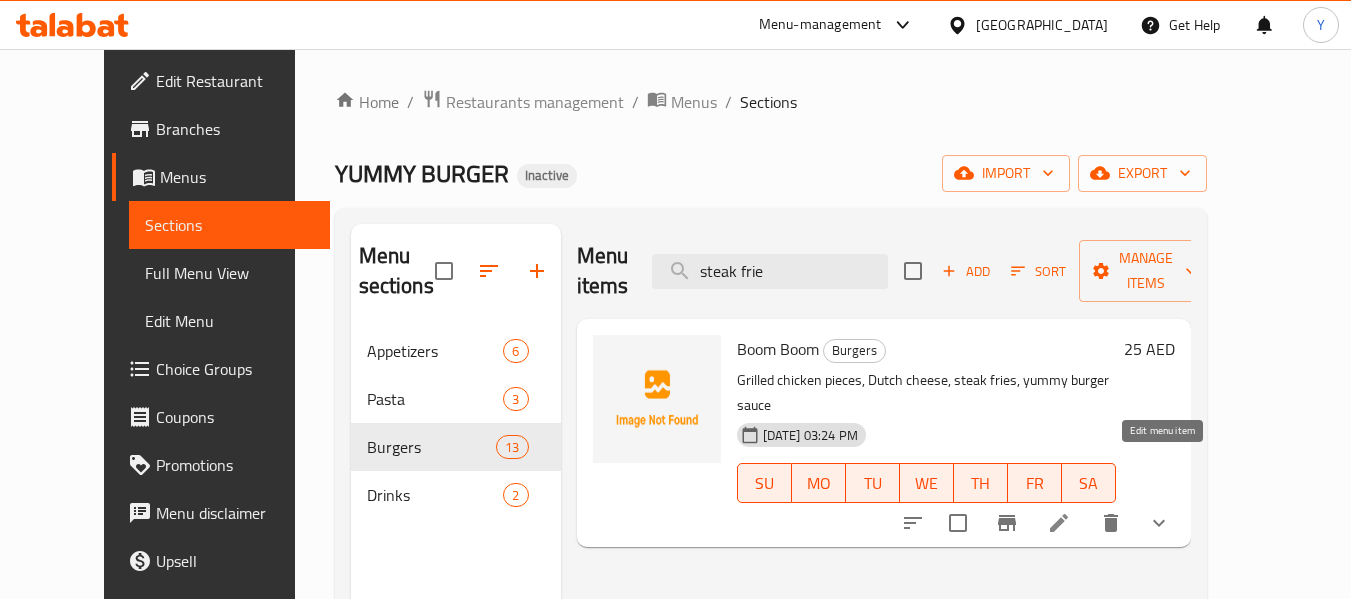 type on "steak frie" 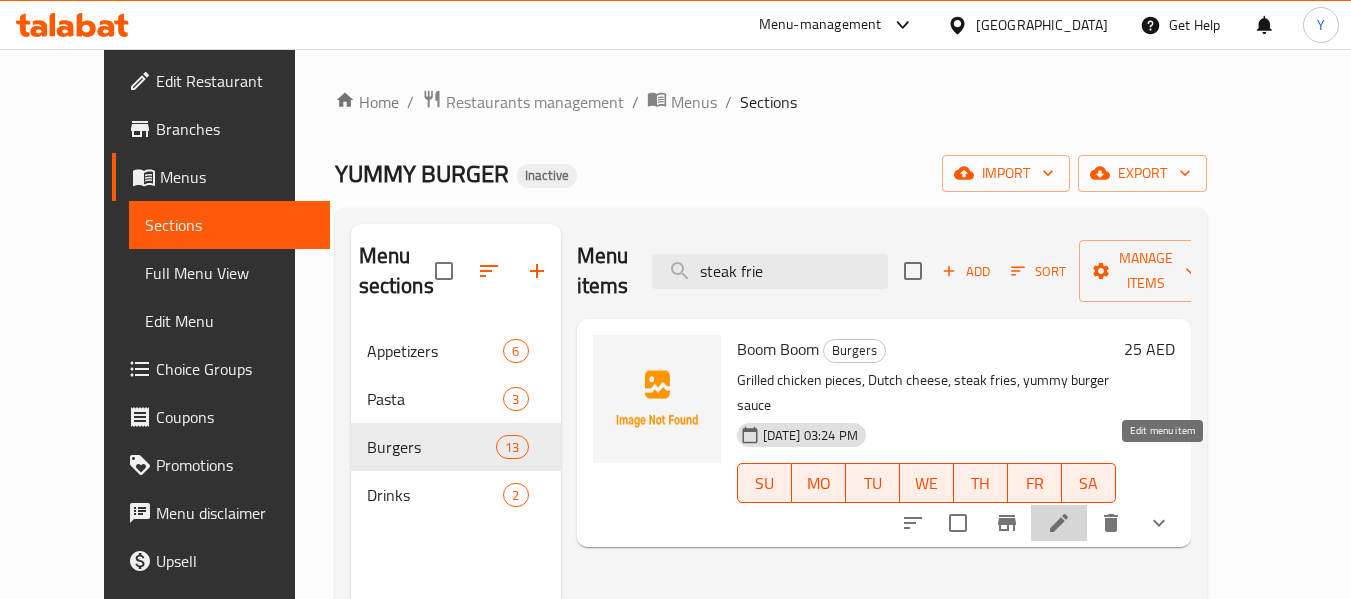 click 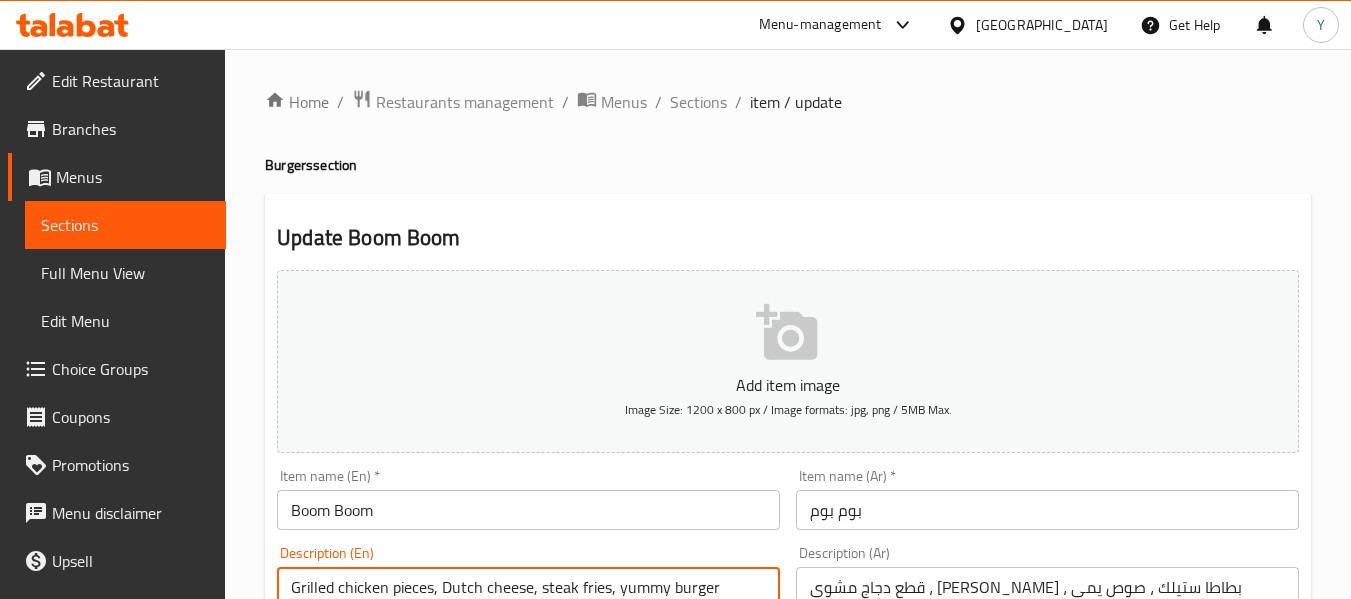 click on "Grilled chicken pieces, Dutch cheese, steak fries, yummy burger sauce" at bounding box center (516, 625) 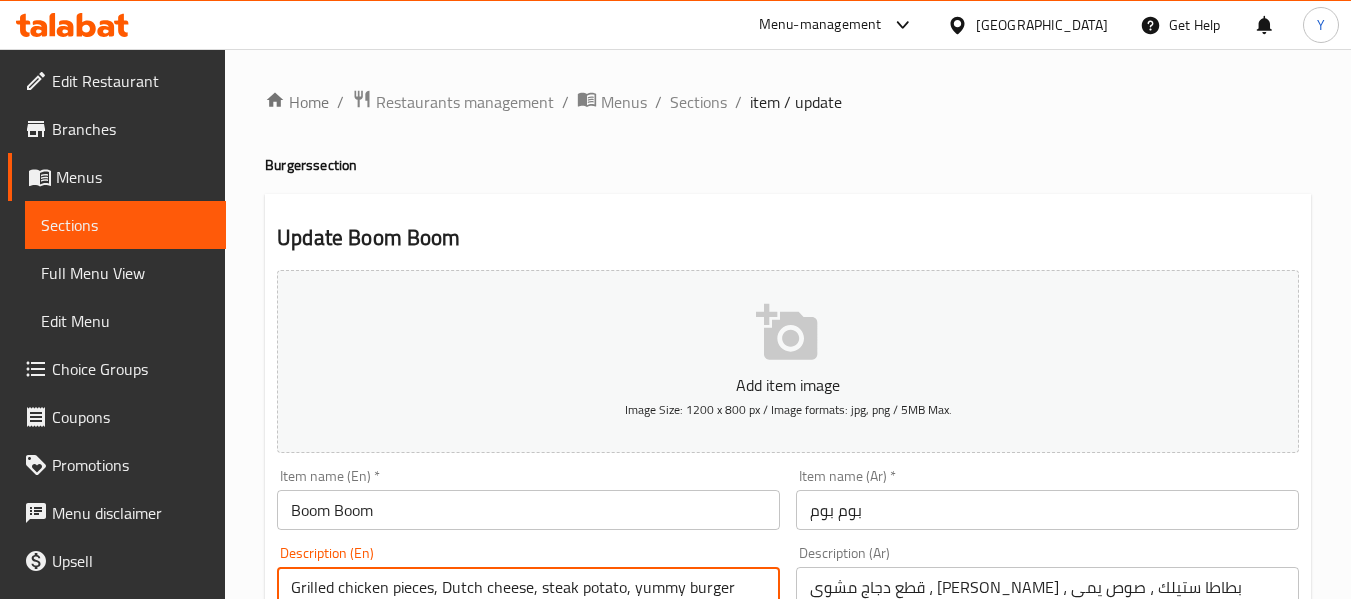 scroll, scrollTop: 3, scrollLeft: 0, axis: vertical 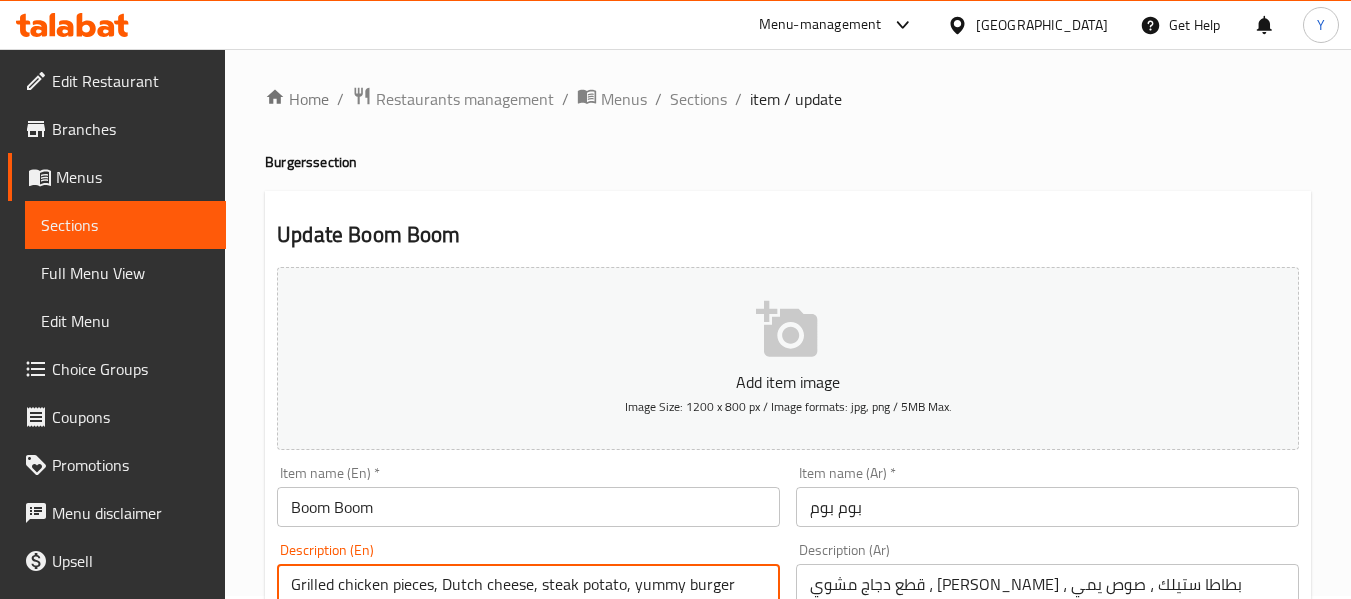 type on "Grilled chicken pieces, Dutch cheese, steak potato, yummy burger sauce" 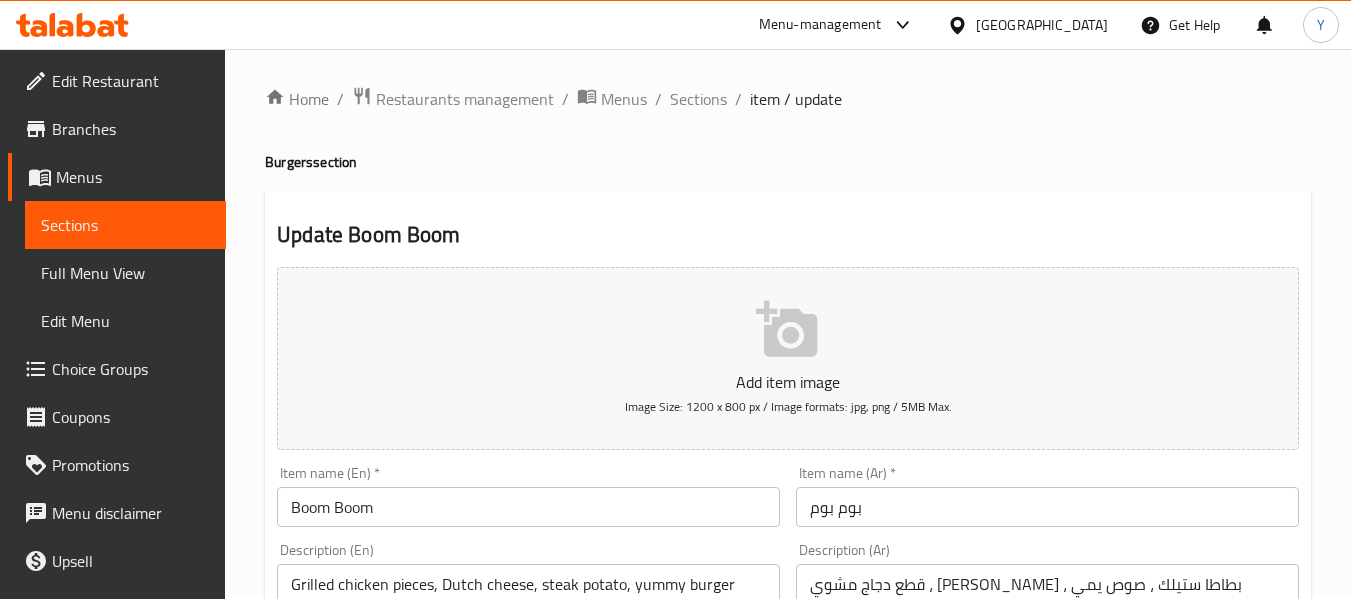 drag, startPoint x: 663, startPoint y: 486, endPoint x: 674, endPoint y: 504, distance: 21.095022 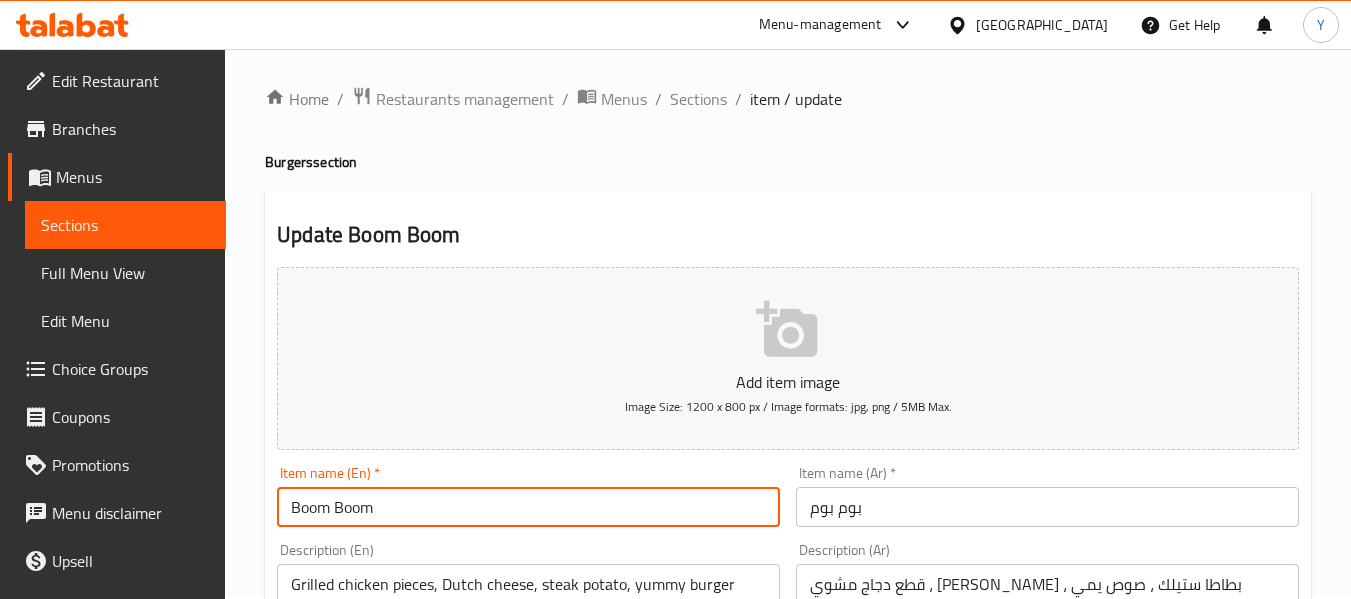 click on "Boom Boom" at bounding box center (528, 507) 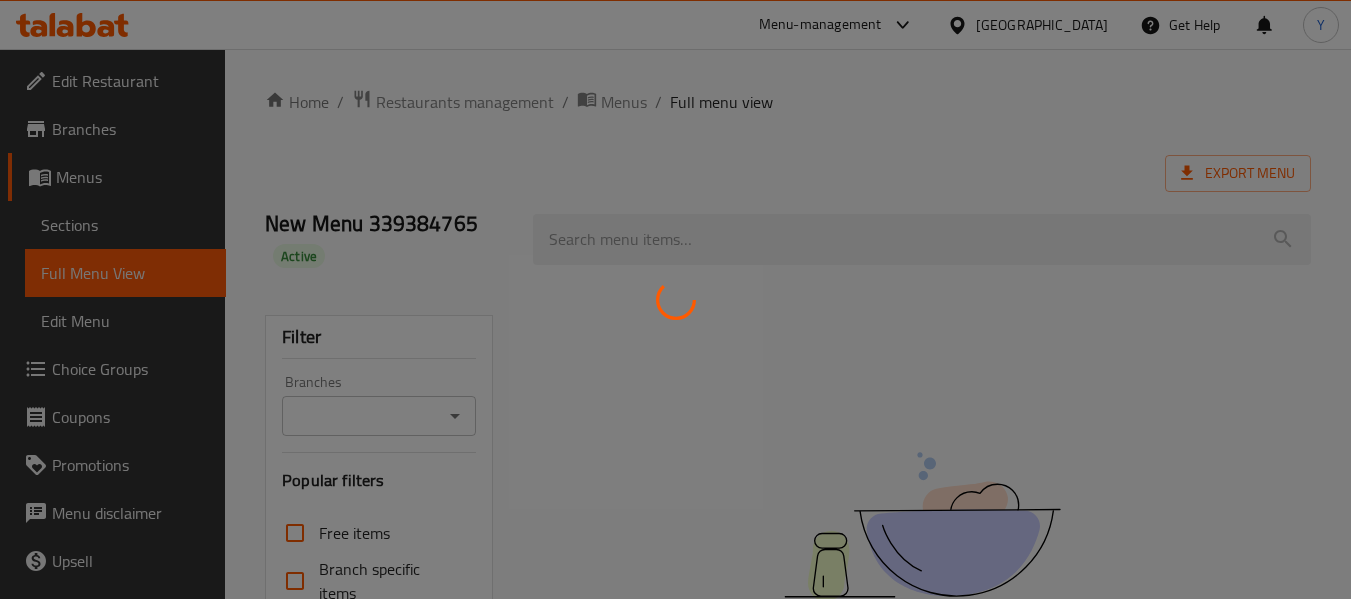 scroll, scrollTop: 0, scrollLeft: 0, axis: both 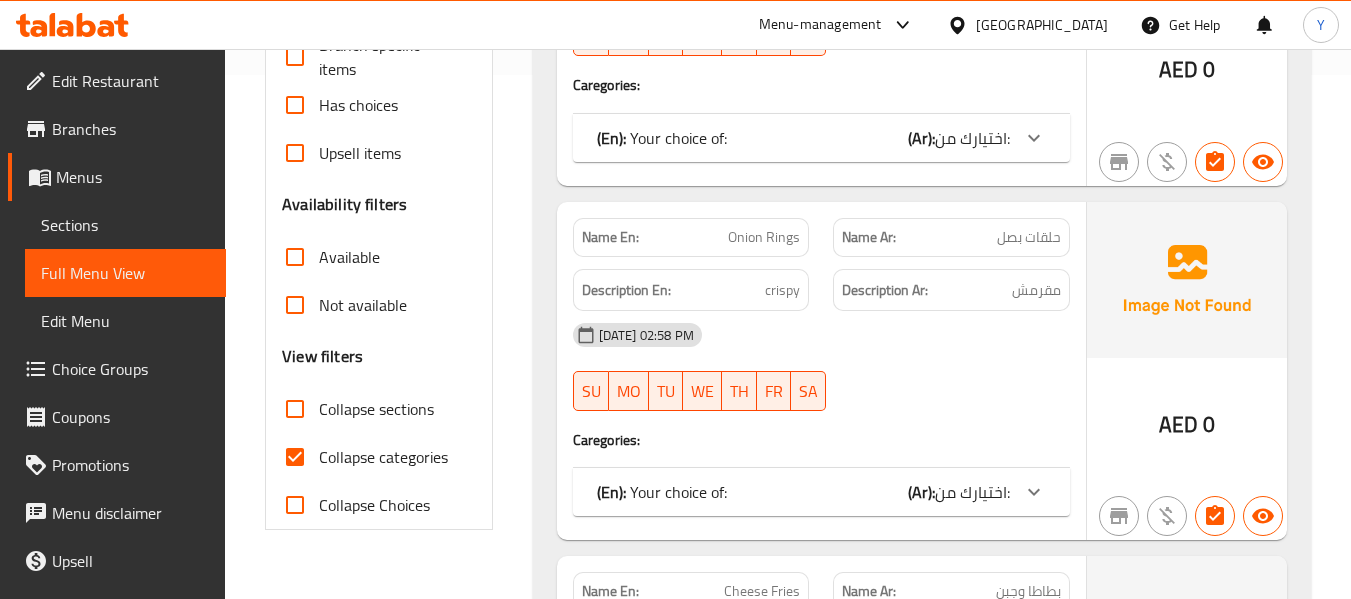 click on "Collapse categories" at bounding box center [383, 457] 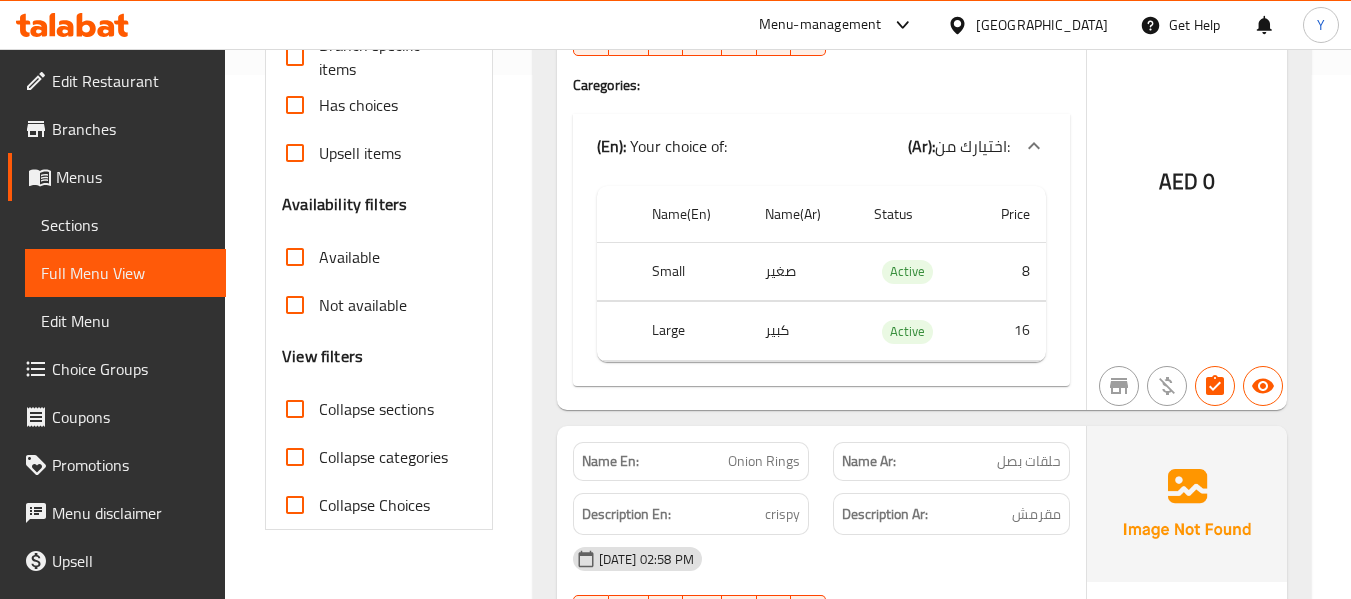 scroll, scrollTop: 1048, scrollLeft: 0, axis: vertical 